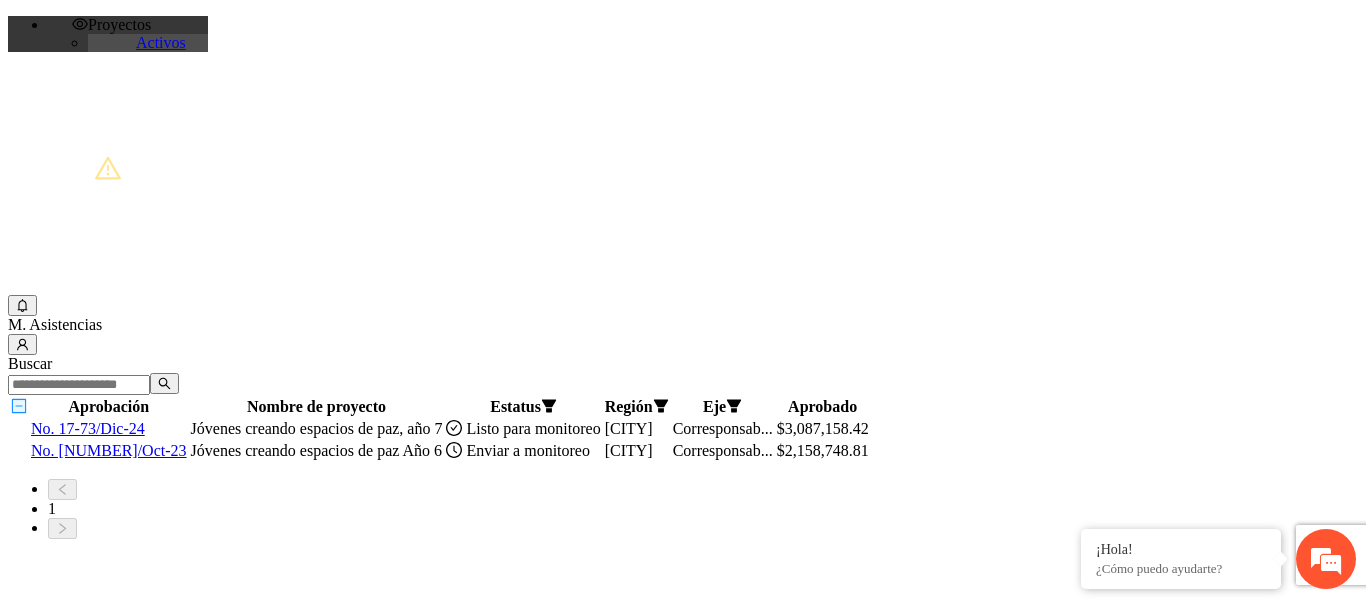scroll, scrollTop: 0, scrollLeft: 0, axis: both 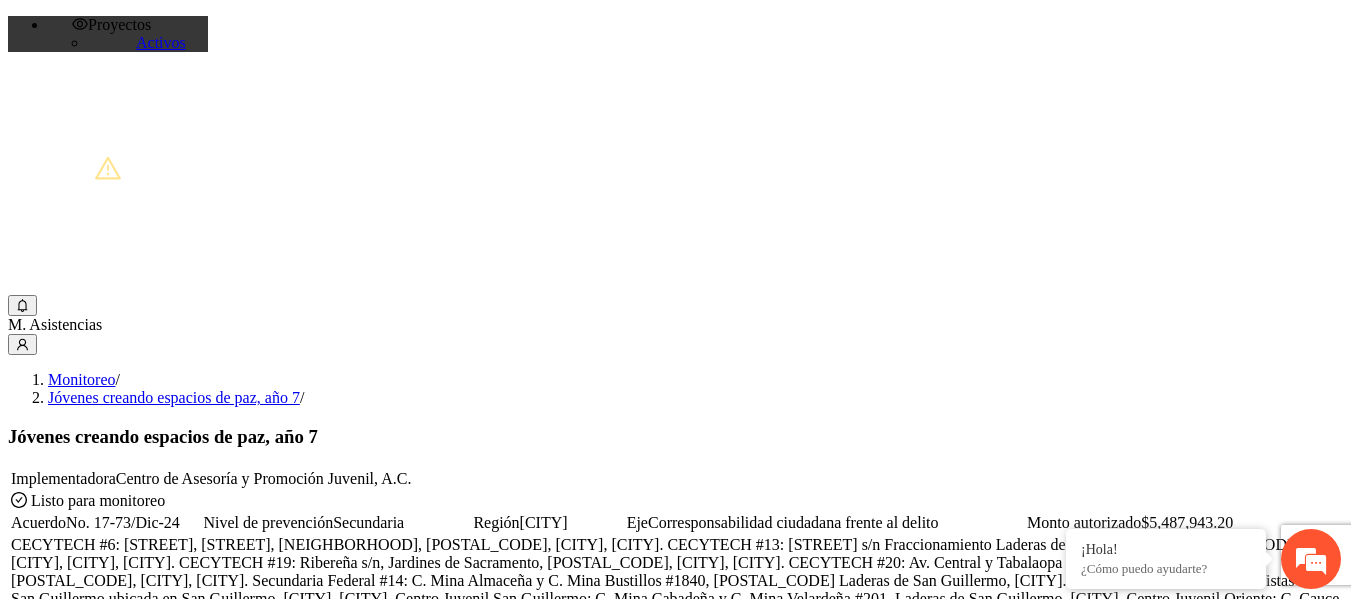 click at bounding box center [88, 500] 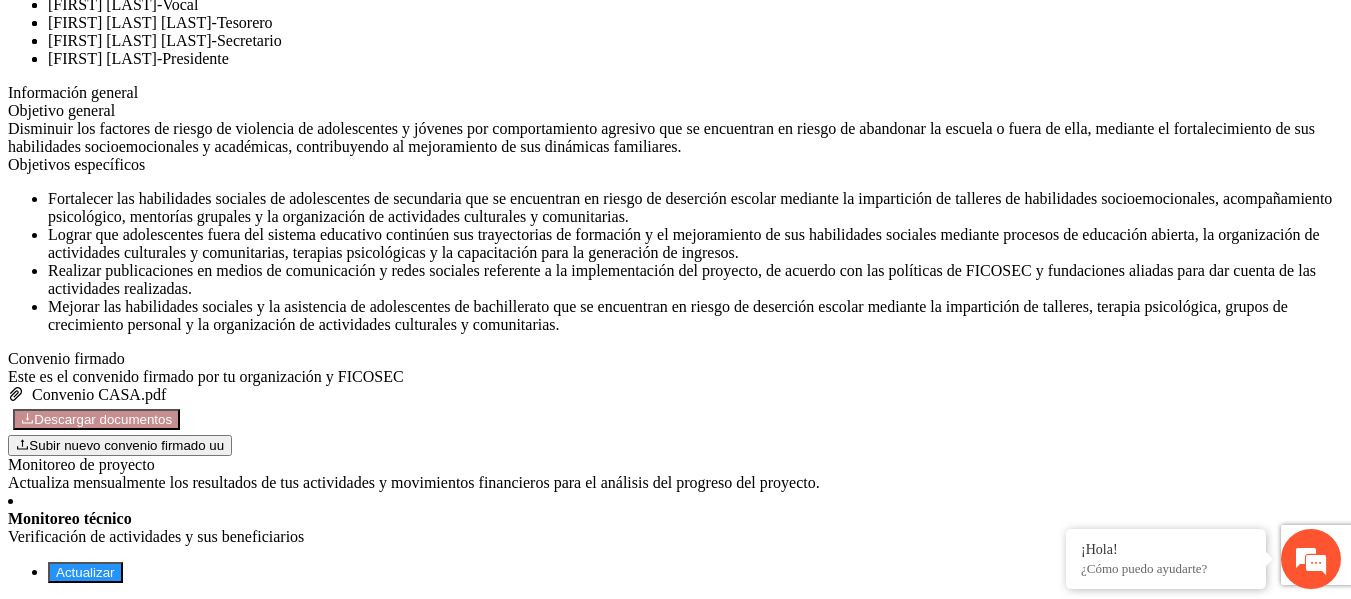 scroll, scrollTop: 1572, scrollLeft: 0, axis: vertical 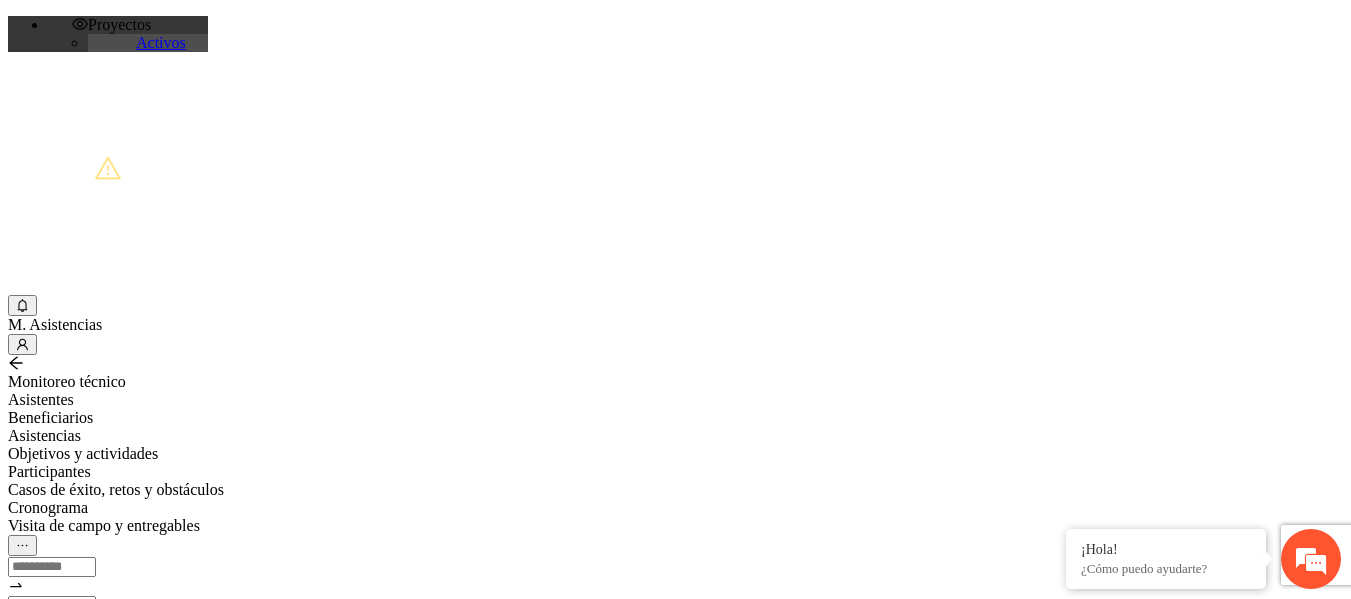 click at bounding box center (79, 646) 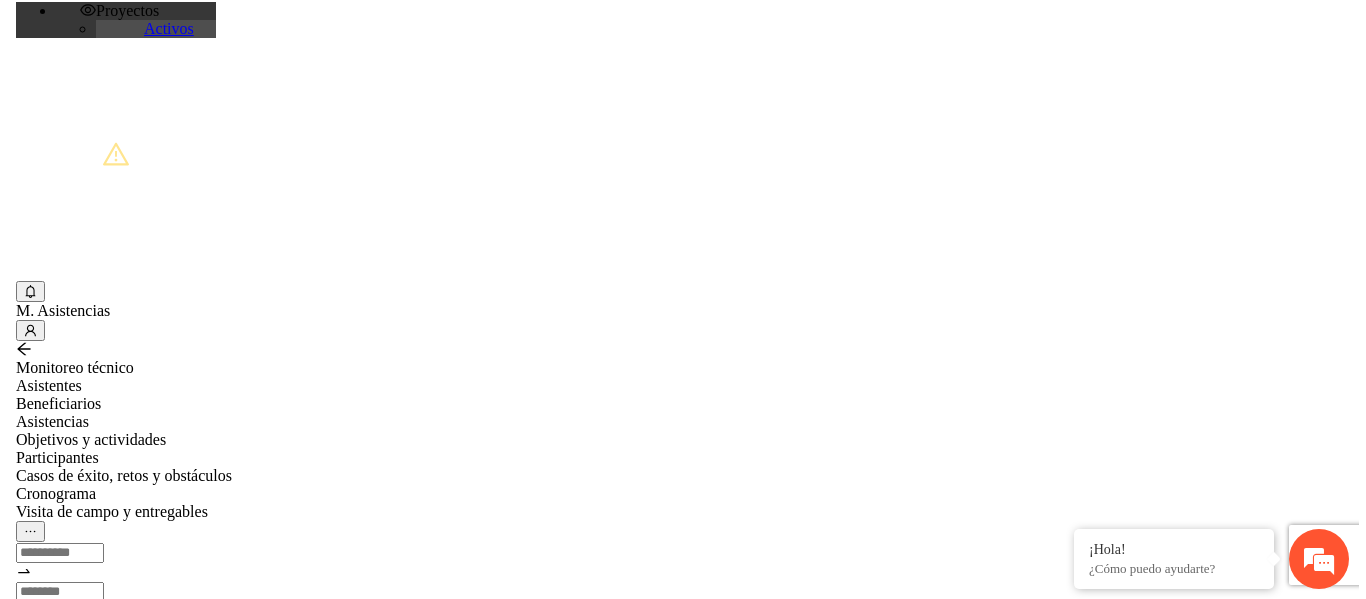 scroll, scrollTop: 10, scrollLeft: 0, axis: vertical 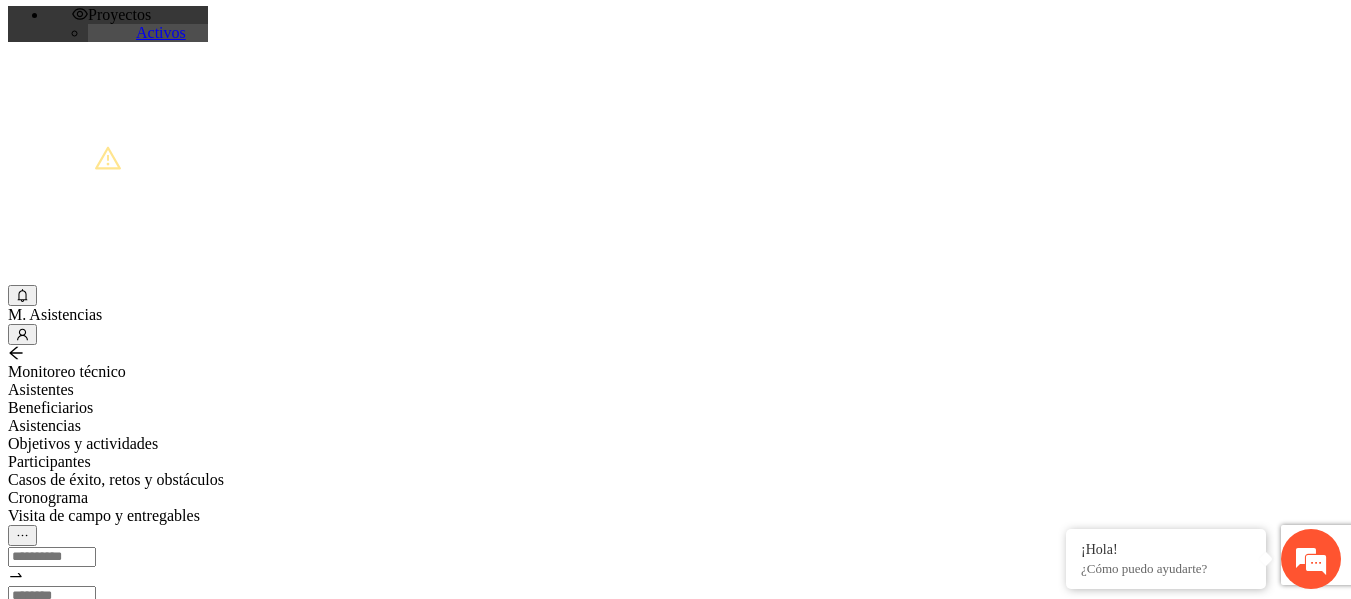 click at bounding box center (79, 636) 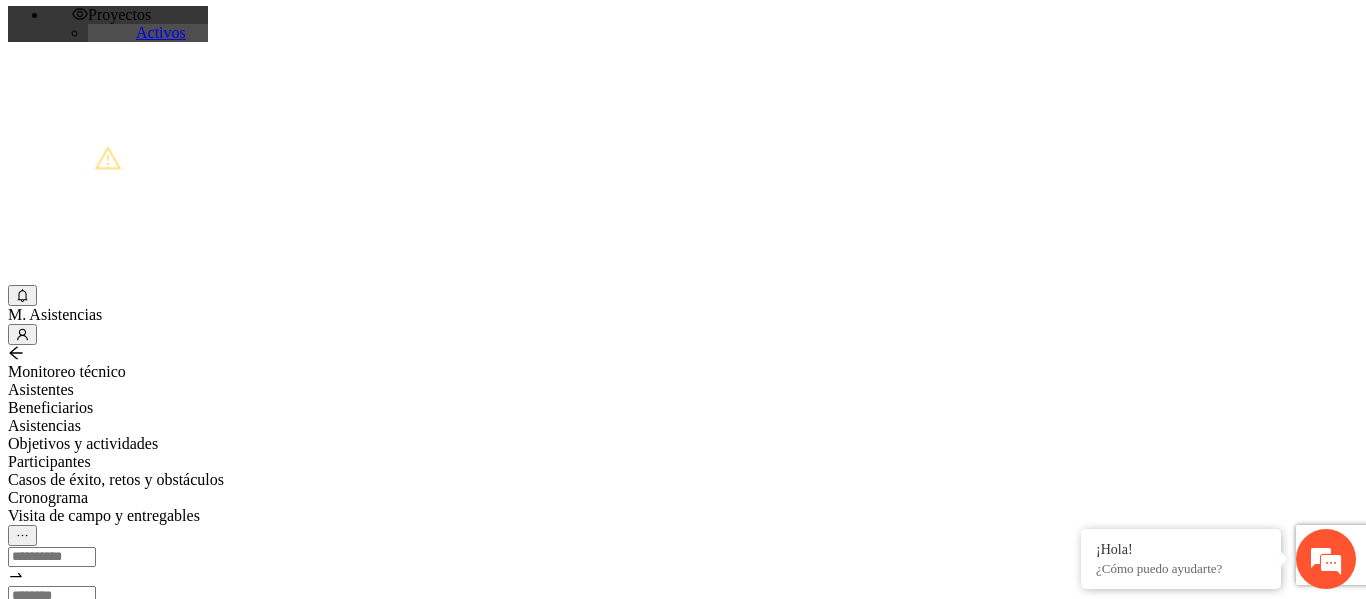 scroll, scrollTop: 161, scrollLeft: 0, axis: vertical 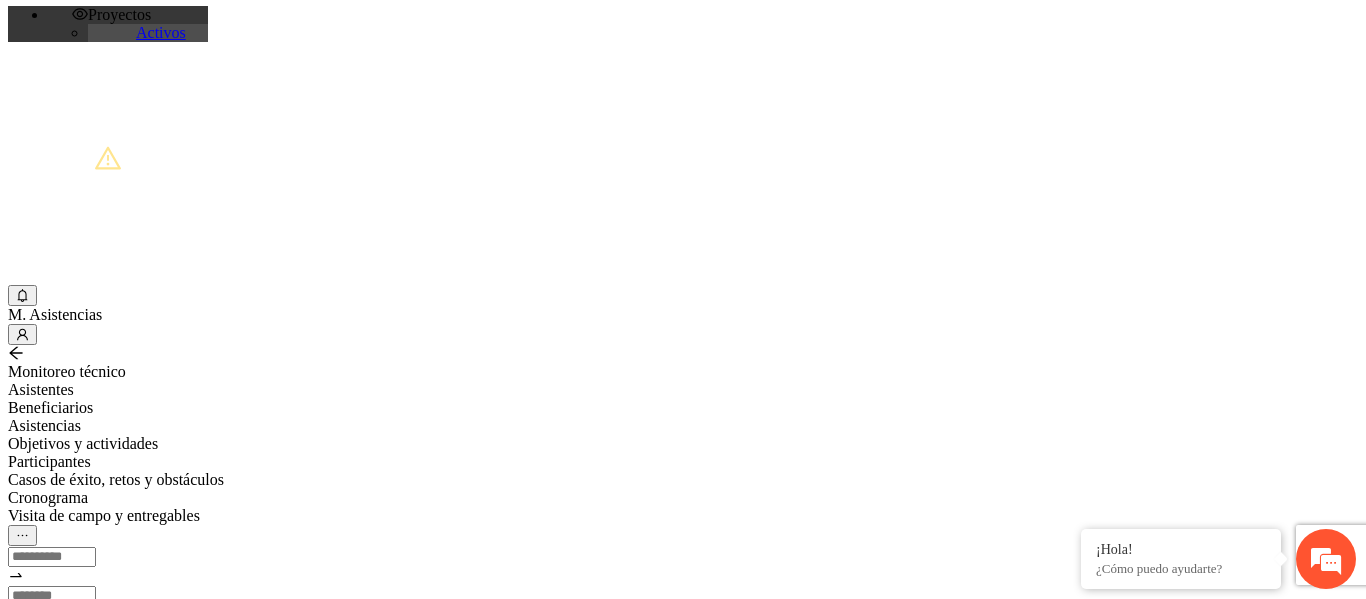 click at bounding box center (22, 2060) 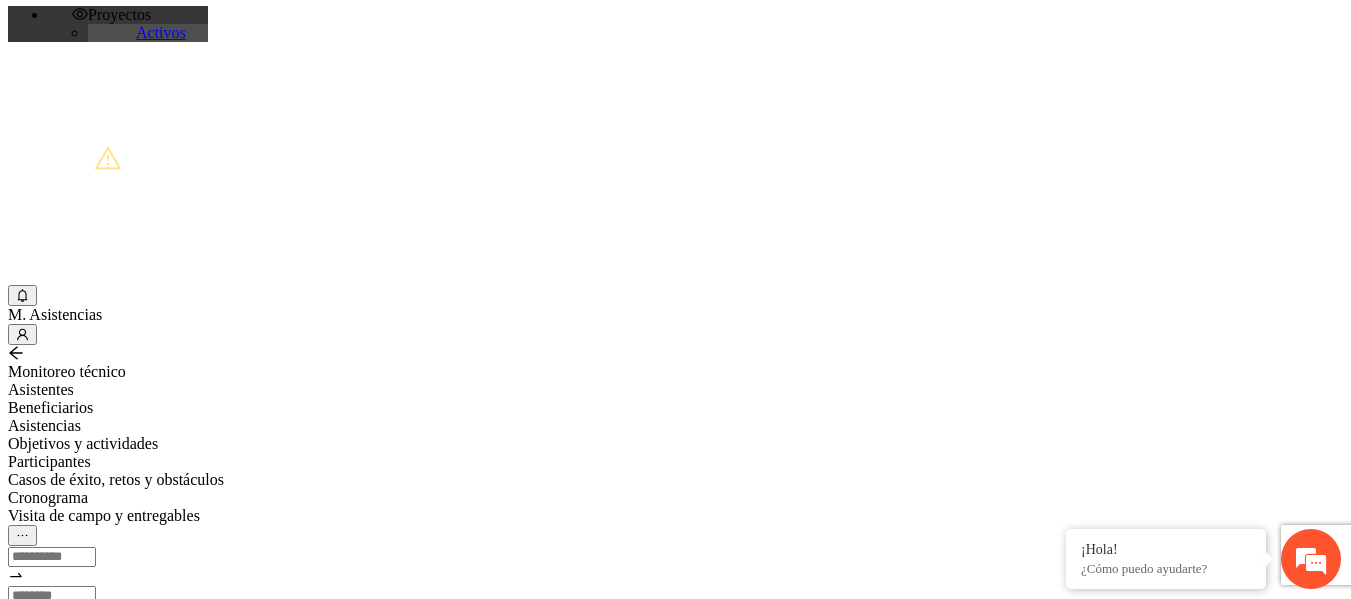 click on "Nombre Veces Apellido 1 Apellido 2 Sexo Fecha de nacimiento Edad Municipio Colonia Teléfono Actividad                             1 [FIRST] [LAST] Femenino [DATE] 17 [CITY] [NEIGHBORHOOD] [PHONE] U P +5 2 [FIRST] [LAST] Femenino [DATE] 18 [CITY] [NEIGHBORHOOD] [PHONE] U P +5 3 [FIRST] [LAST] Masculino [DATE] 16 [CITY] [NEIGHBORHOOD] [PHONE] U P +3 4 [FIRST] [LAST] Femenino [DATE] 17 [CITY] [NEIGHBORHOOD] [PHONE] U P +4 5 [FIRST] [LAST] Masculino [DATE] 18 [CITY] [NEIGHBORHOOD] [PHONE] U P +7 6 [FIRST] [LAST] Masculino [DATE] 17 [CITY] [NEIGHBORHOOD] [PHONE] U P +6 7 [FIRST] [LAST] Masculino [DATE] 17 [CITY] [NEIGHBORHOOD] [PHONE]" at bounding box center (675, 1175) 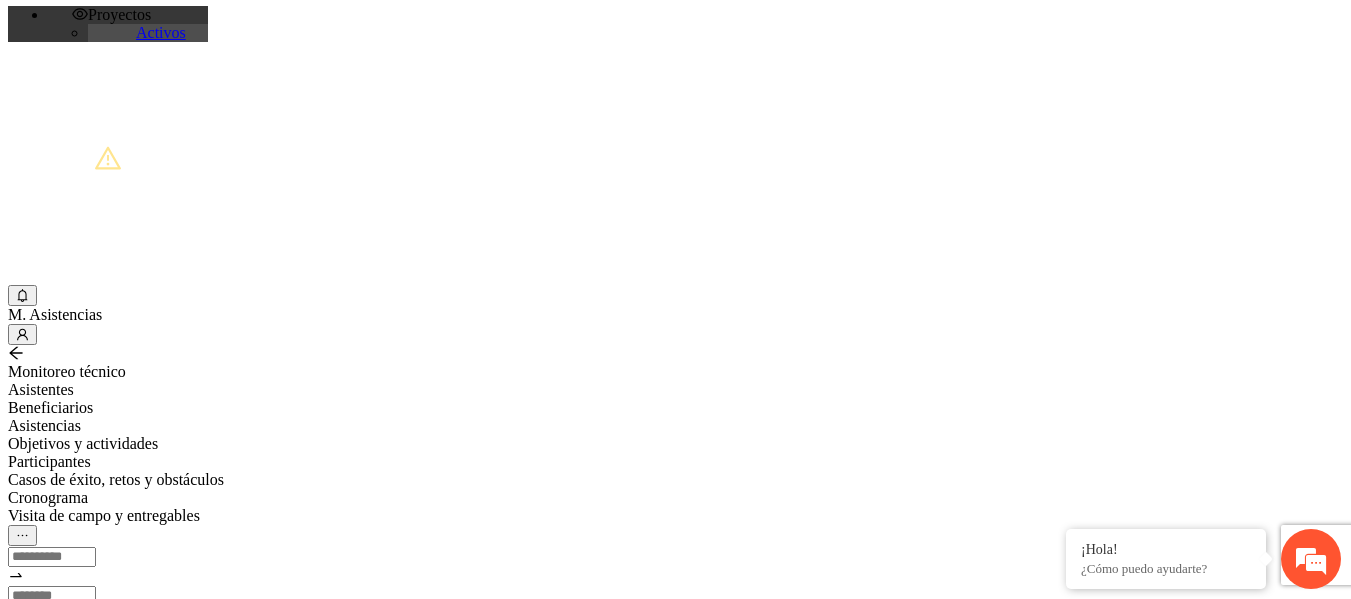 type on "******" 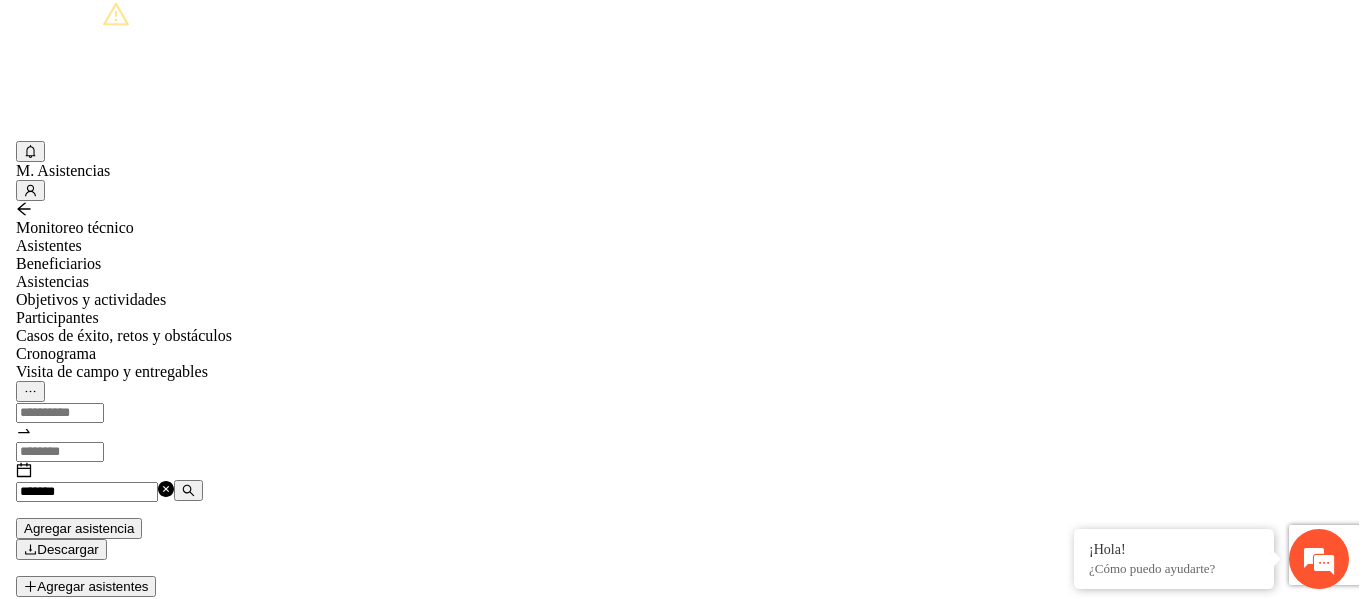 scroll, scrollTop: 0, scrollLeft: 0, axis: both 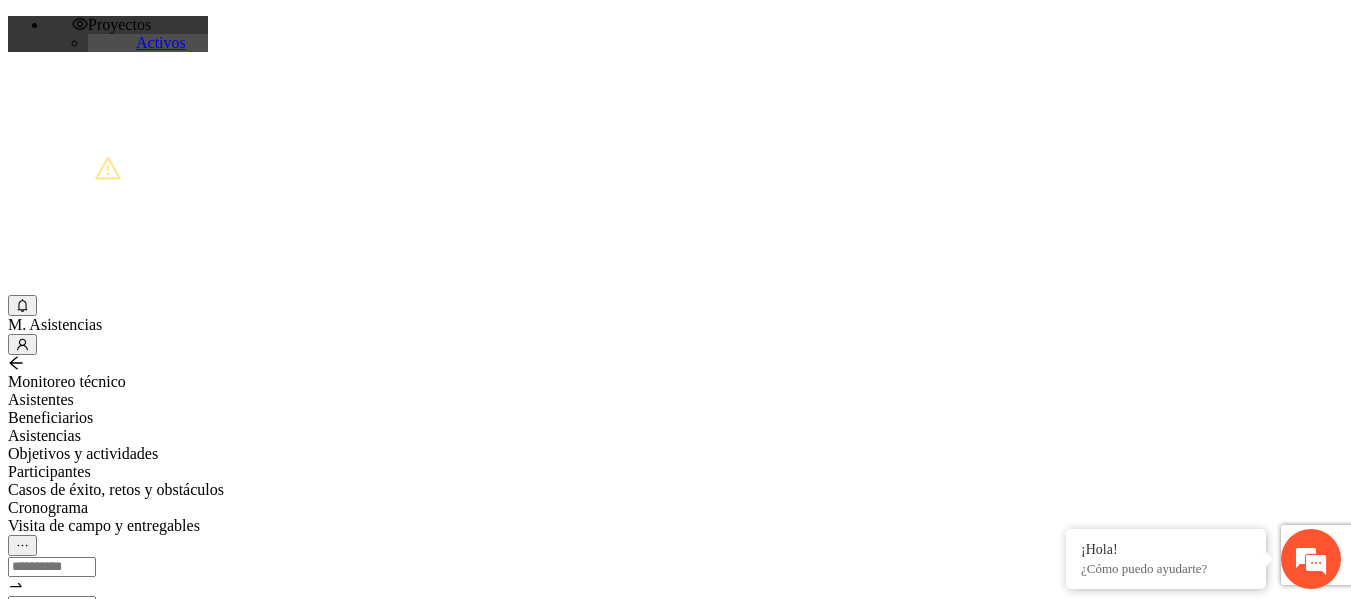click on "Agregar asistentes" at bounding box center [78, 740] 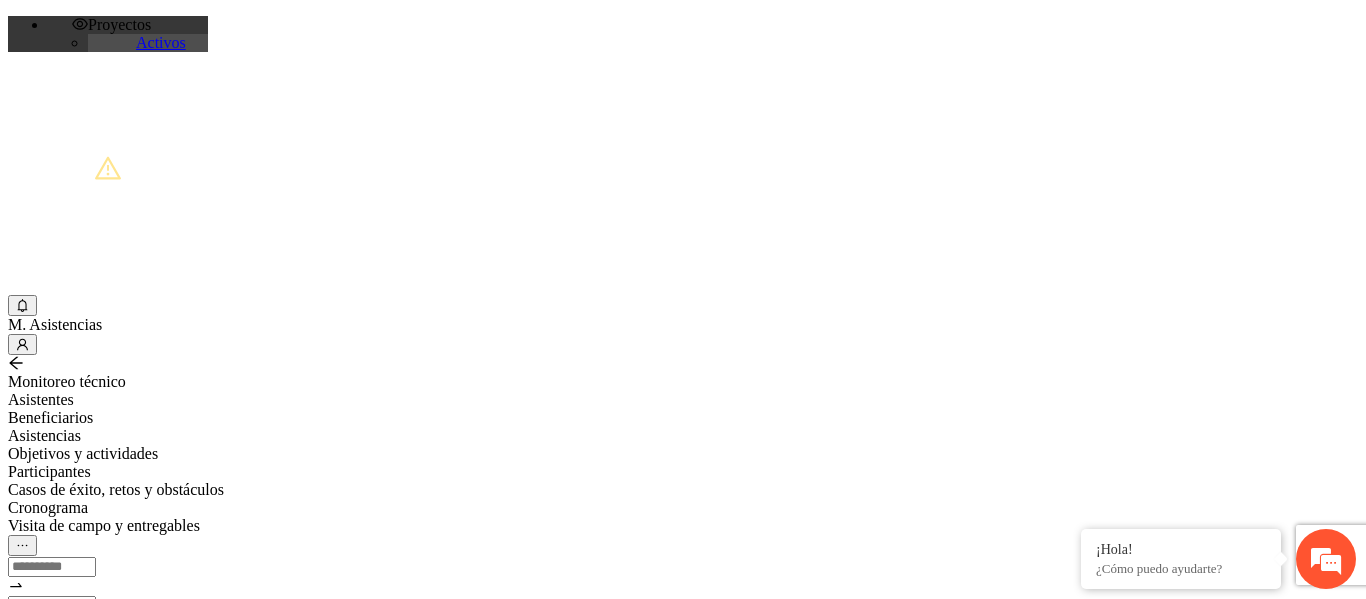 click on "Nombre:" at bounding box center [79, 1238] 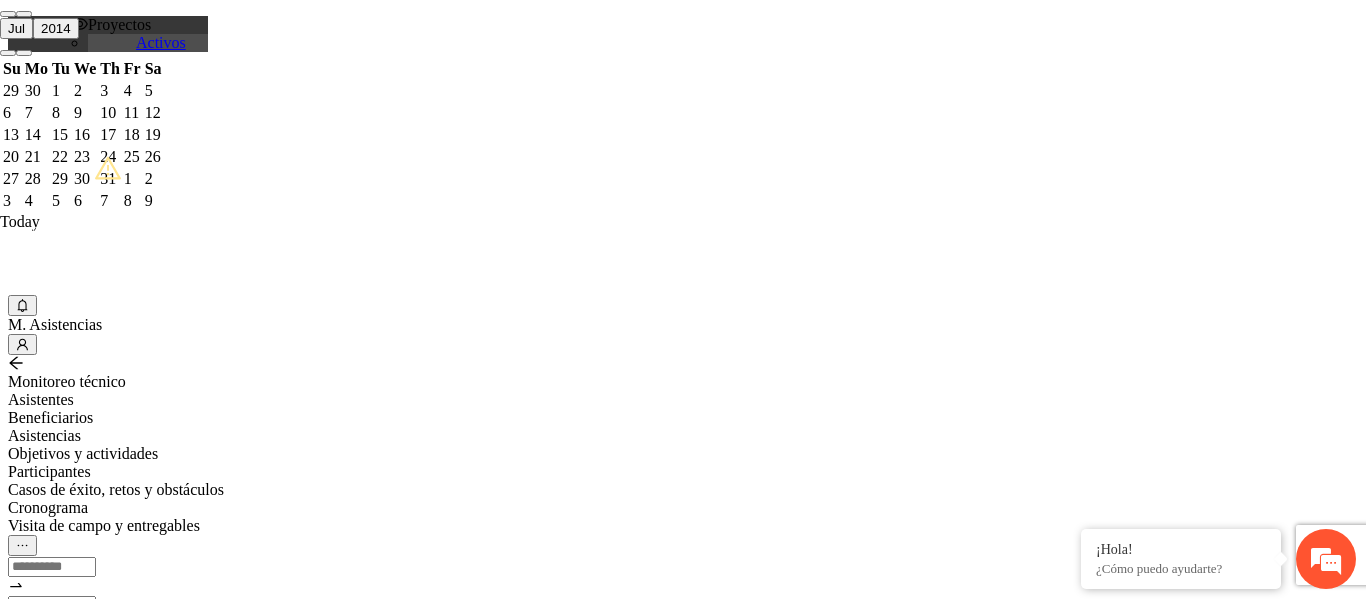 type on "**********" 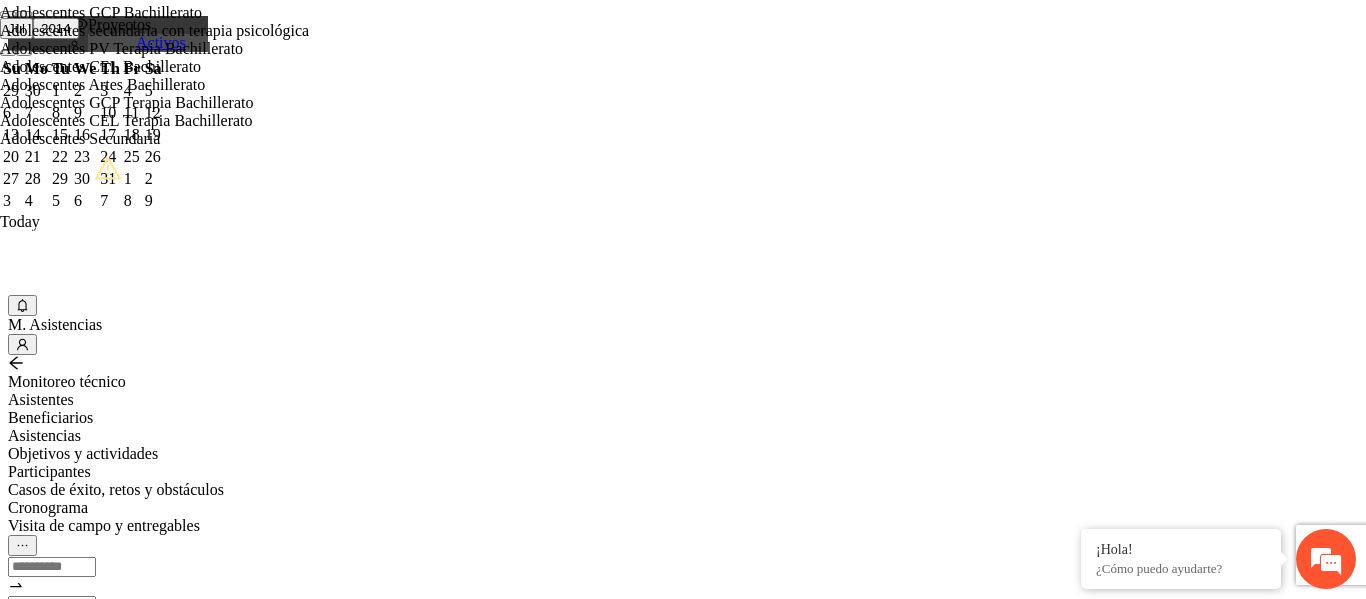 scroll, scrollTop: 160, scrollLeft: 0, axis: vertical 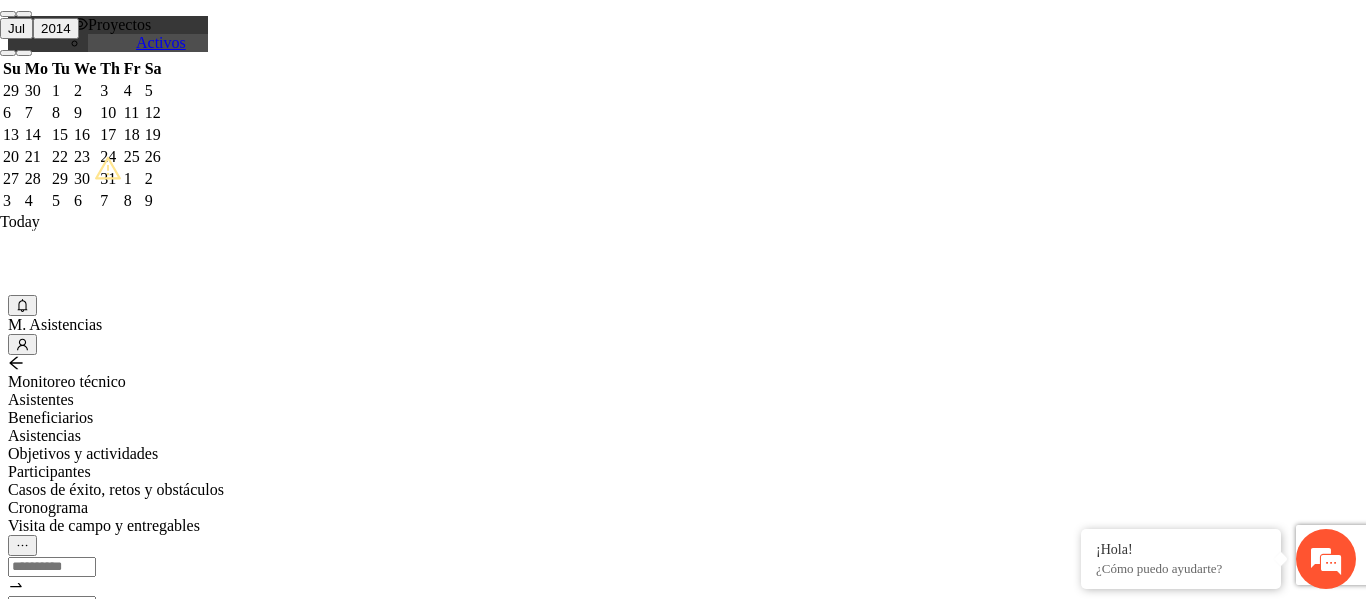click on "Perfil de beneficiario" at bounding box center (79, 1664) 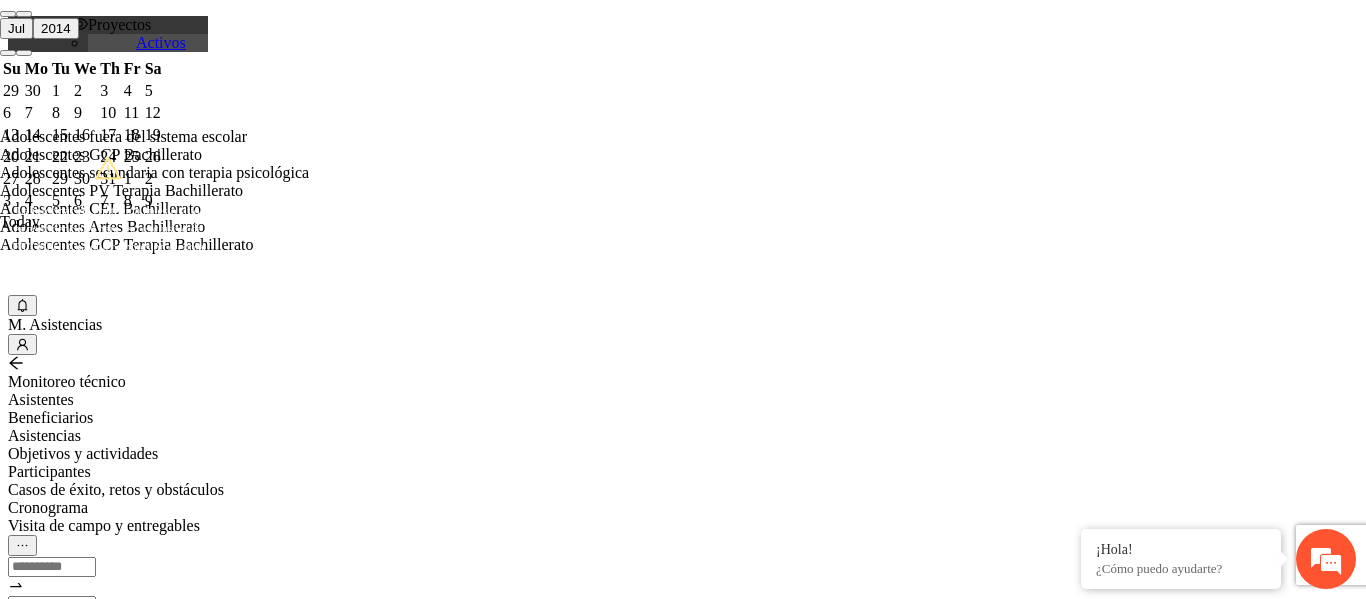 scroll, scrollTop: 160, scrollLeft: 0, axis: vertical 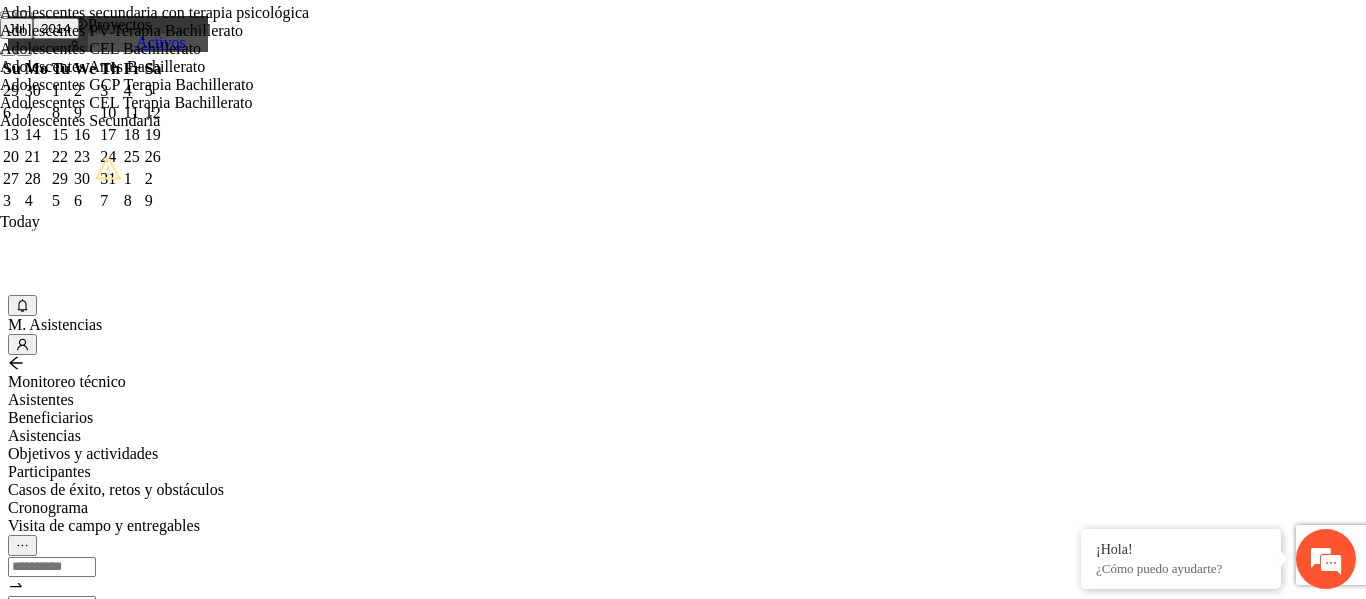 click on "Perfil de beneficiario" at bounding box center (79, 1664) 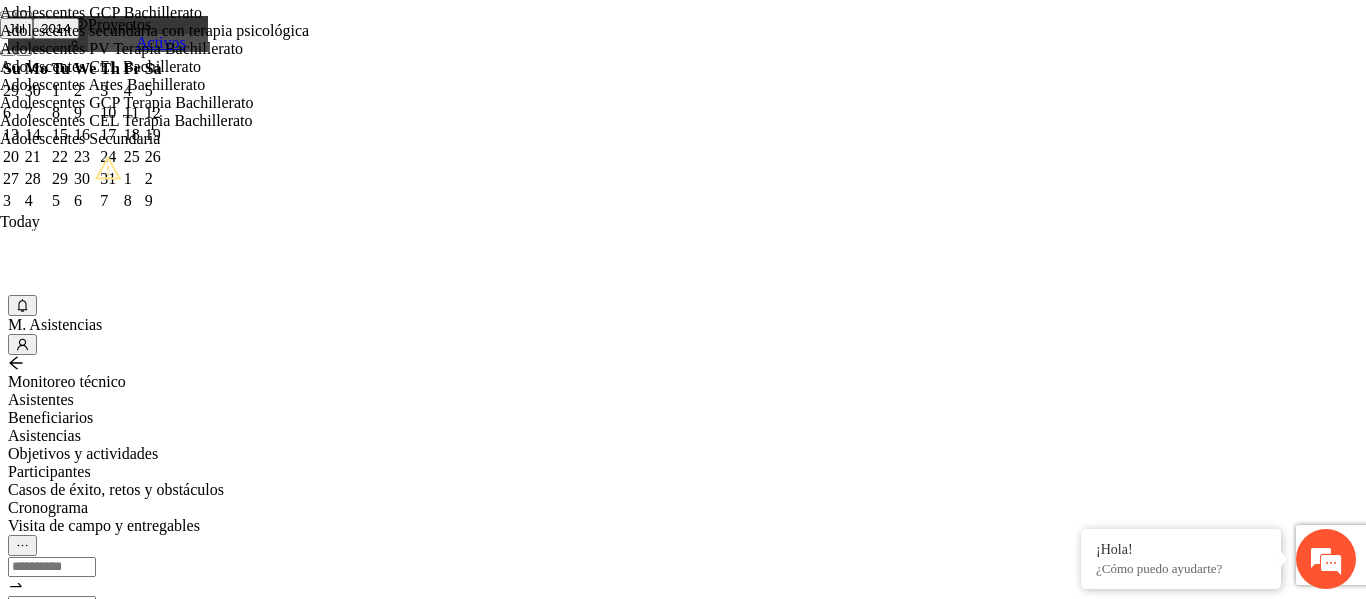 scroll, scrollTop: 160, scrollLeft: 0, axis: vertical 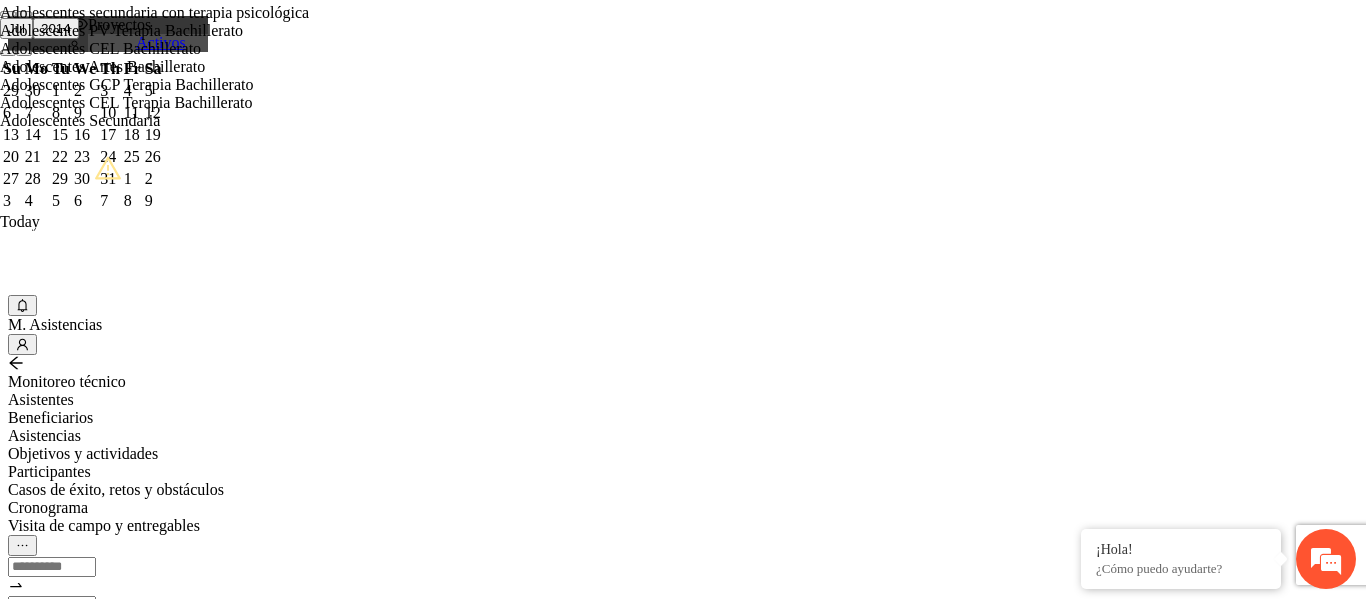 click on "Adolescentes Secundaria" at bounding box center [276, 121] 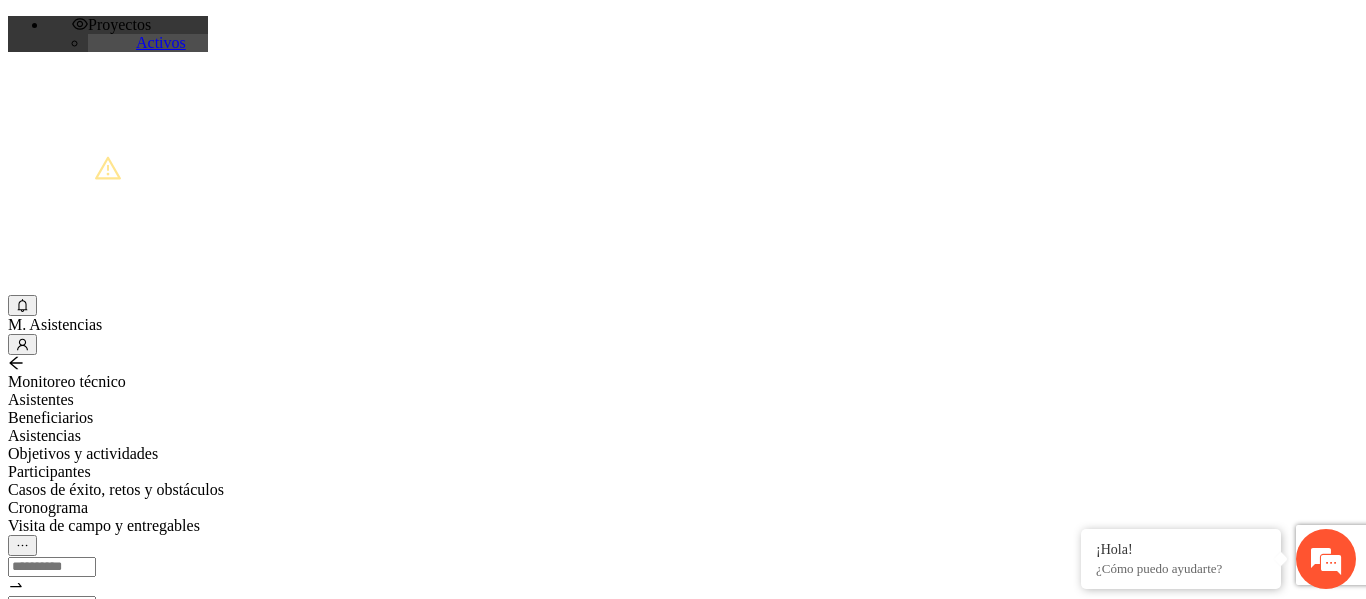 scroll, scrollTop: 463, scrollLeft: 0, axis: vertical 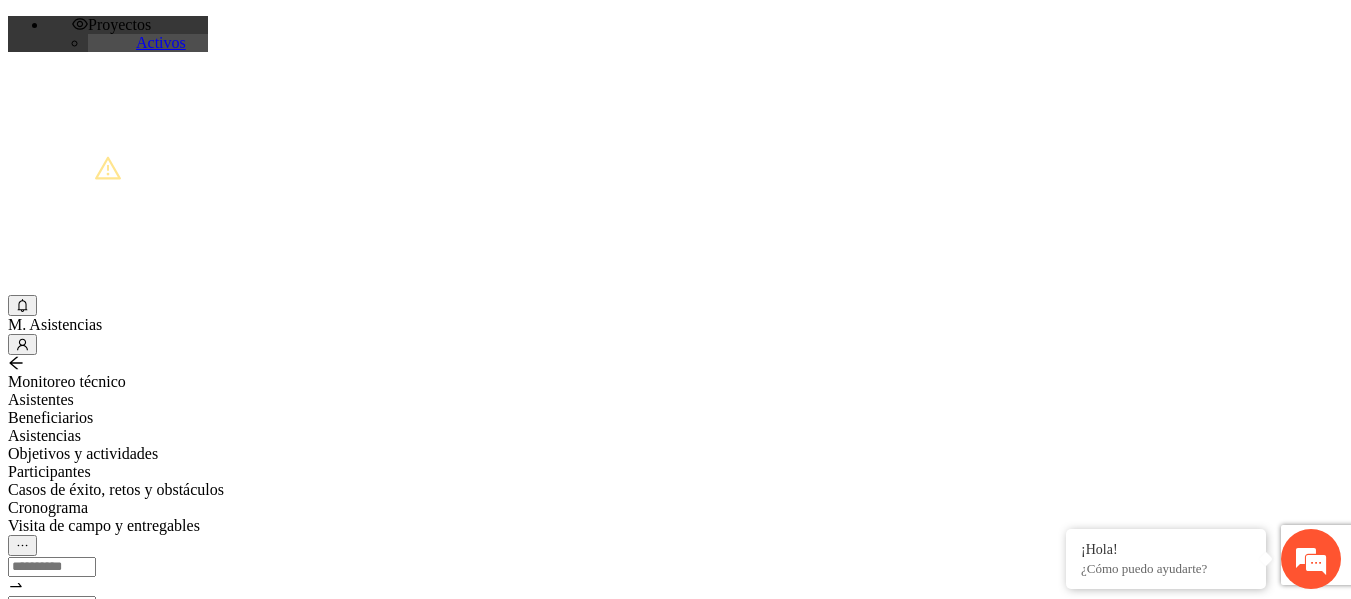 drag, startPoint x: 312, startPoint y: 232, endPoint x: 164, endPoint y: 231, distance: 148.00337 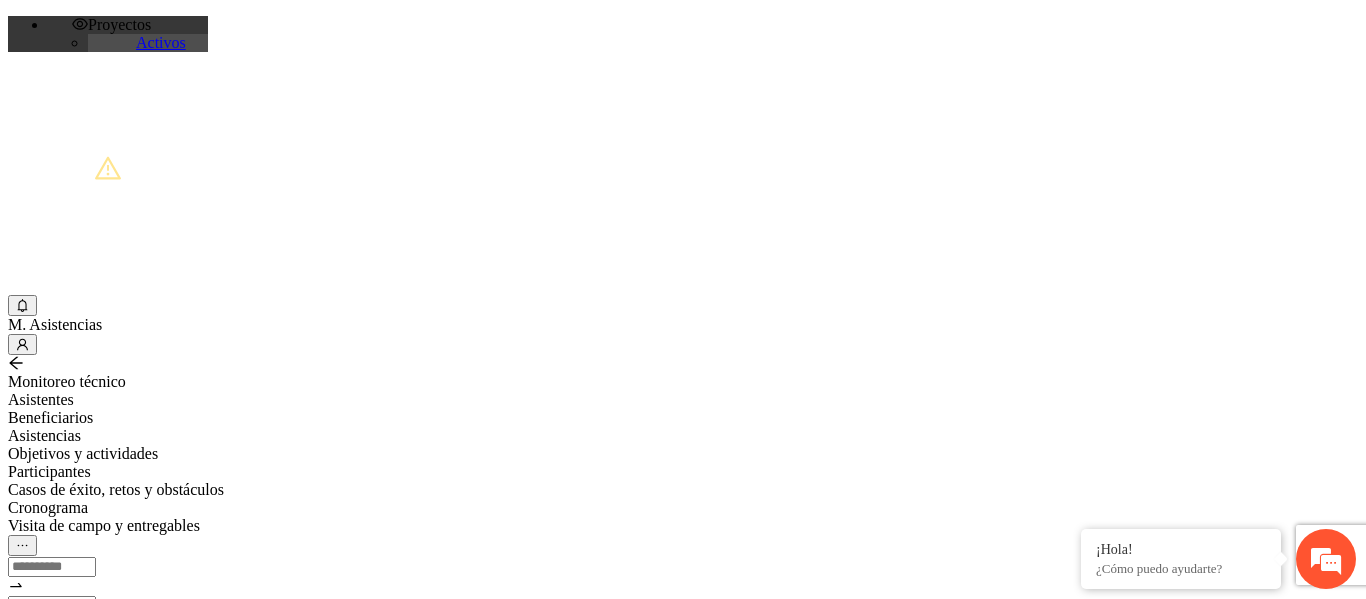 click on "Nombre:" at bounding box center (79, 1117) 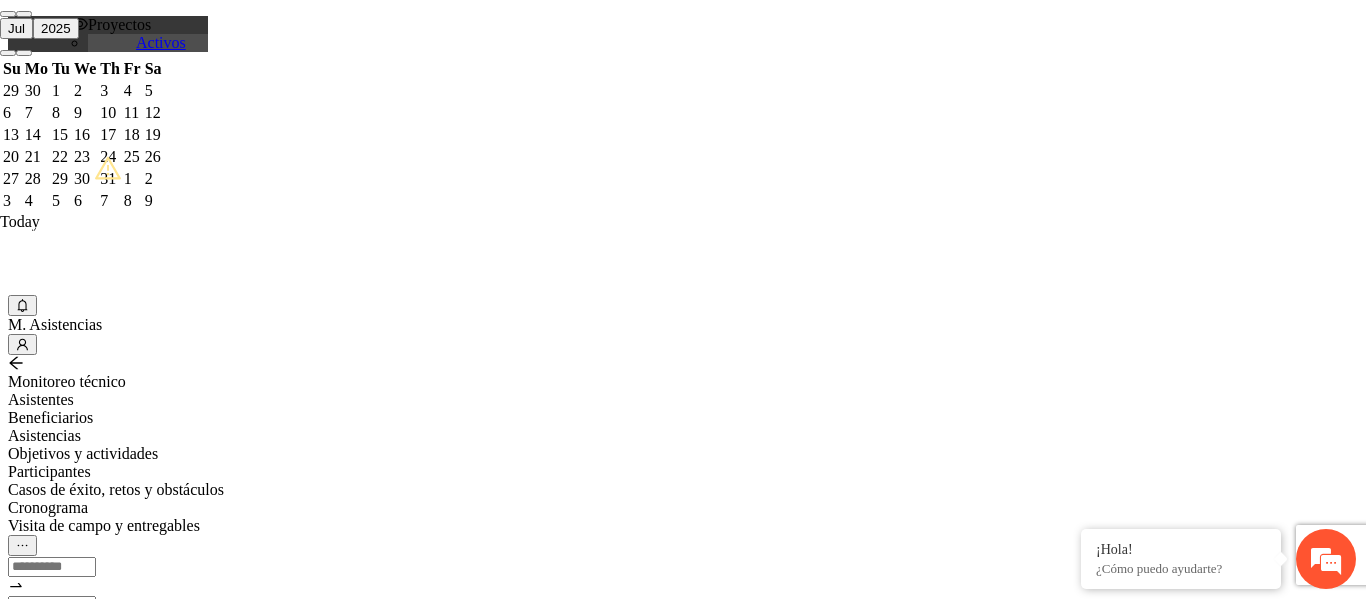click on "CURP:" at bounding box center (79, 1312) 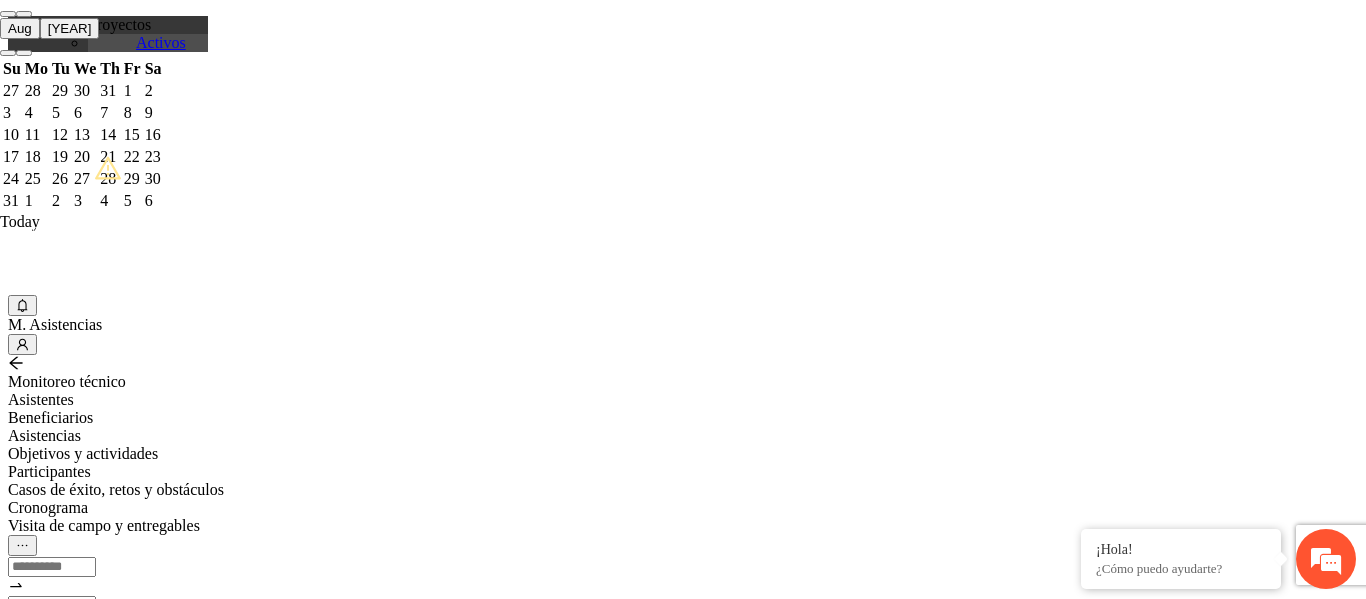 type on "**********" 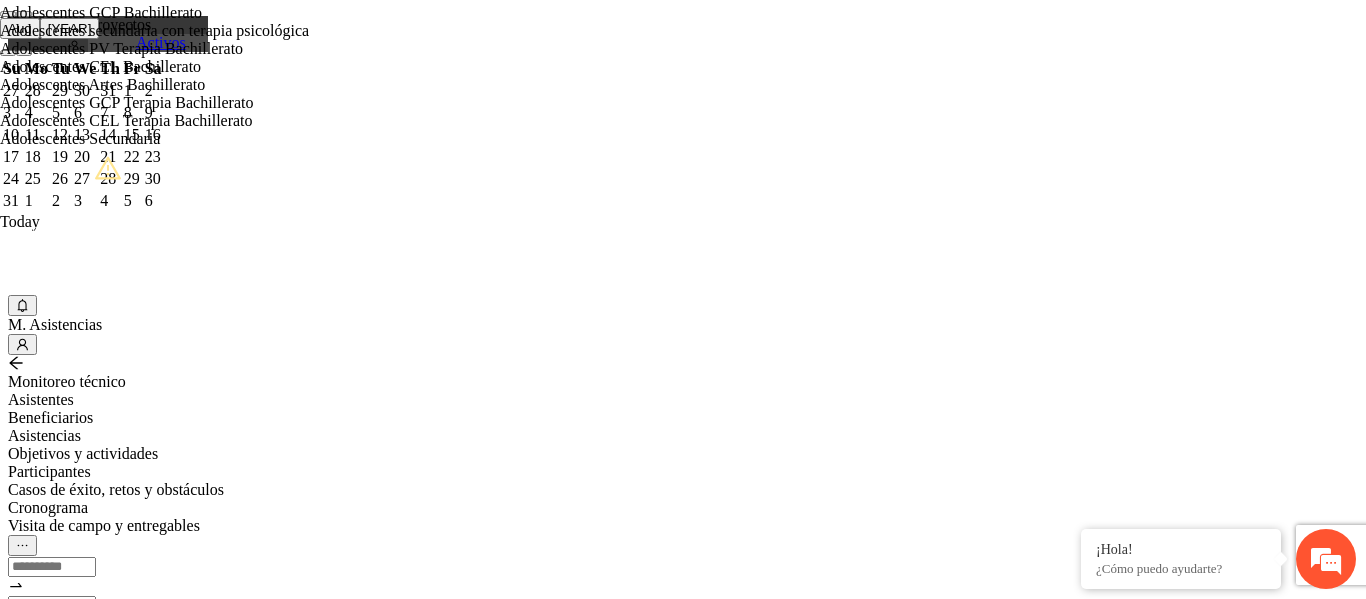 scroll, scrollTop: 160, scrollLeft: 0, axis: vertical 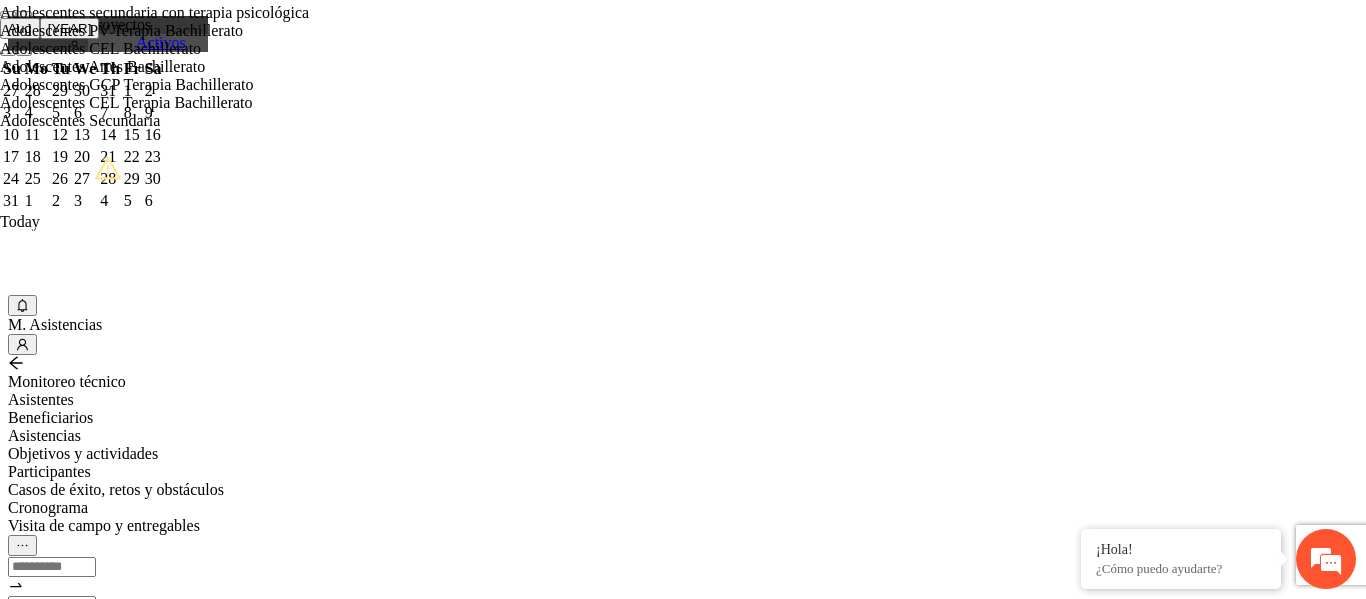 click on "Guardar" at bounding box center (109, 1581) 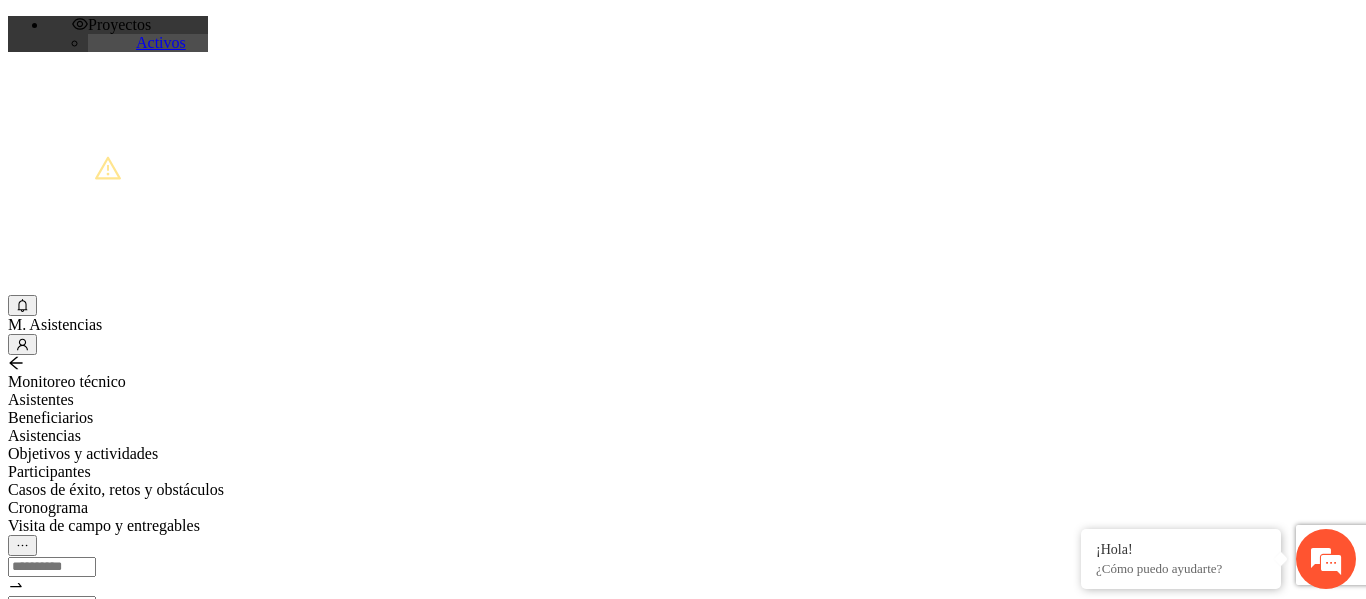 scroll, scrollTop: 463, scrollLeft: 0, axis: vertical 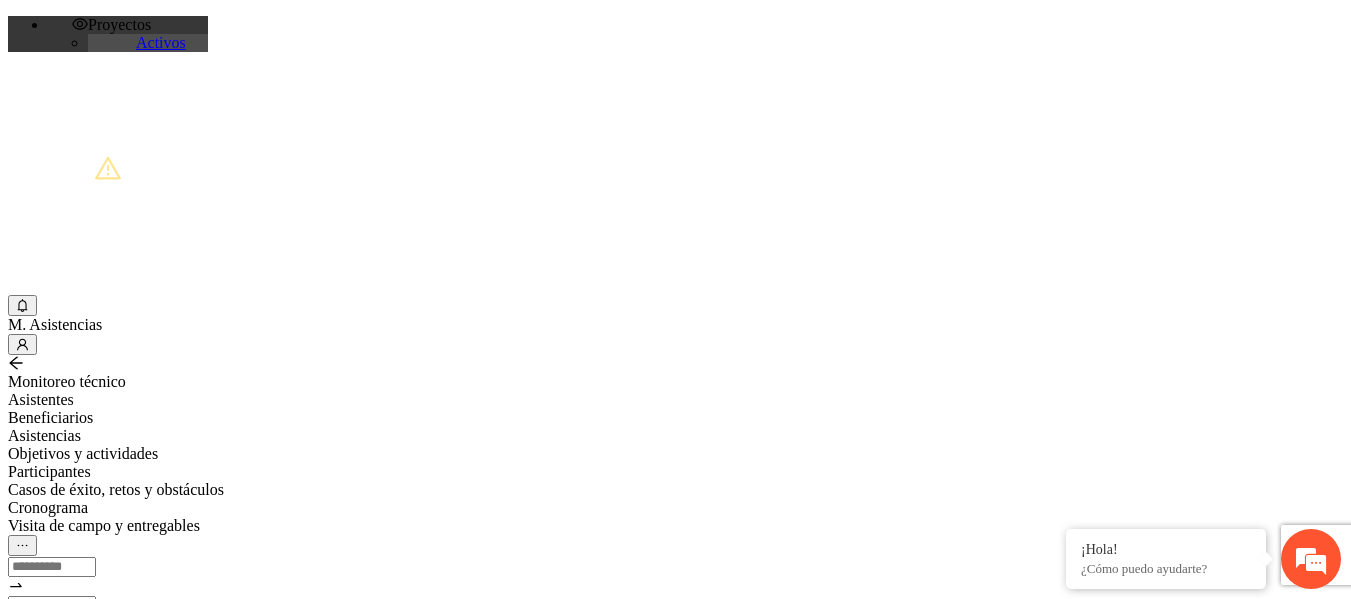 drag, startPoint x: 365, startPoint y: 234, endPoint x: 115, endPoint y: 278, distance: 253.84247 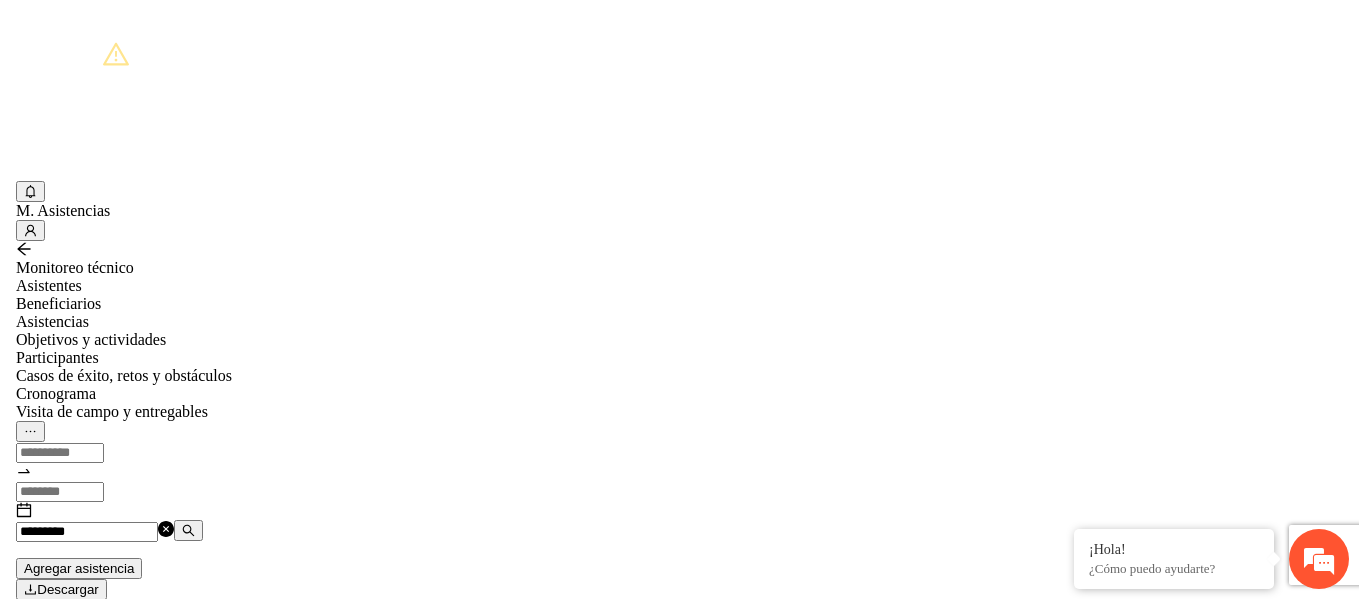 scroll, scrollTop: 0, scrollLeft: 0, axis: both 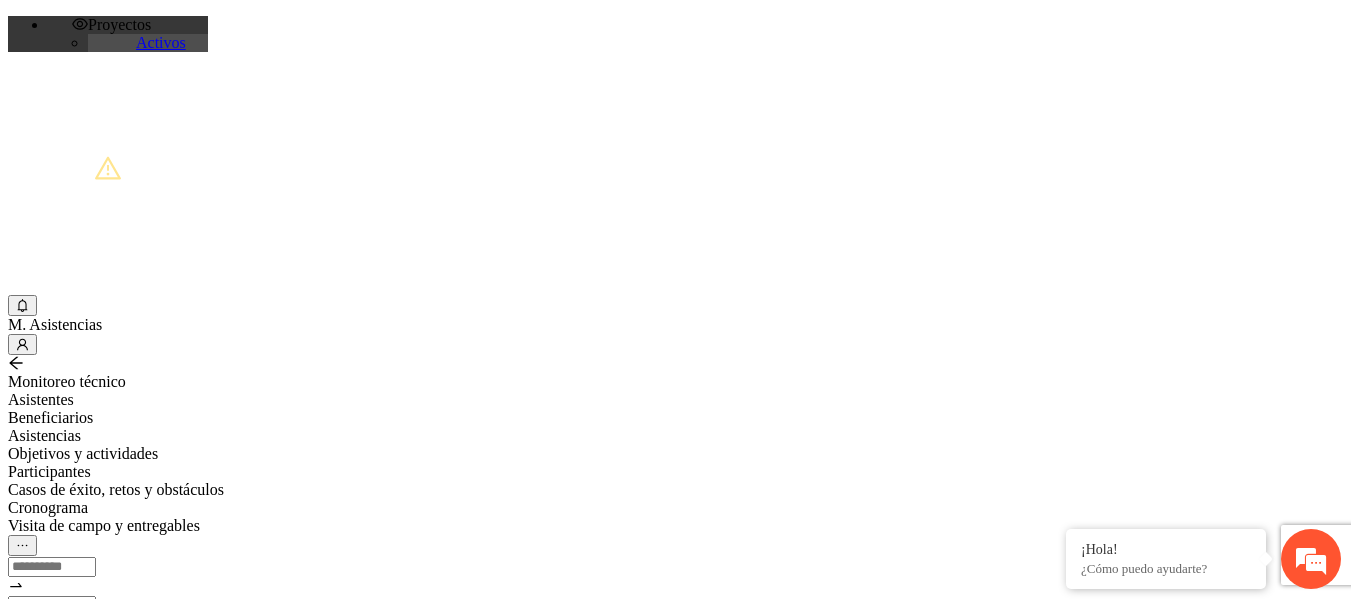 drag, startPoint x: 330, startPoint y: 240, endPoint x: 138, endPoint y: 228, distance: 192.37463 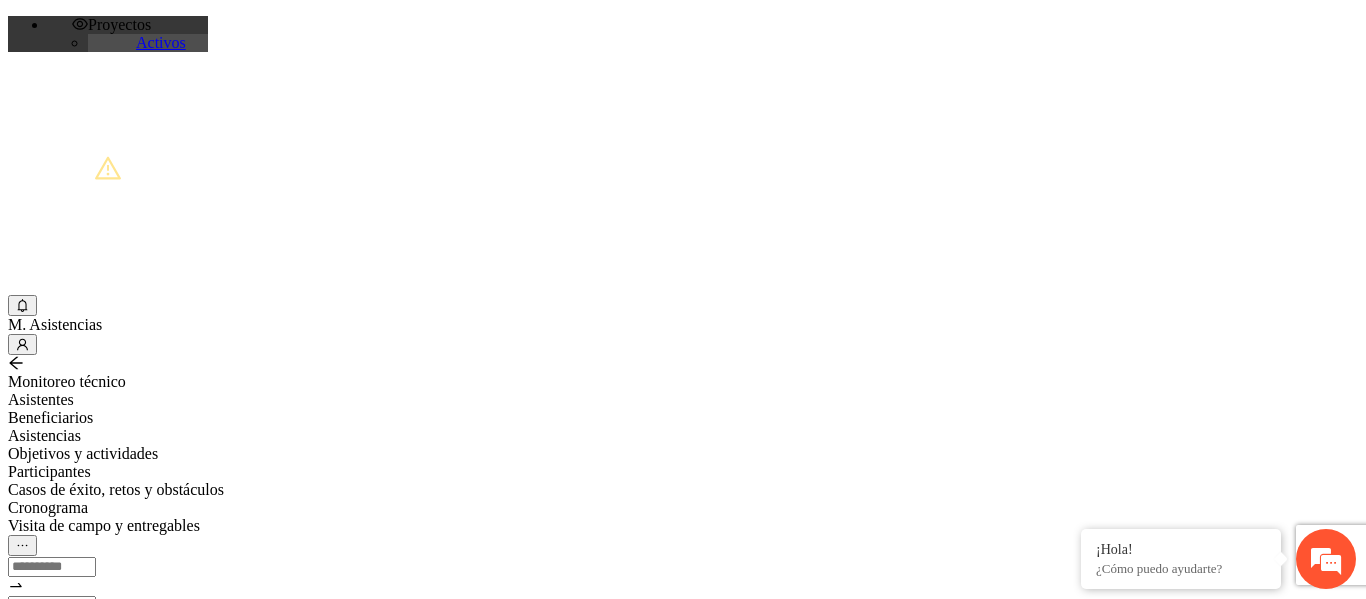 click on "Nombre:" at bounding box center [79, 1117] 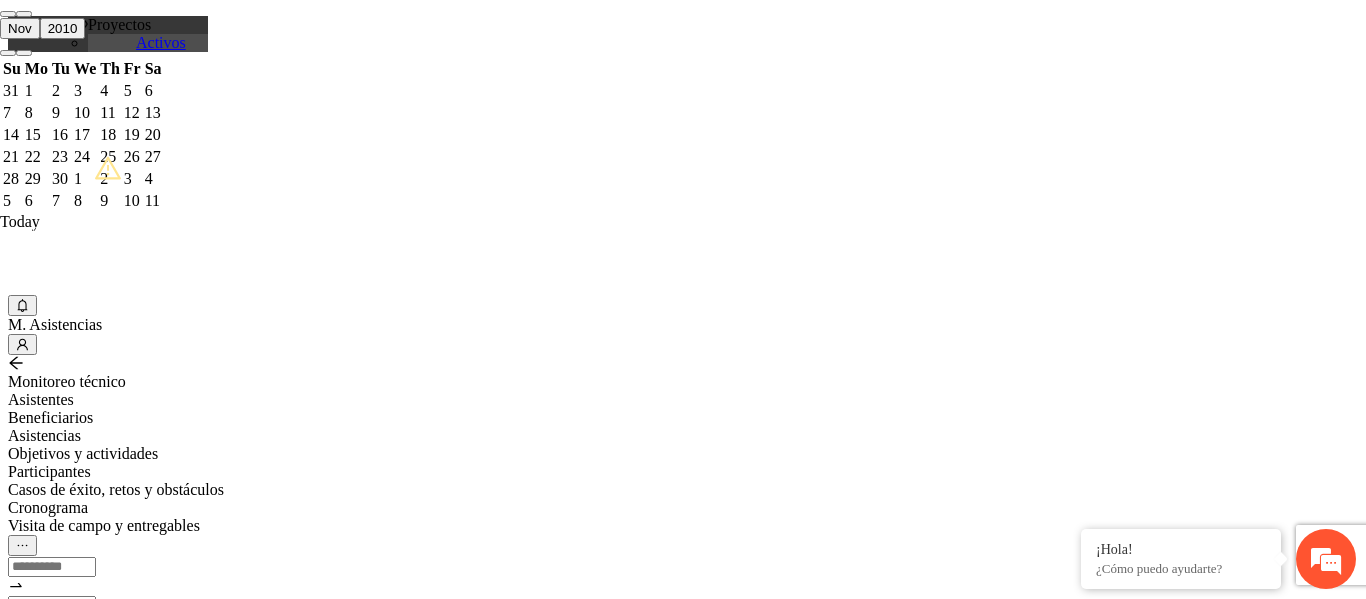 type on "**********" 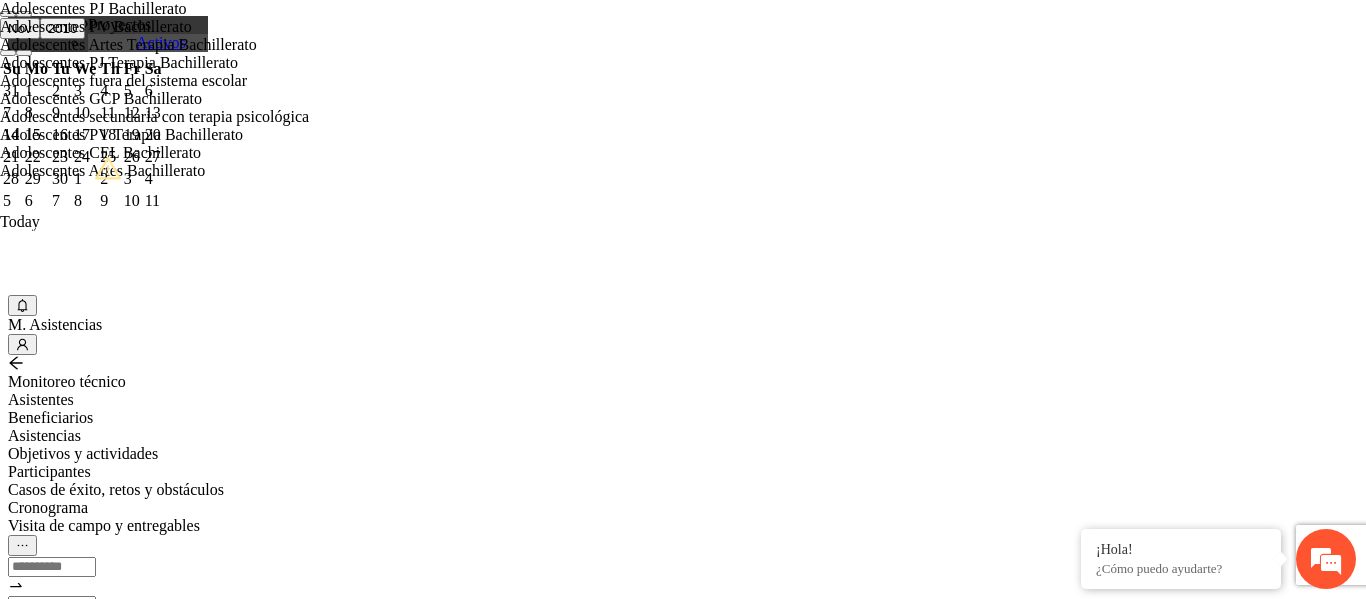 scroll, scrollTop: 160, scrollLeft: 0, axis: vertical 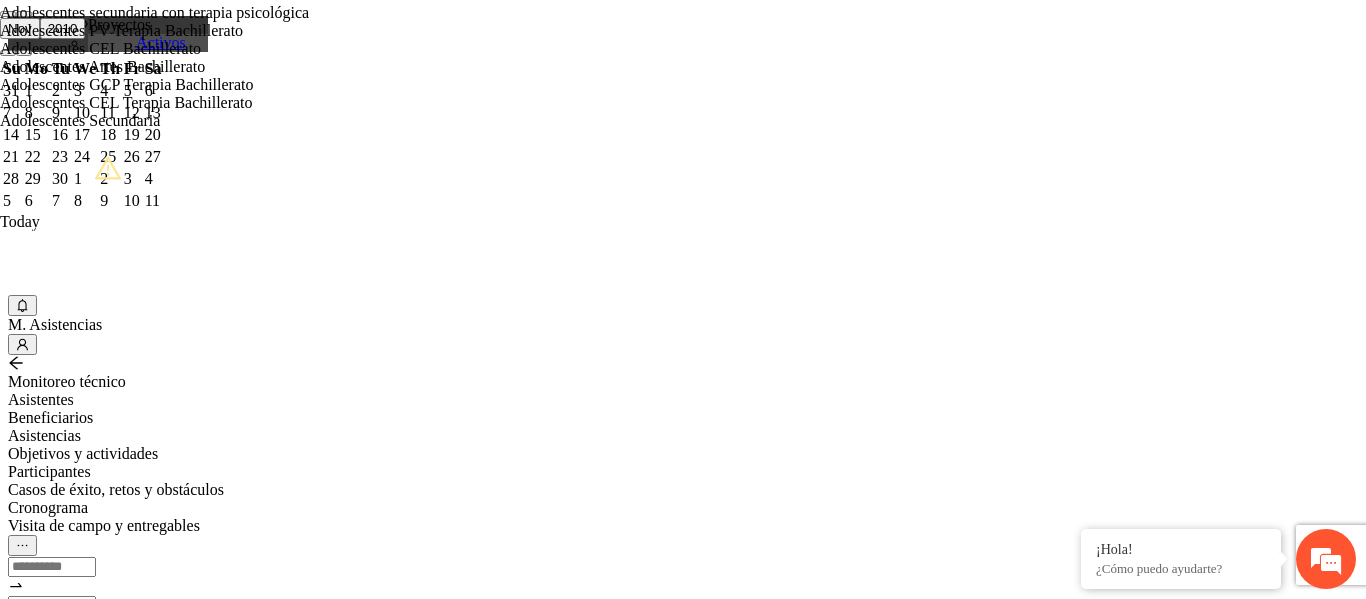 click on "Guardar" at bounding box center (109, 1581) 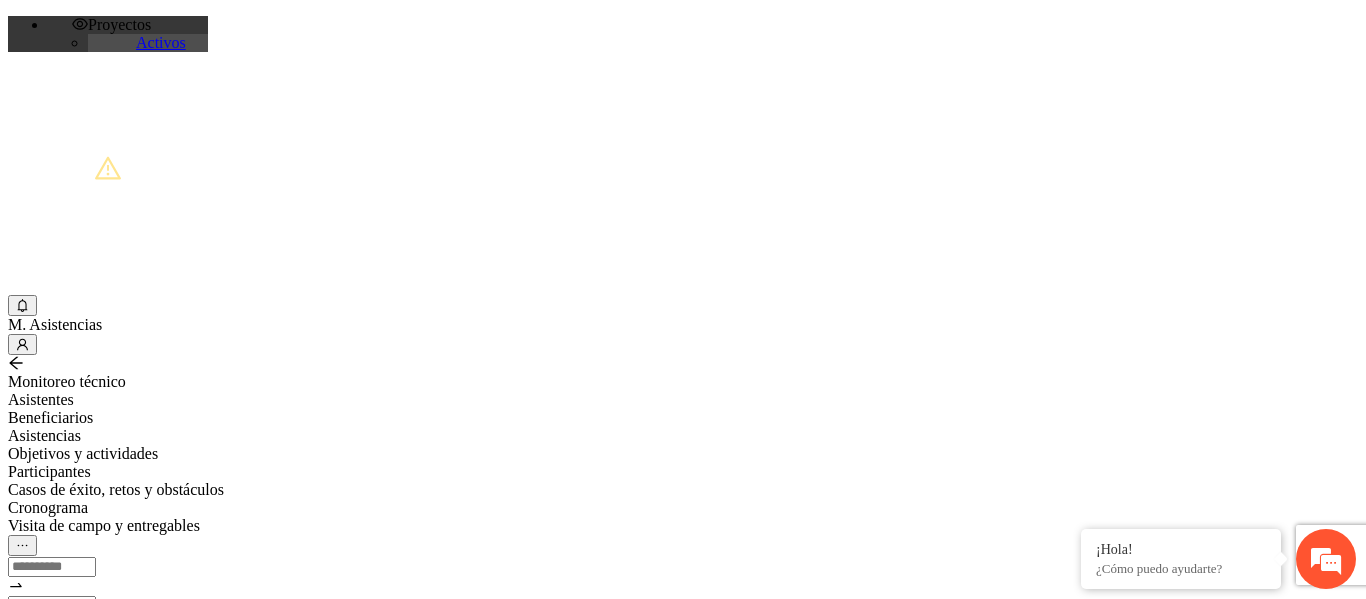 scroll, scrollTop: 463, scrollLeft: 0, axis: vertical 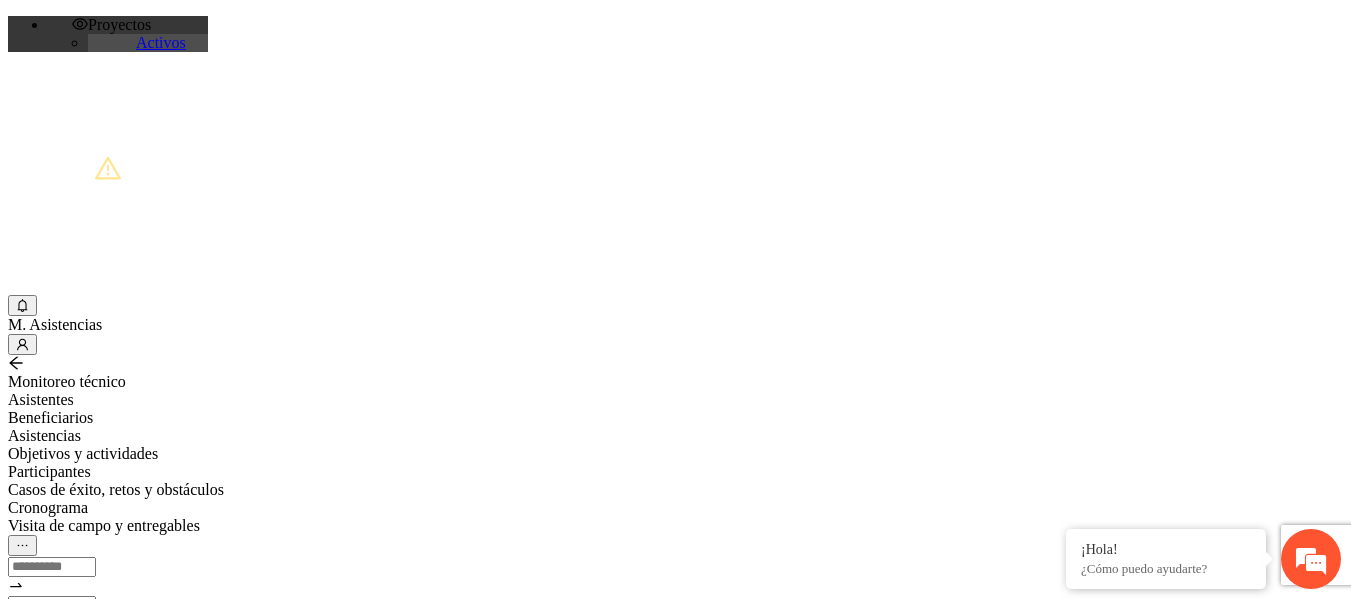 drag, startPoint x: 428, startPoint y: 230, endPoint x: 70, endPoint y: 208, distance: 358.67535 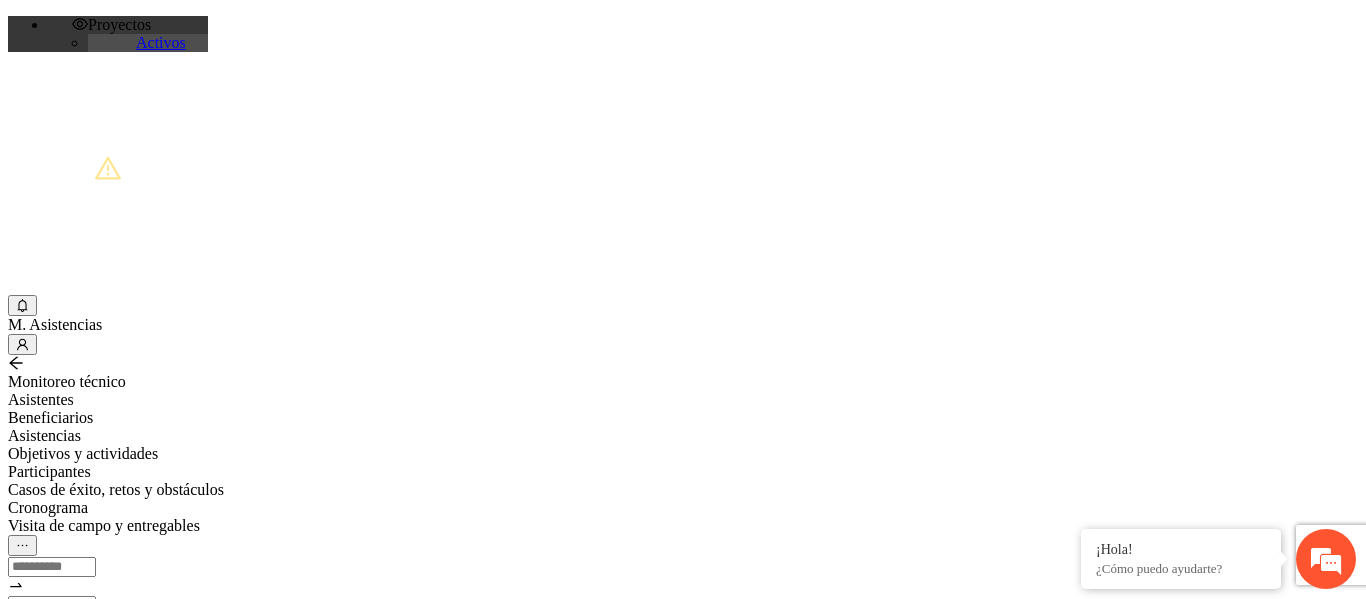 click on "Nombre:" at bounding box center (79, 1210) 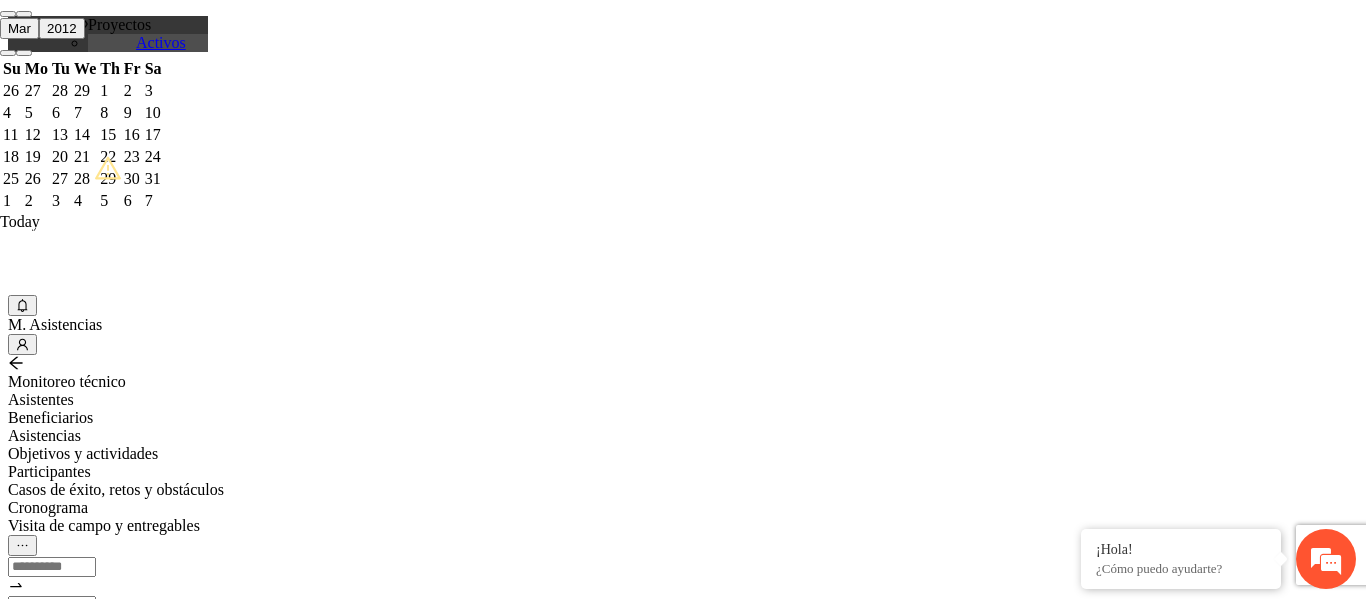 type on "**********" 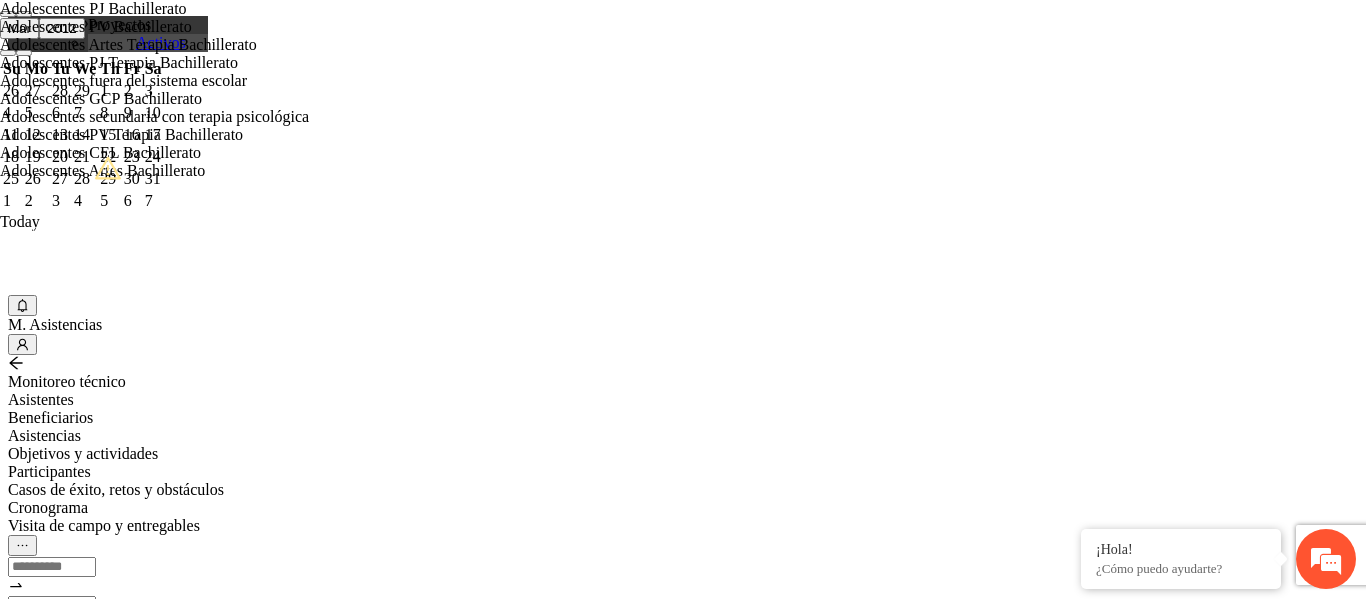 scroll, scrollTop: 160, scrollLeft: 0, axis: vertical 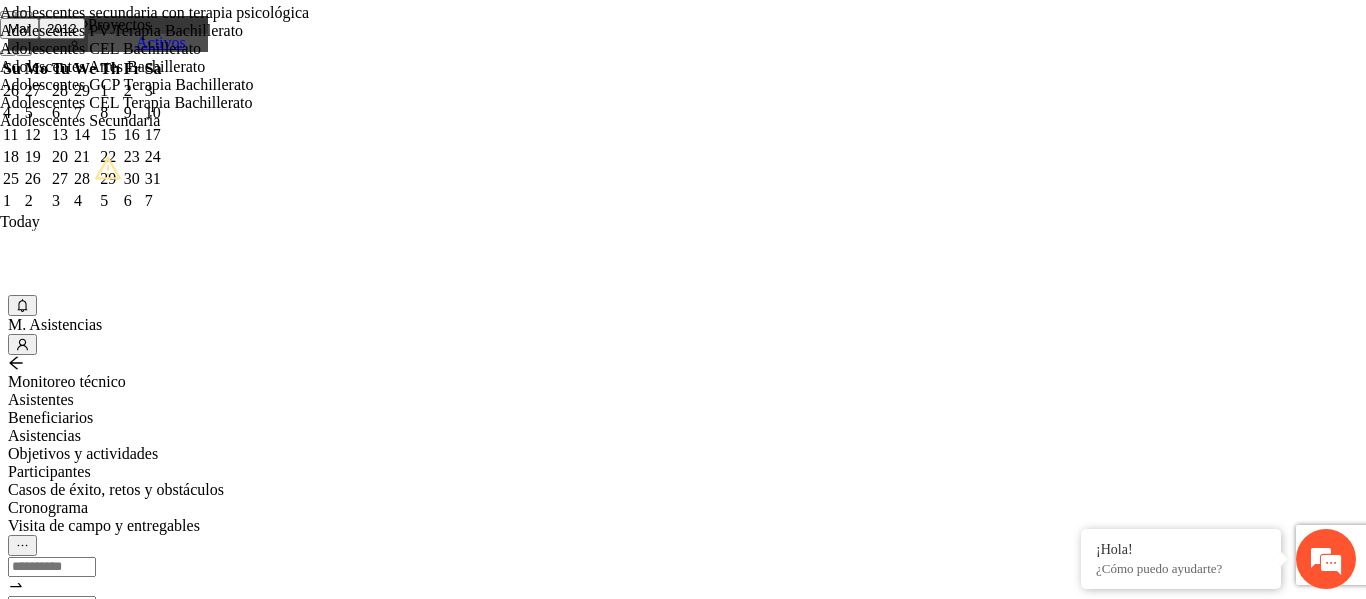 click on "Guardar" at bounding box center [109, 1674] 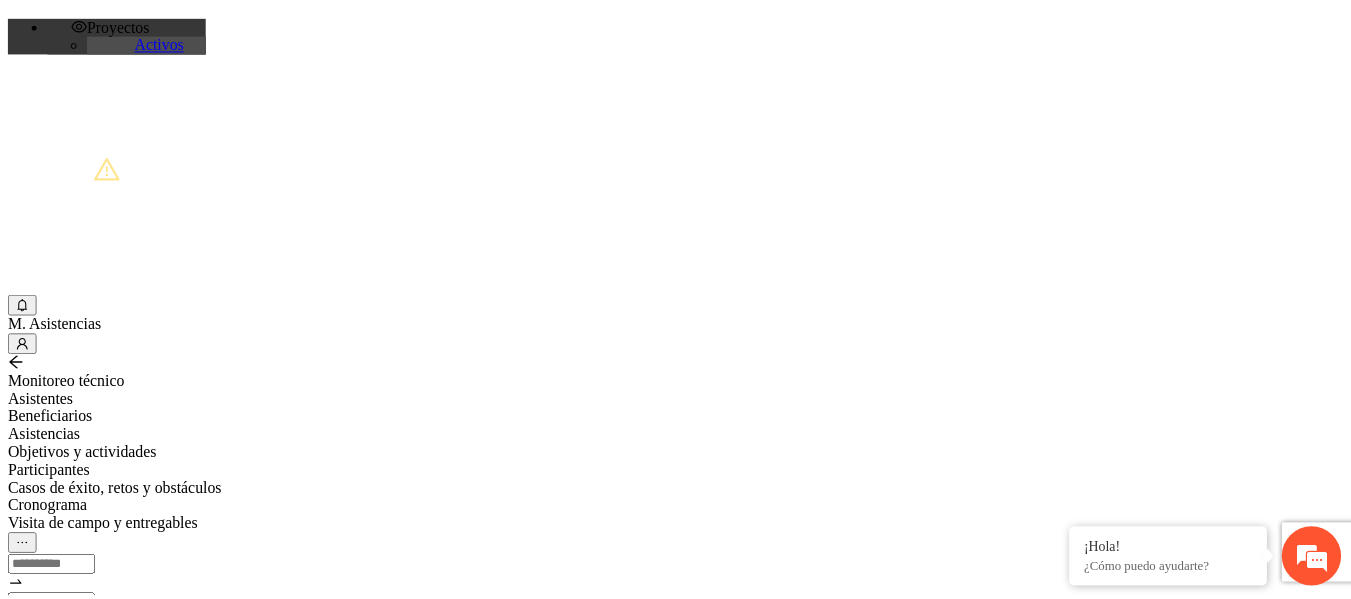 scroll, scrollTop: 463, scrollLeft: 0, axis: vertical 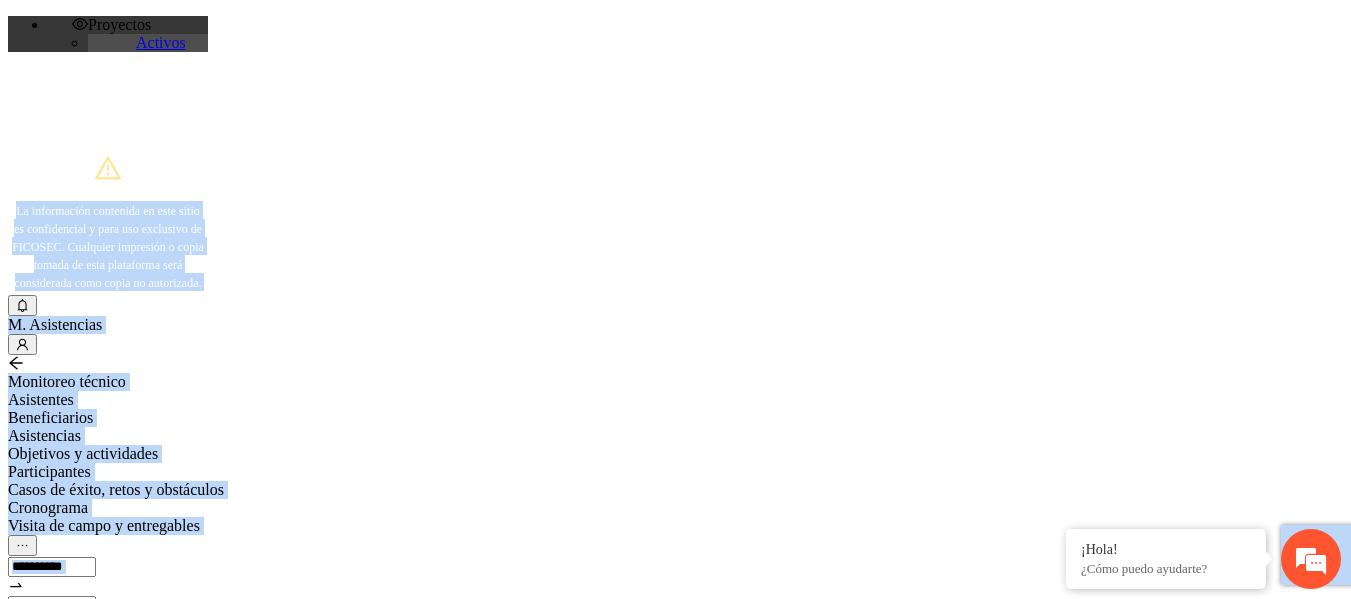 drag, startPoint x: 305, startPoint y: 244, endPoint x: 178, endPoint y: 206, distance: 132.56319 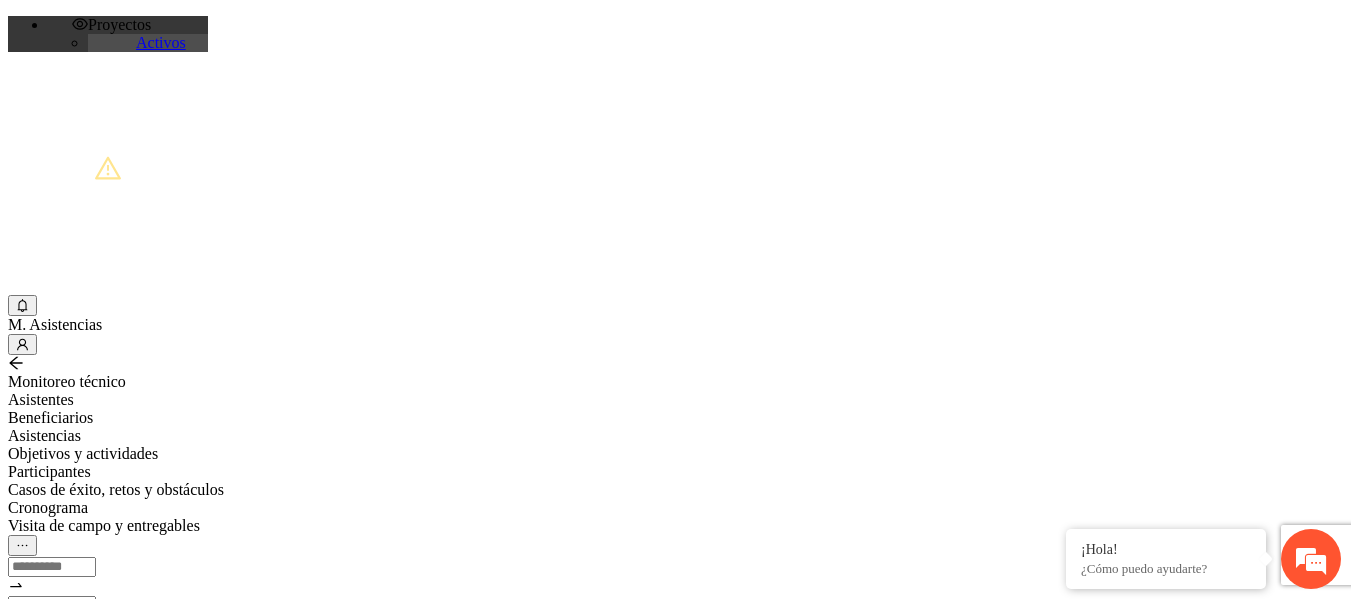 click on "*****" at bounding box center (79, 646) 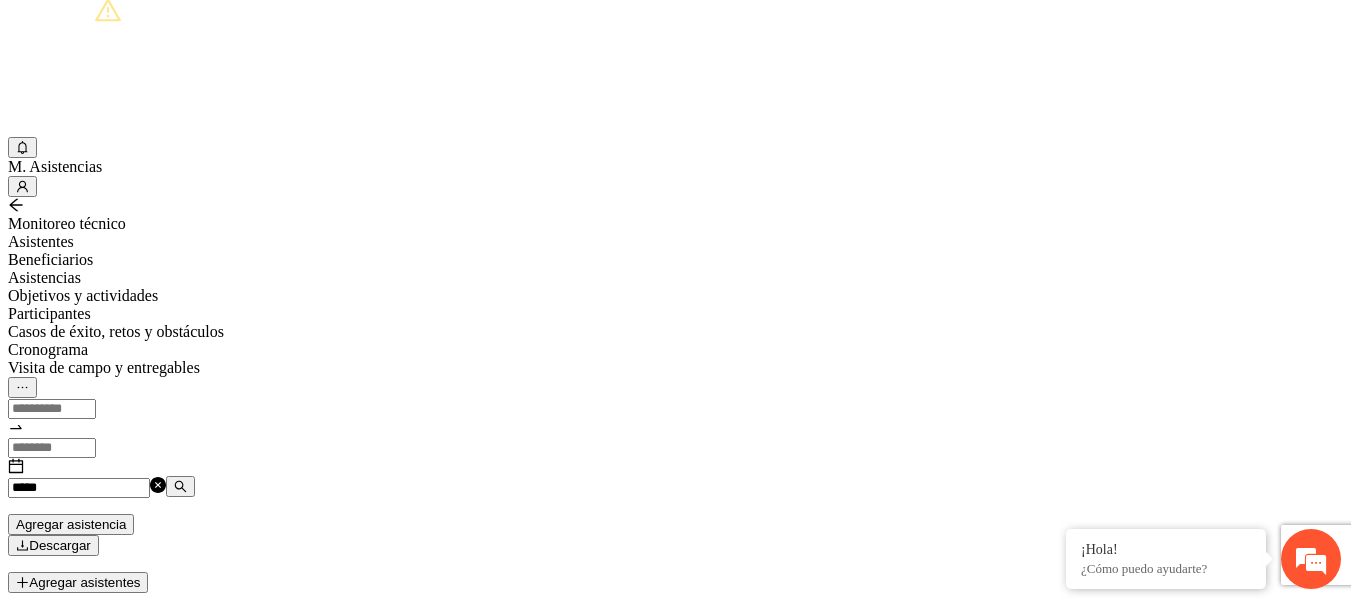 scroll, scrollTop: 156, scrollLeft: 0, axis: vertical 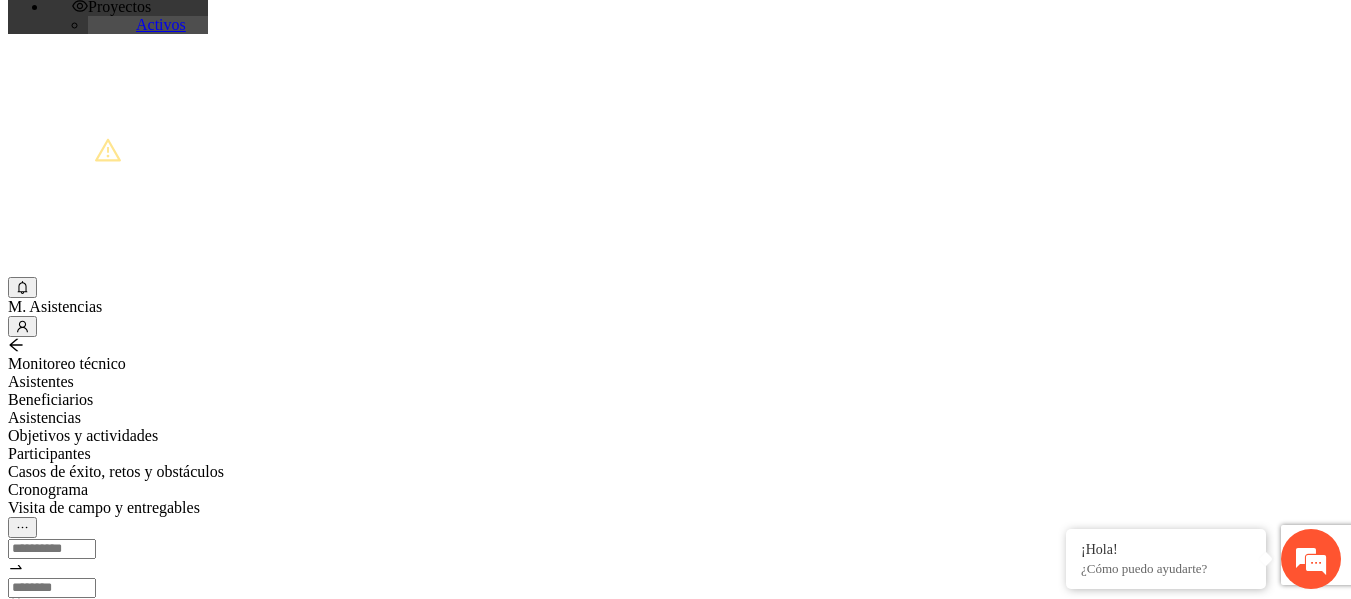 drag, startPoint x: 270, startPoint y: 215, endPoint x: 147, endPoint y: 213, distance: 123.01626 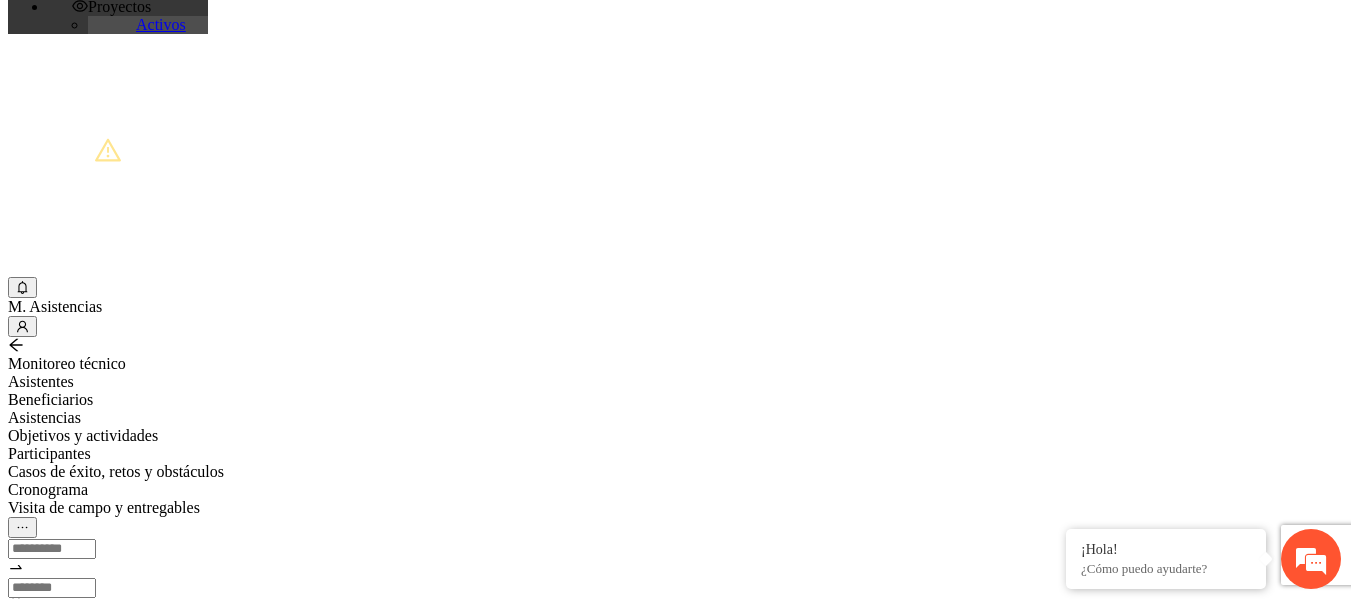 type on "**********" 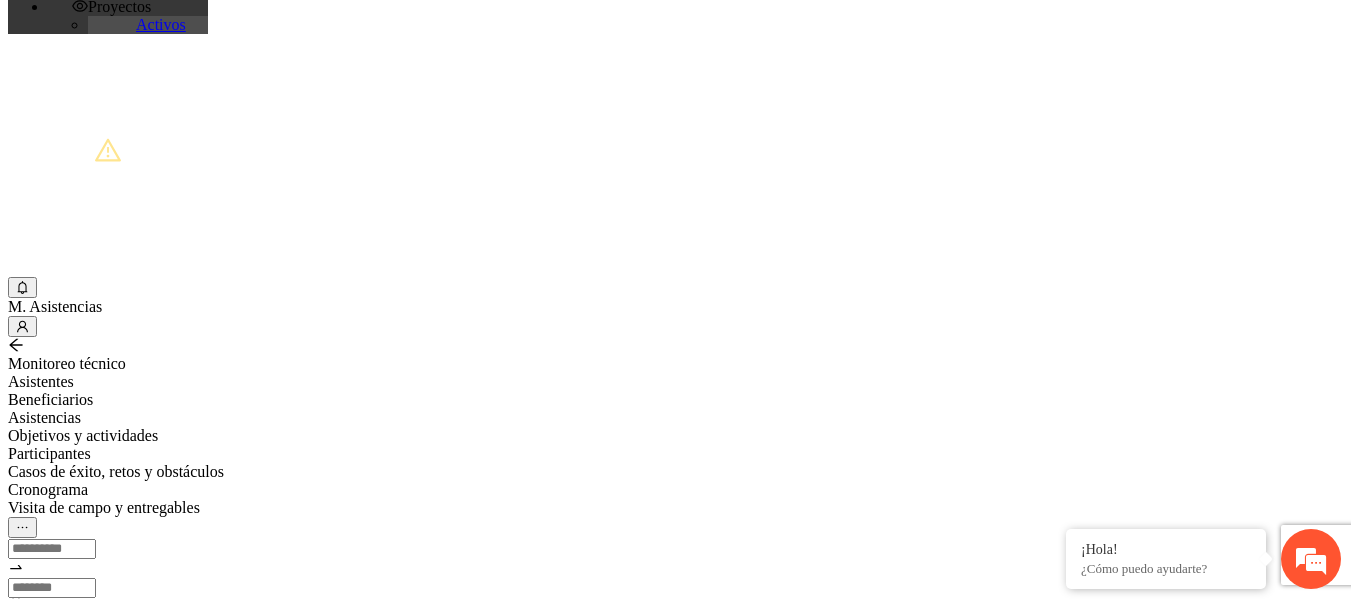 click at bounding box center [22, 722] 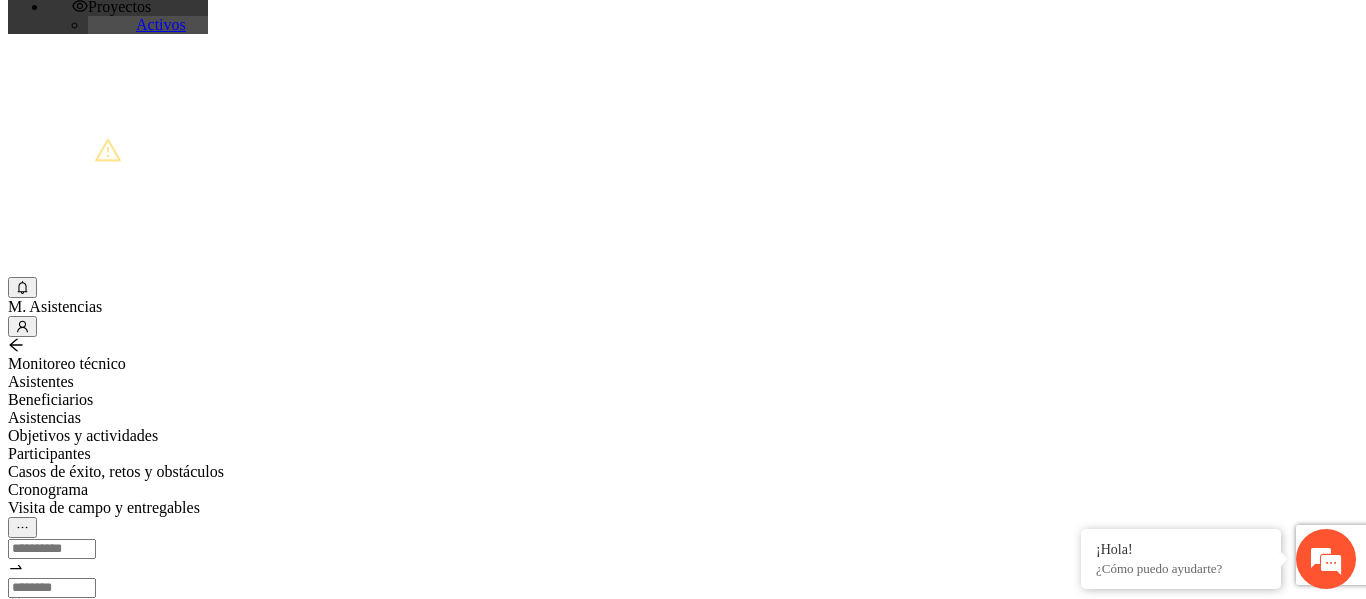 click on "Nombre:" at bounding box center (79, 1146) 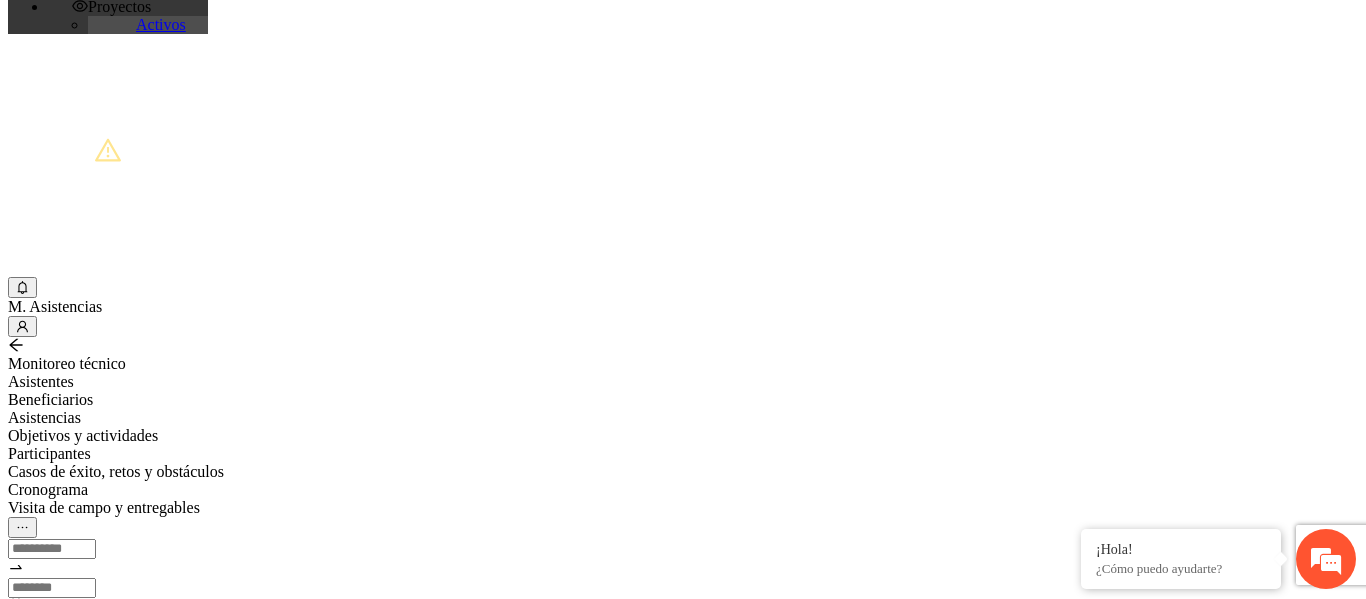 type on "*********" 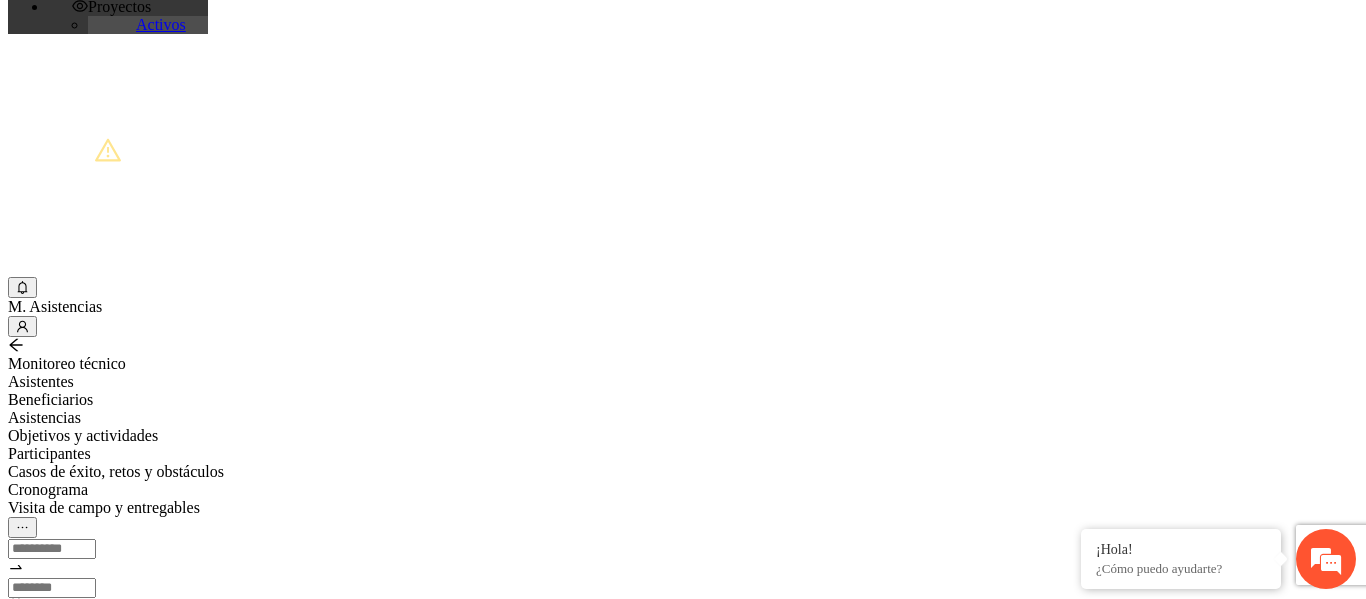 click on "Apellido 2:" at bounding box center [79, 1224] 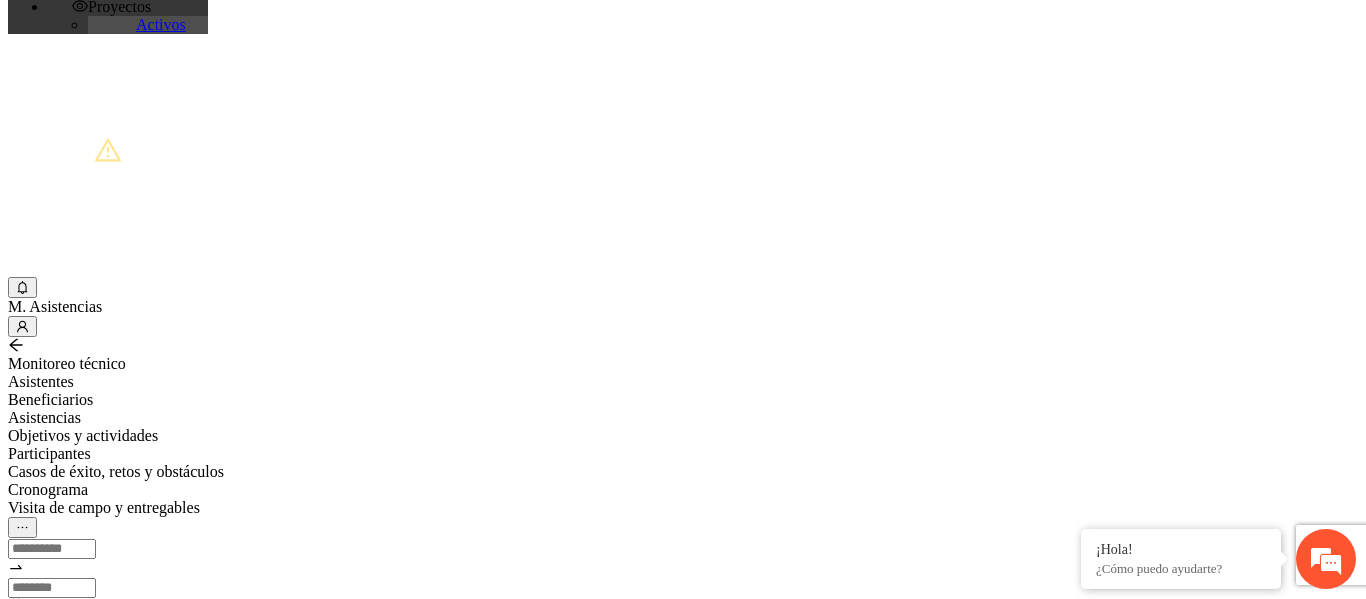 type on "*****" 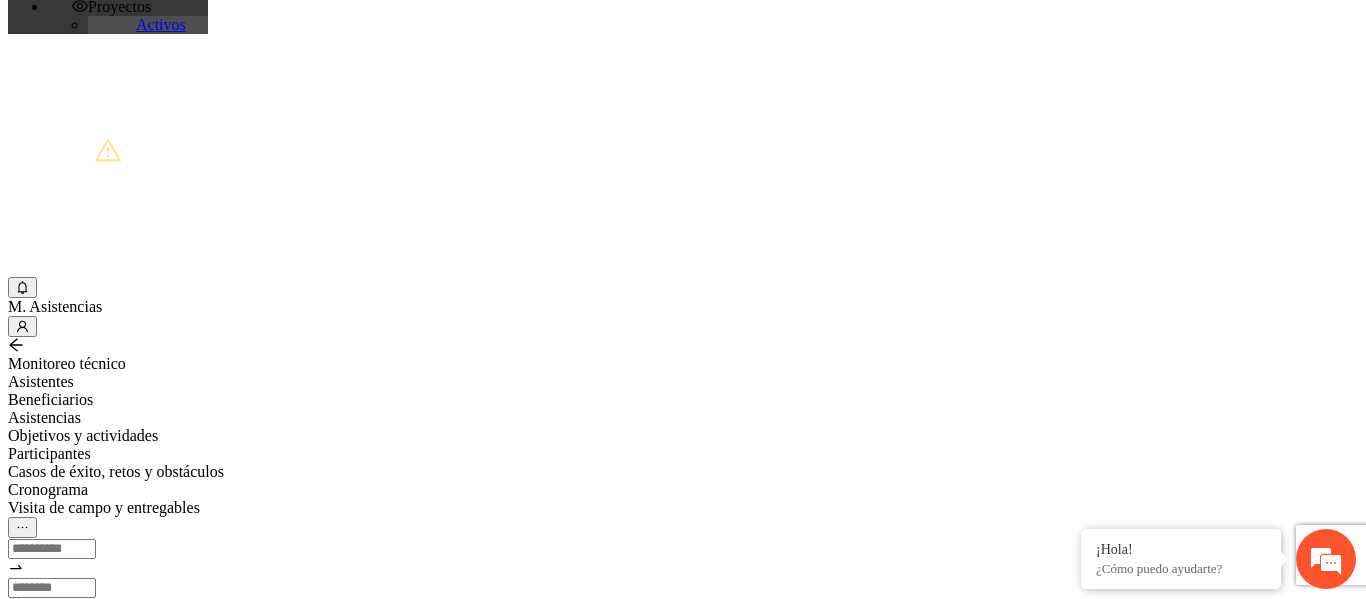 click on "Femenino" at bounding box center (64, 1263) 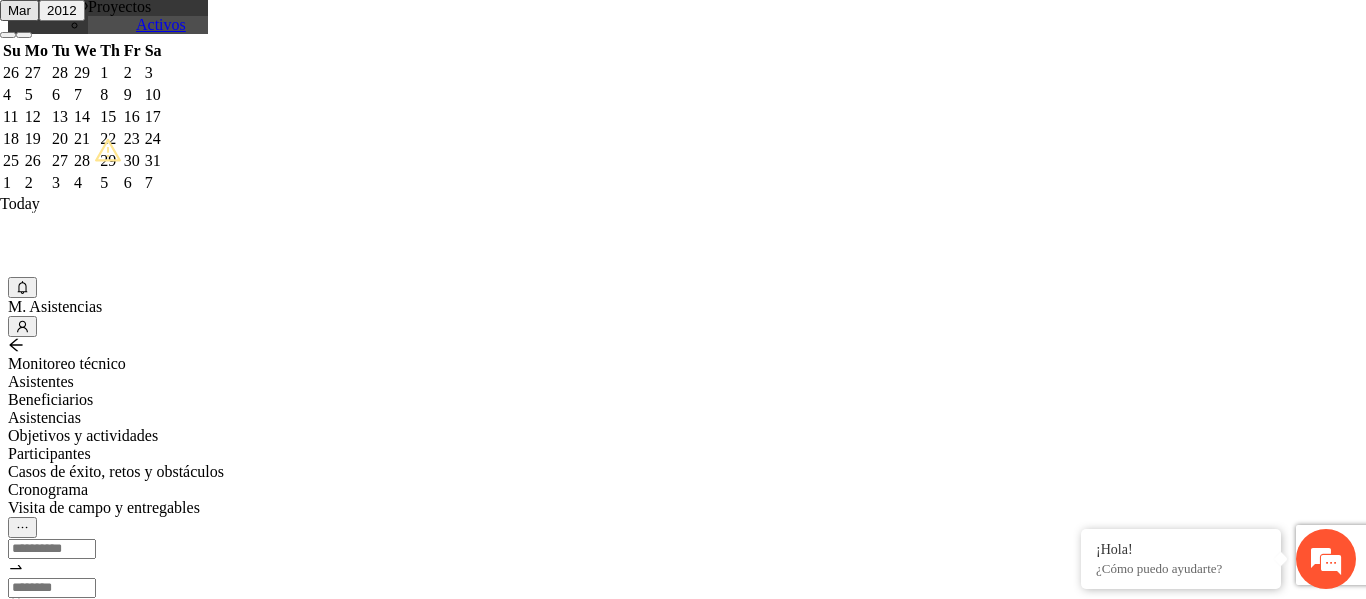 type on "**********" 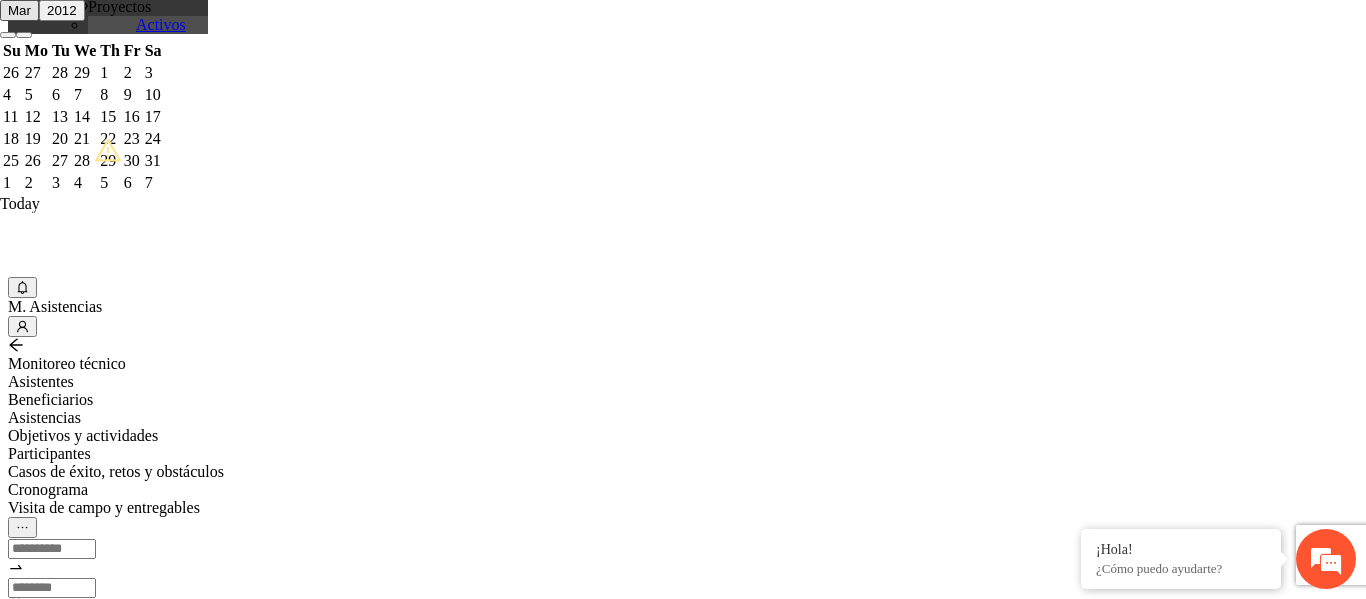 type on "*********" 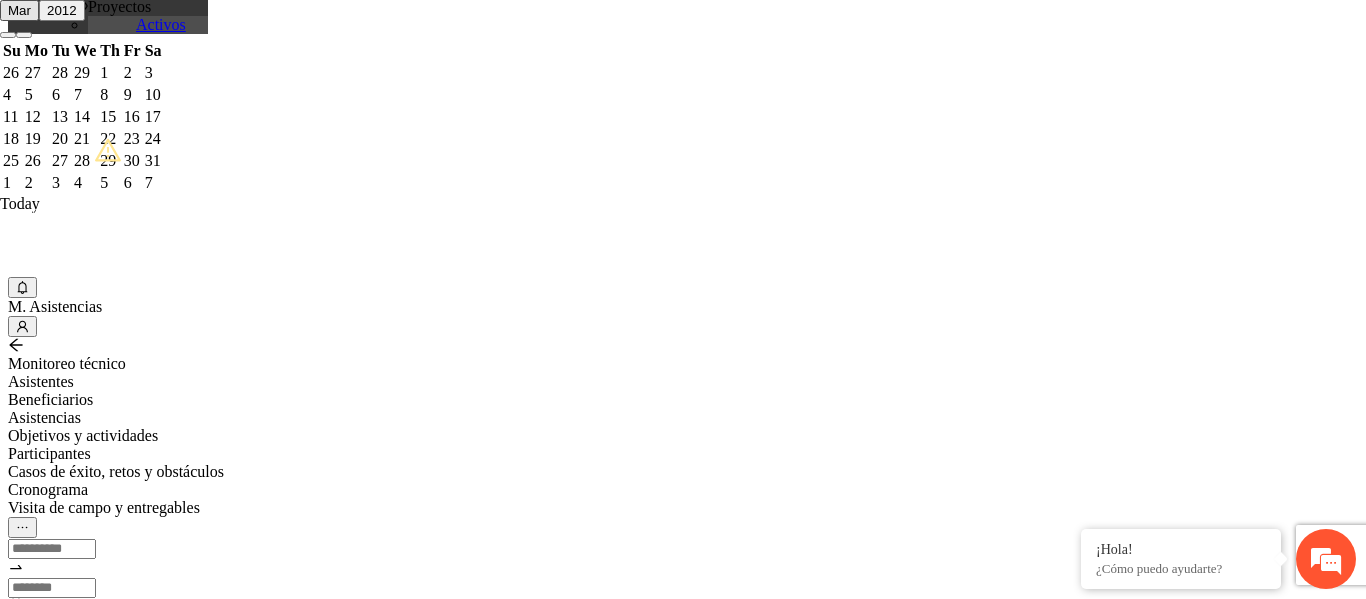 click on "Municipio:" at bounding box center (79, 1476) 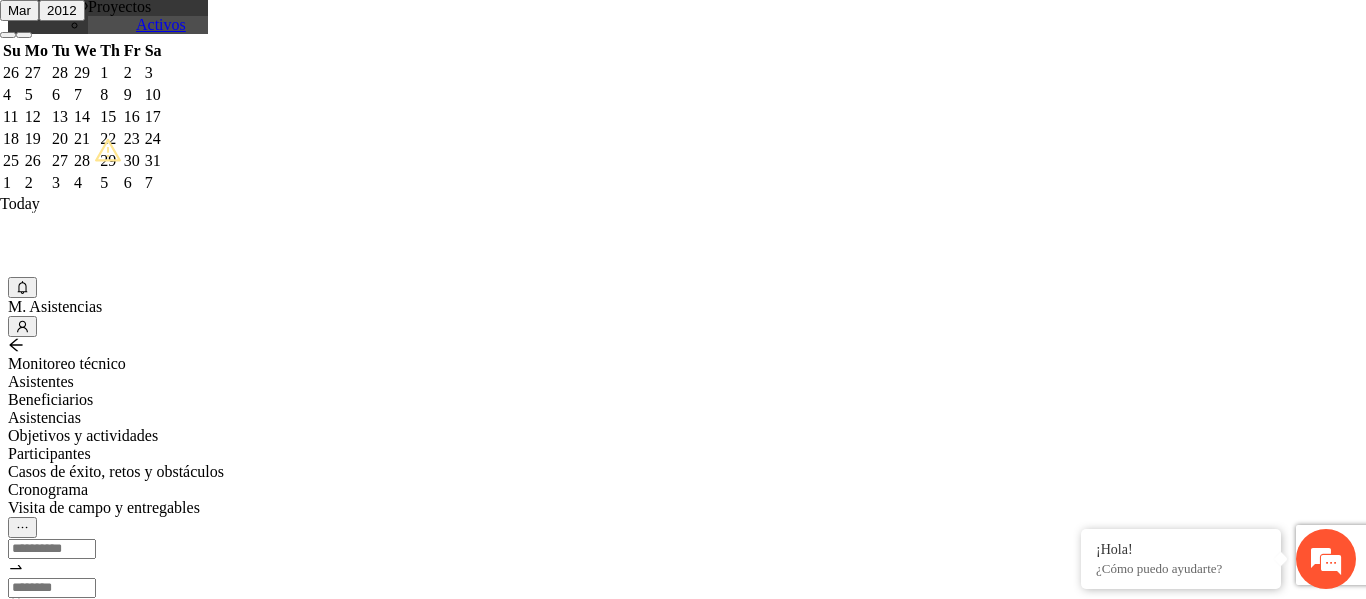 click on "Perfil de beneficiario" at bounding box center [79, 1572] 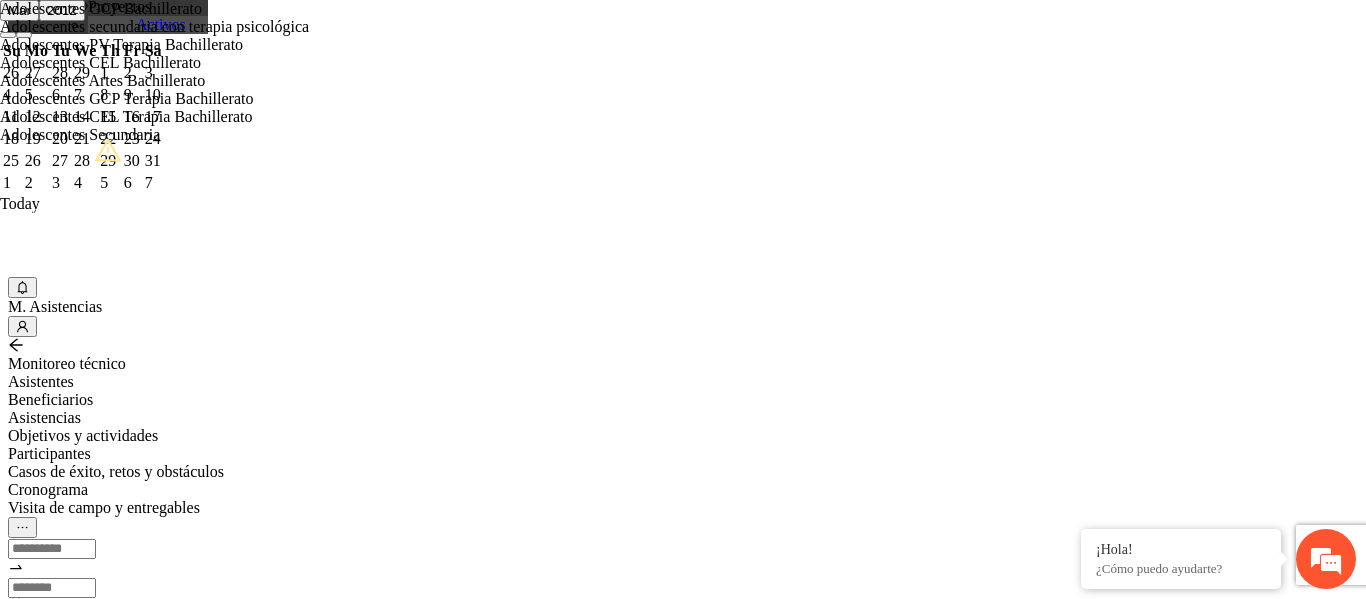 scroll, scrollTop: 160, scrollLeft: 0, axis: vertical 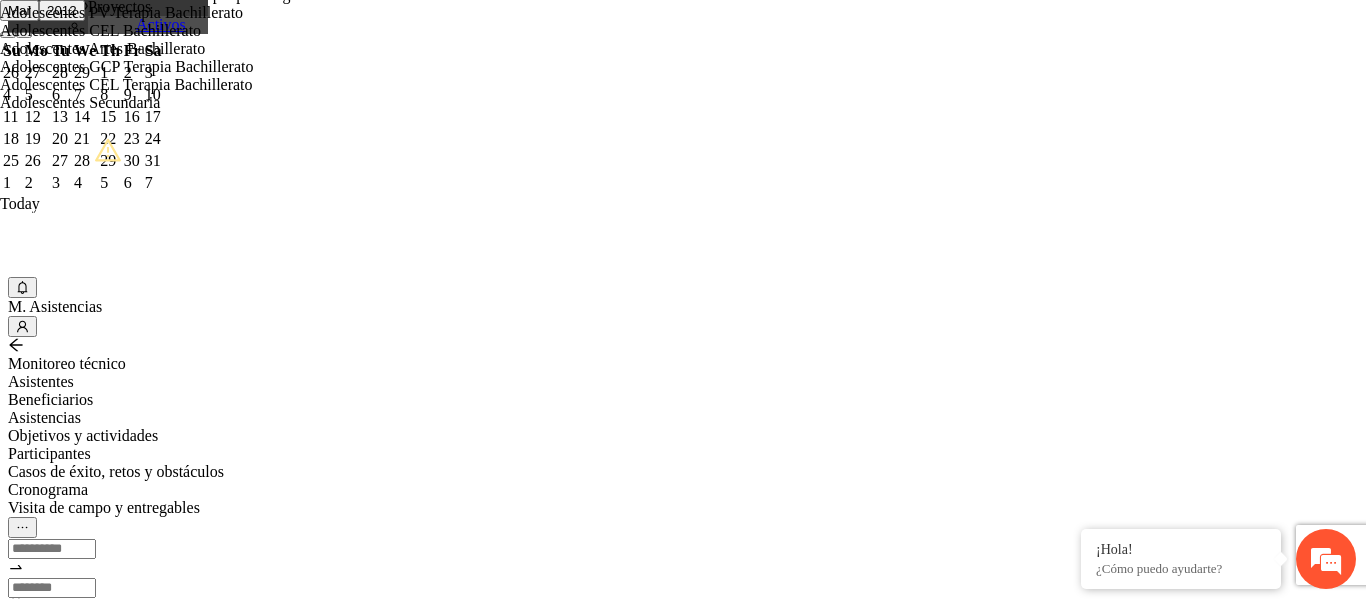 click on "Guardar" at bounding box center [109, 1610] 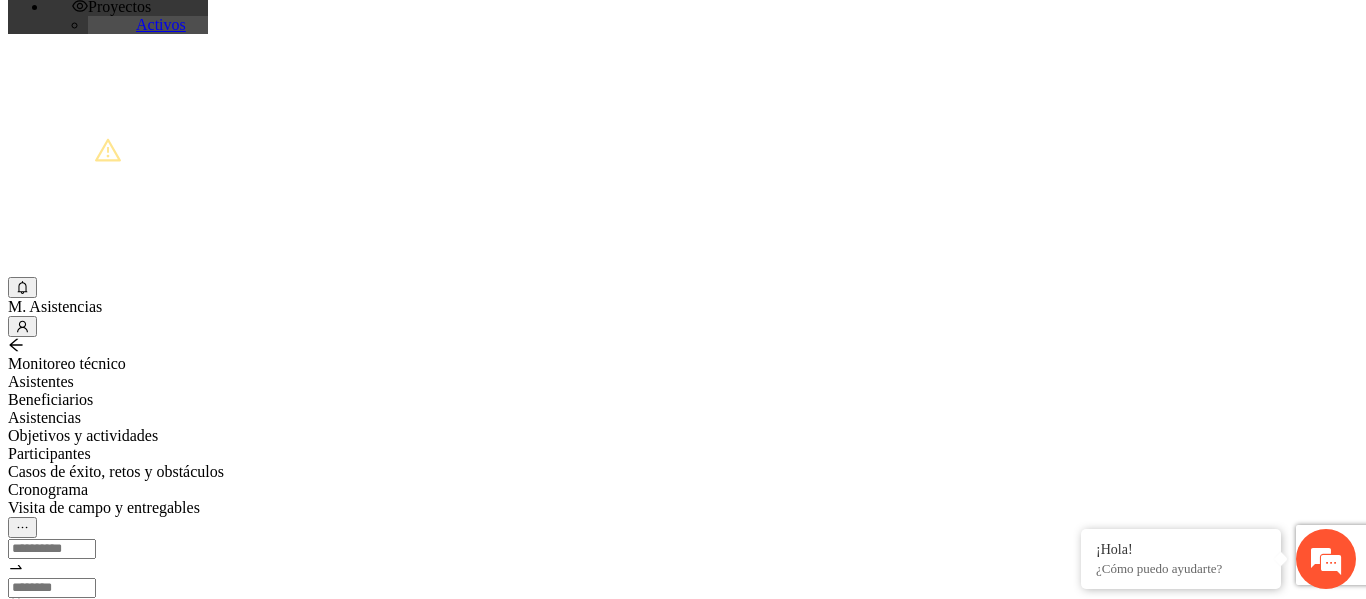 scroll, scrollTop: 463, scrollLeft: 0, axis: vertical 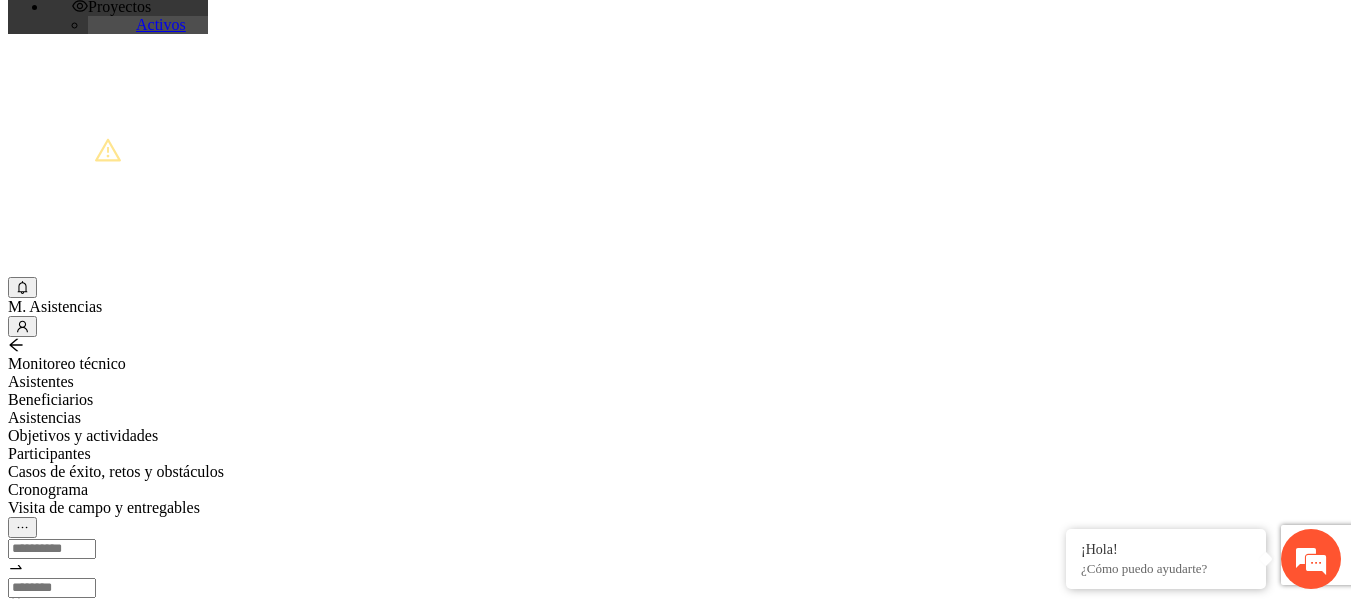 drag, startPoint x: 240, startPoint y: 233, endPoint x: 114, endPoint y: 261, distance: 129.07362 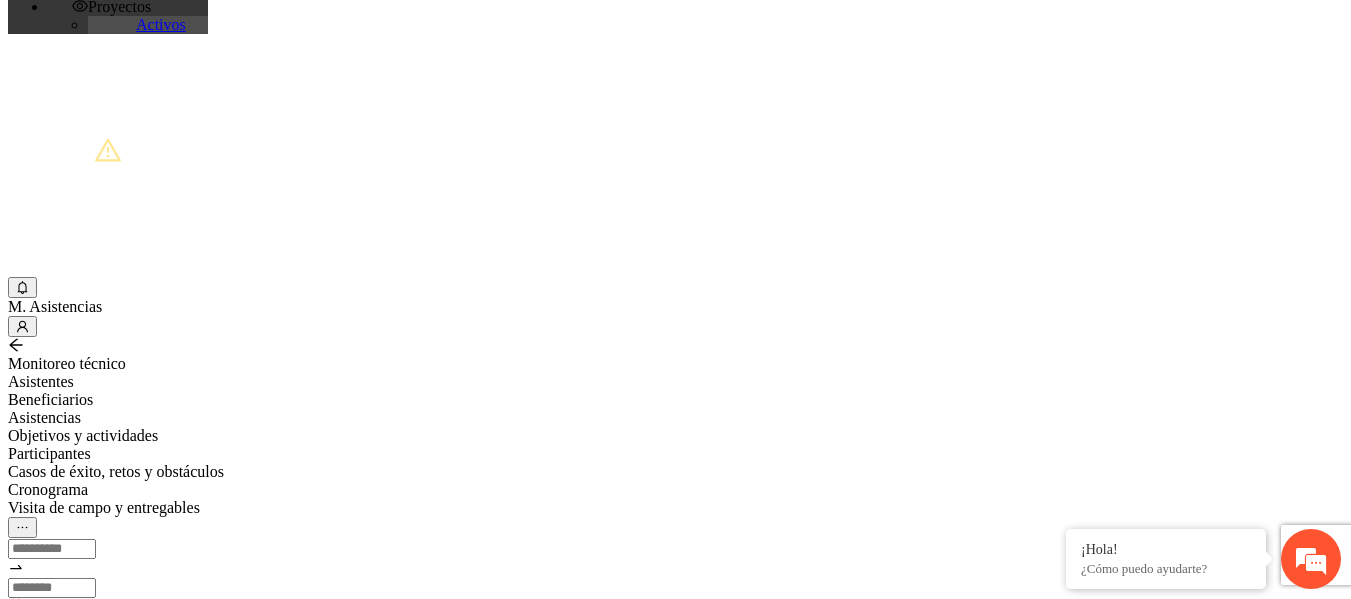 type on "*****" 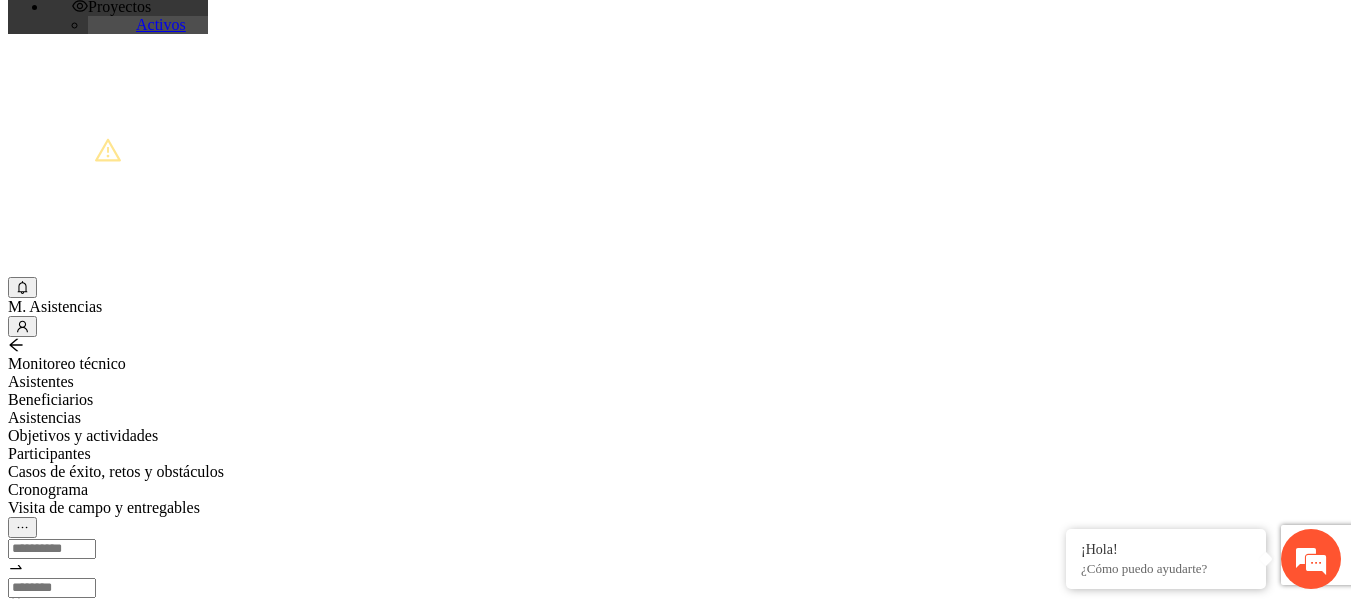click on "Agregar asistentes" at bounding box center (84, 722) 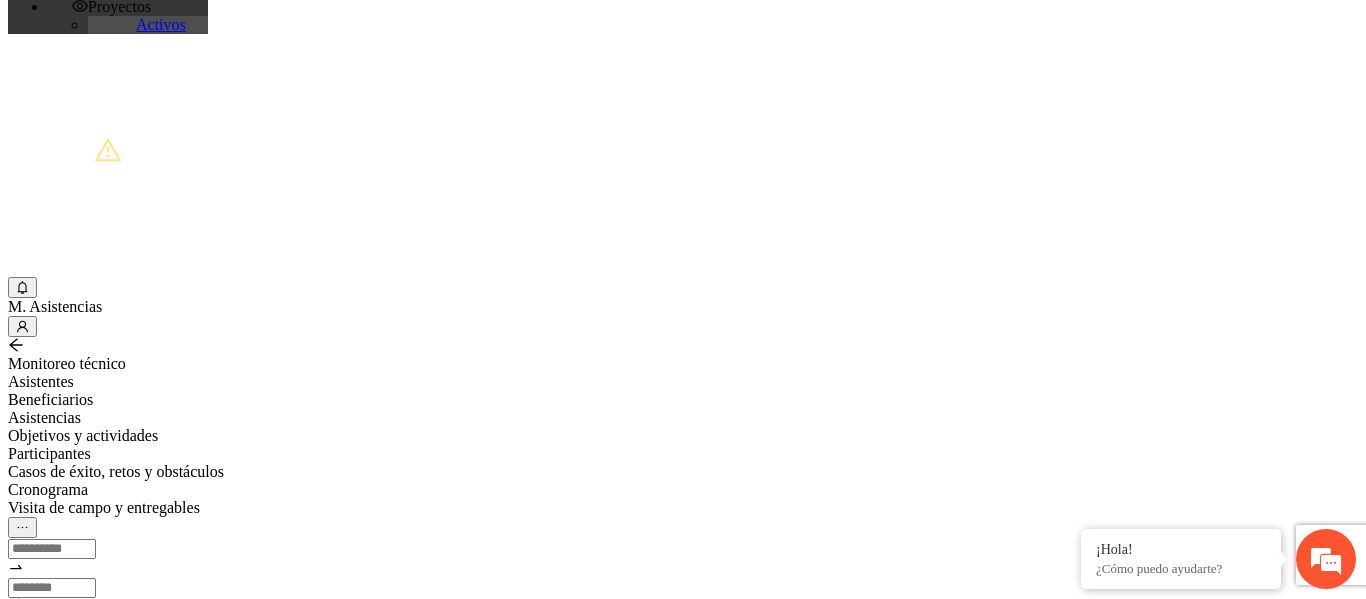click on "Nombre:" at bounding box center (79, 1099) 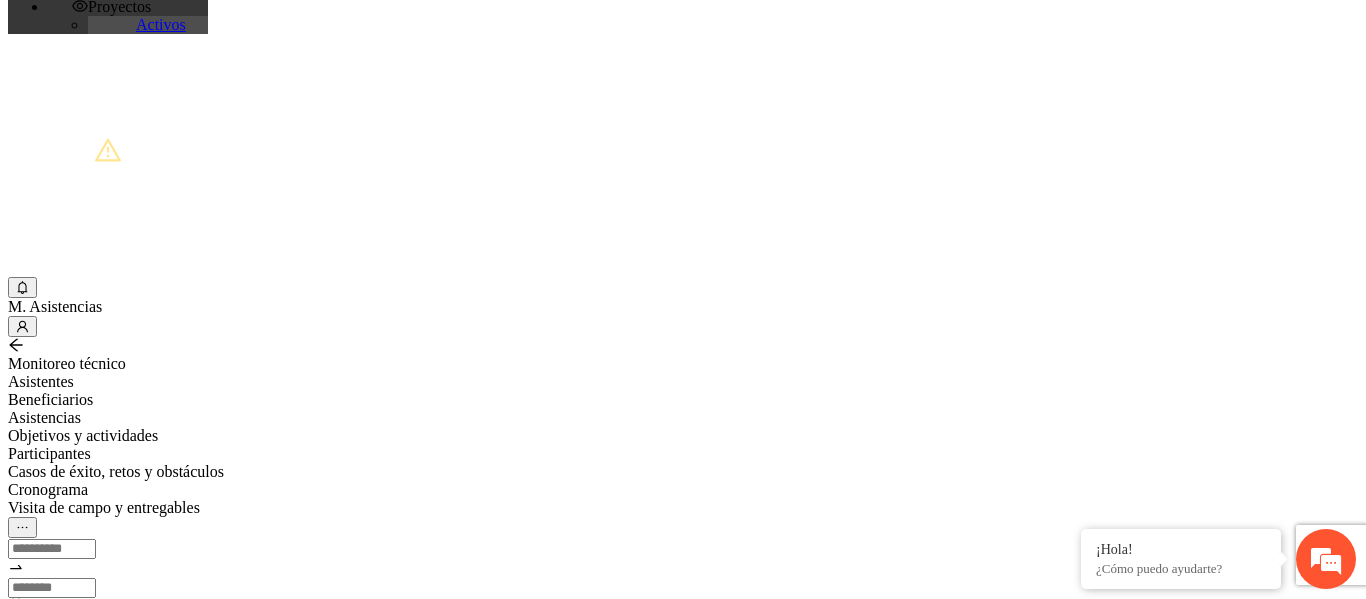 scroll, scrollTop: 336, scrollLeft: 0, axis: vertical 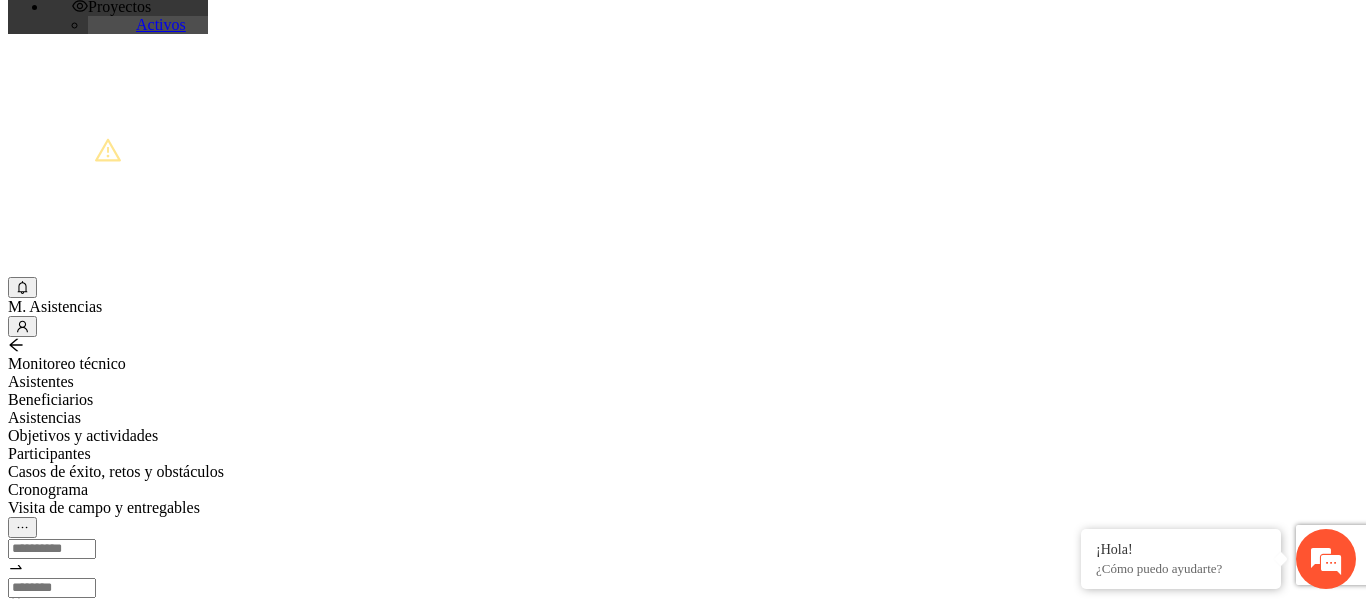 click on "Fecha de nacimiento:" at bounding box center (52, 1255) 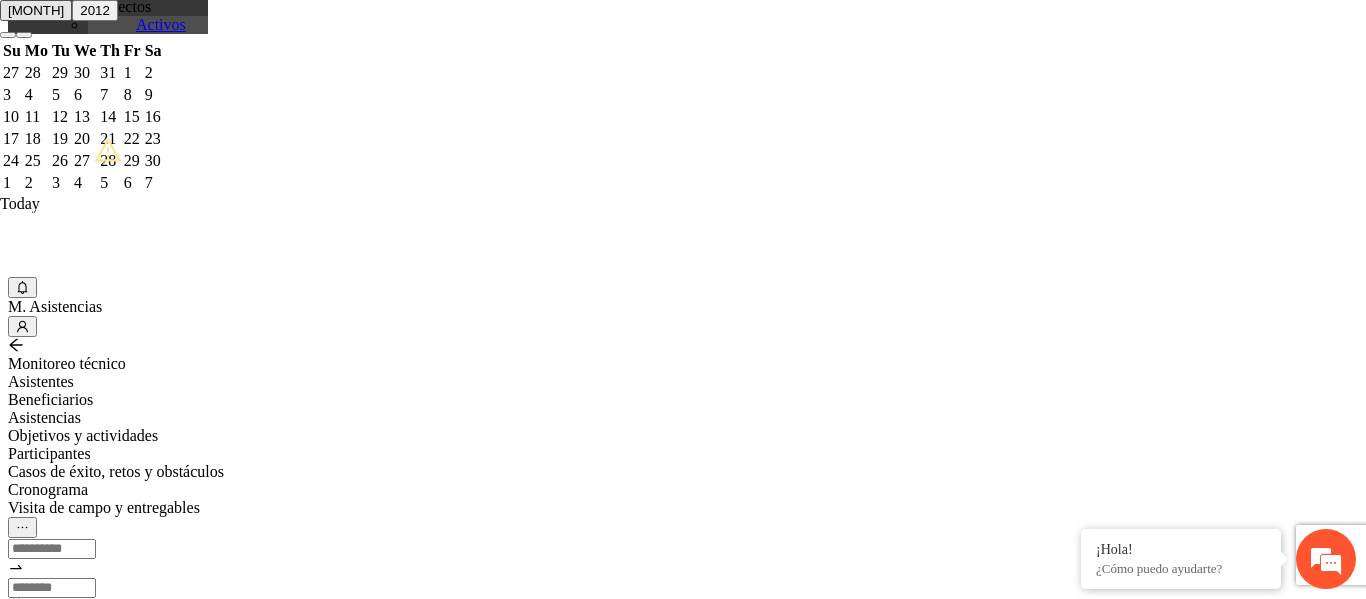 type on "**********" 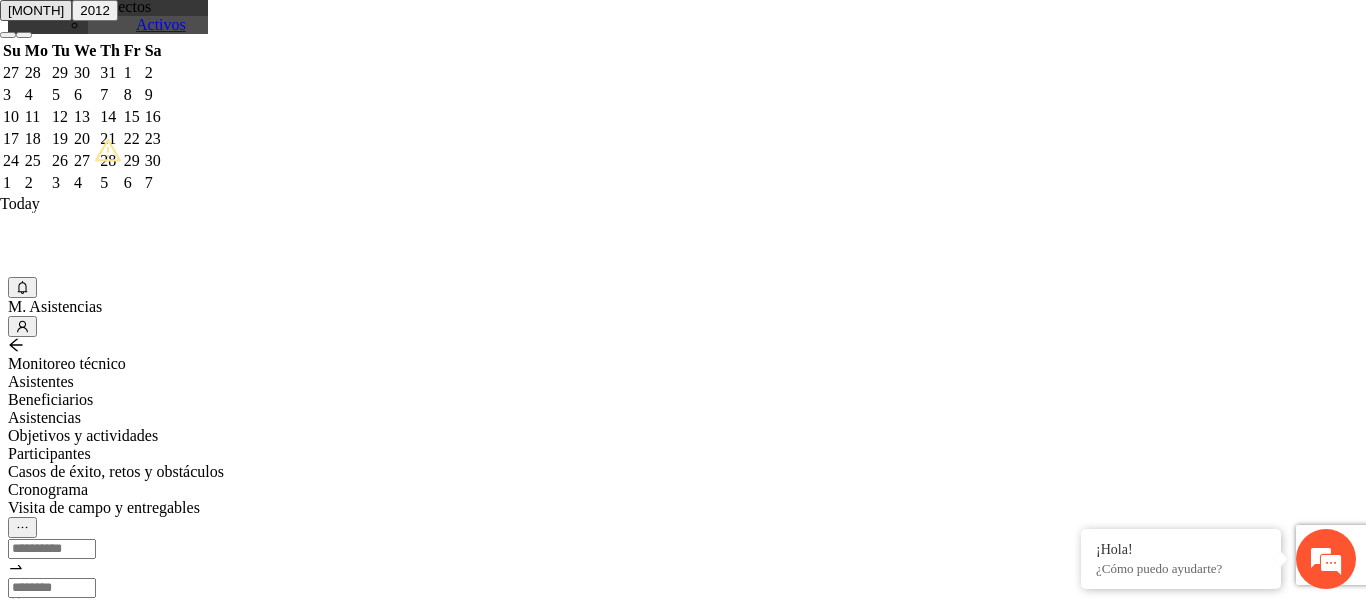 type on "*********" 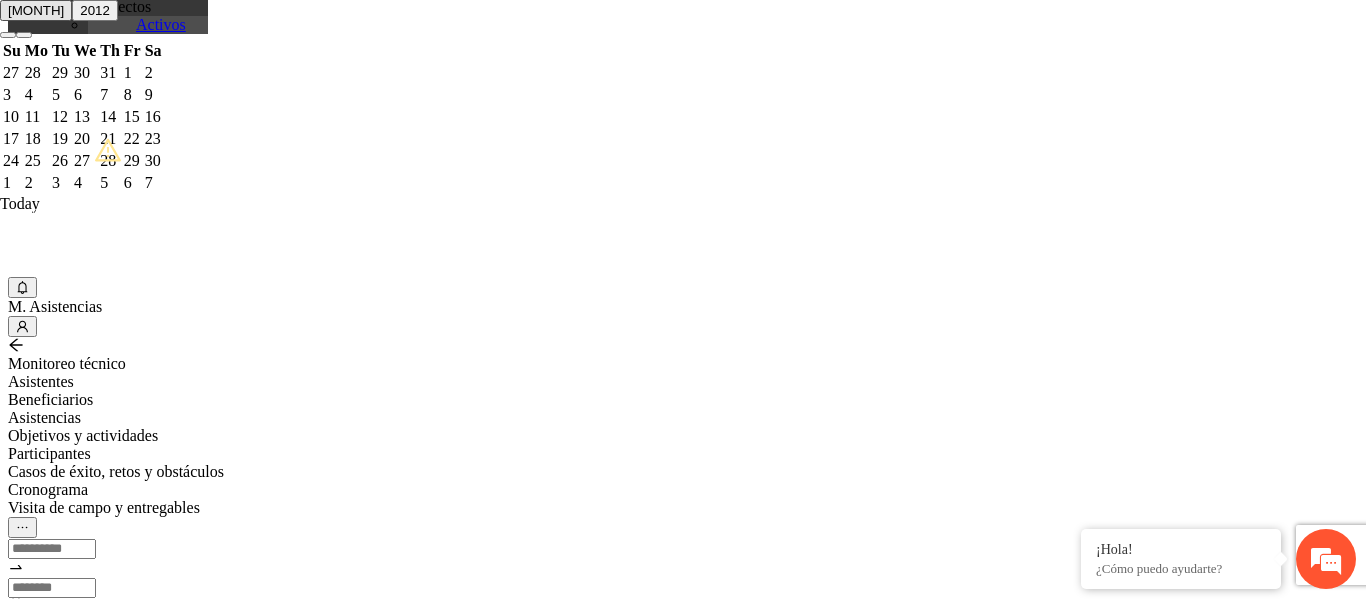 click on "Municipio:" at bounding box center (79, 1429) 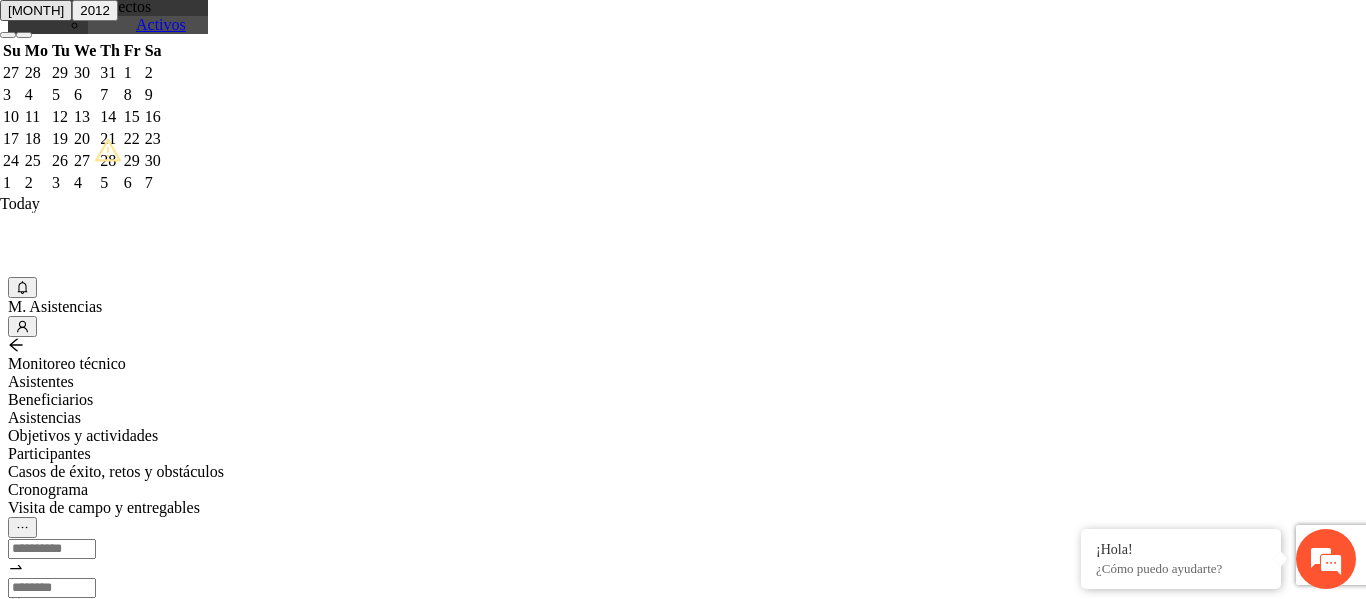 type on "**********" 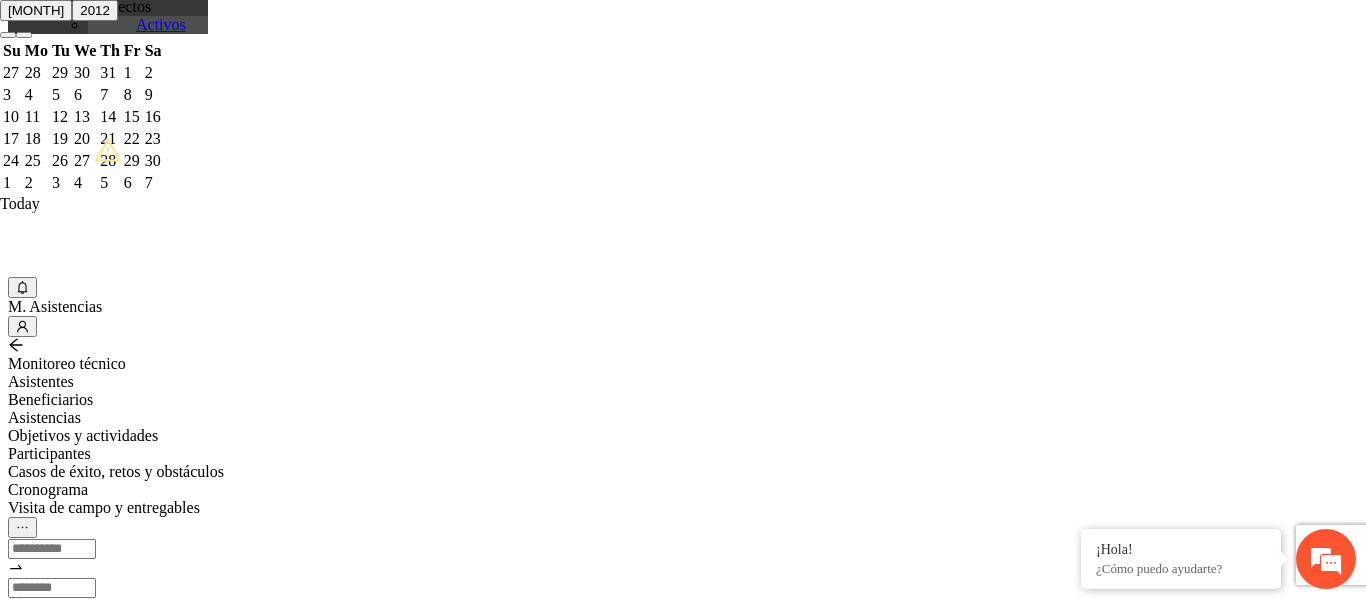 click on "Perfil de beneficiario" at bounding box center (79, 1525) 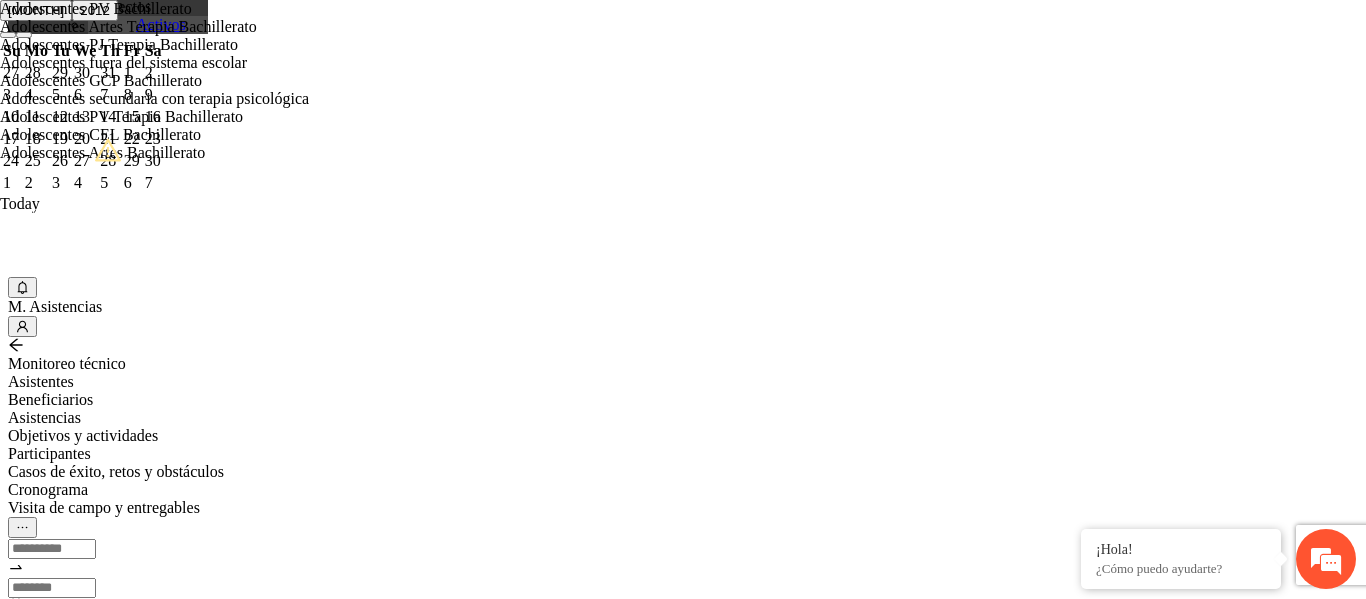 scroll, scrollTop: 160, scrollLeft: 0, axis: vertical 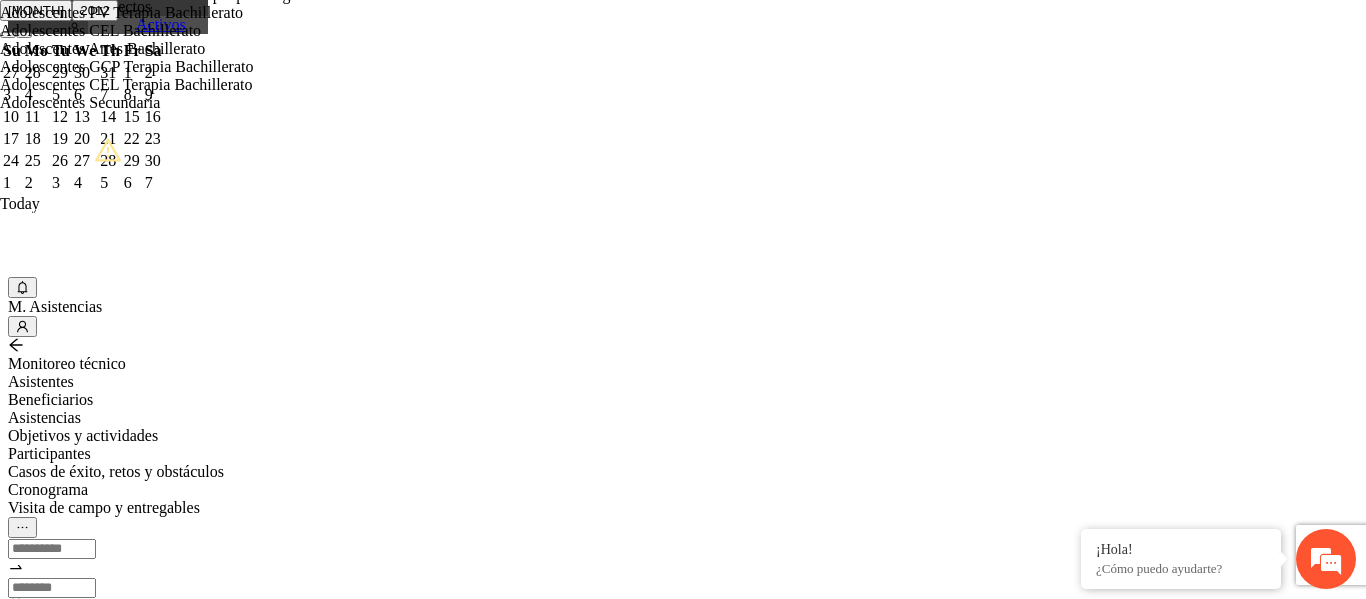 click on "Guardar" at bounding box center (109, 1563) 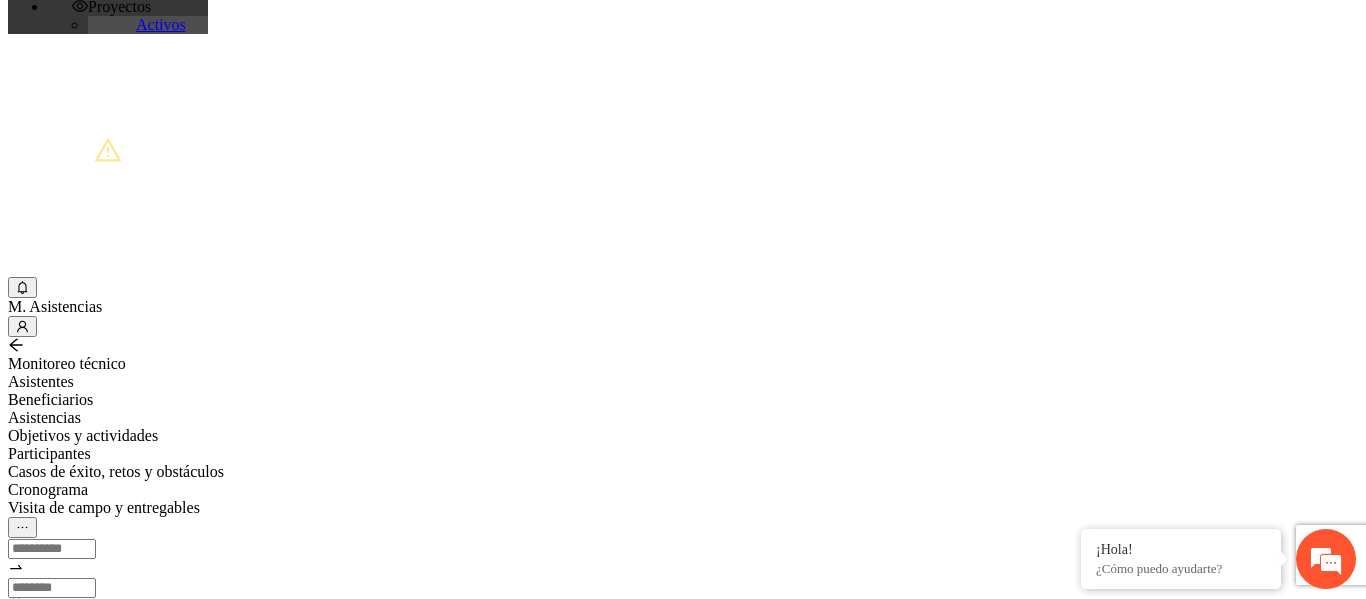 scroll, scrollTop: 463, scrollLeft: 0, axis: vertical 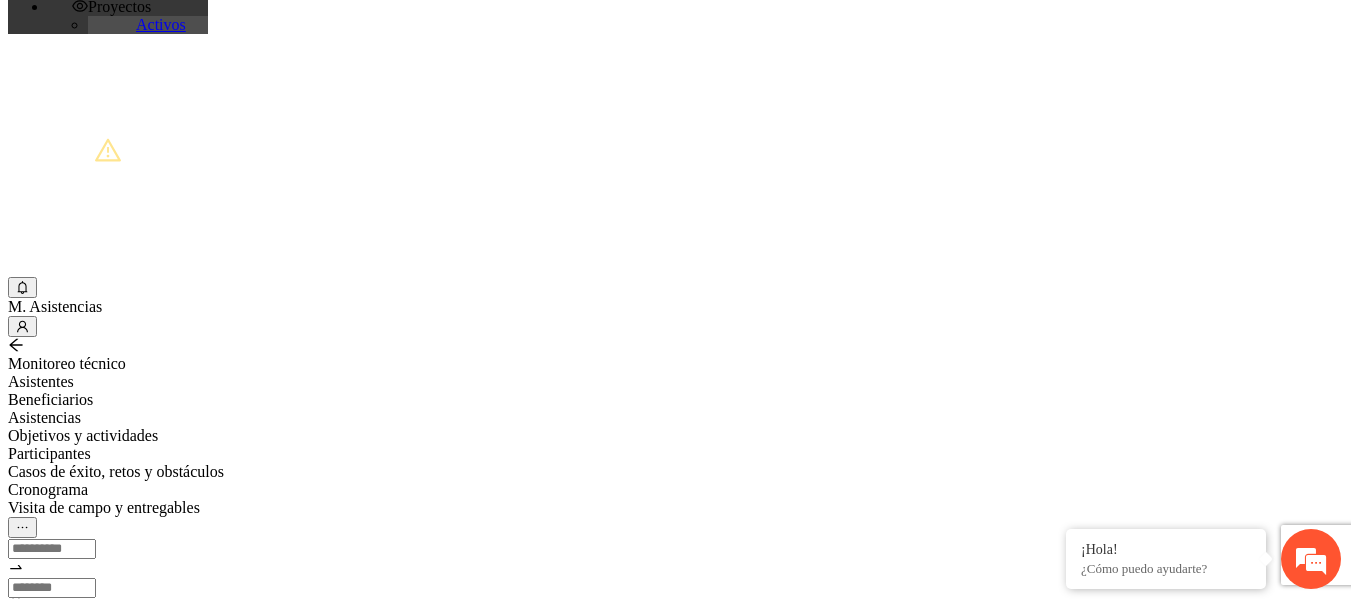 drag, startPoint x: 287, startPoint y: 215, endPoint x: 181, endPoint y: 243, distance: 109.63576 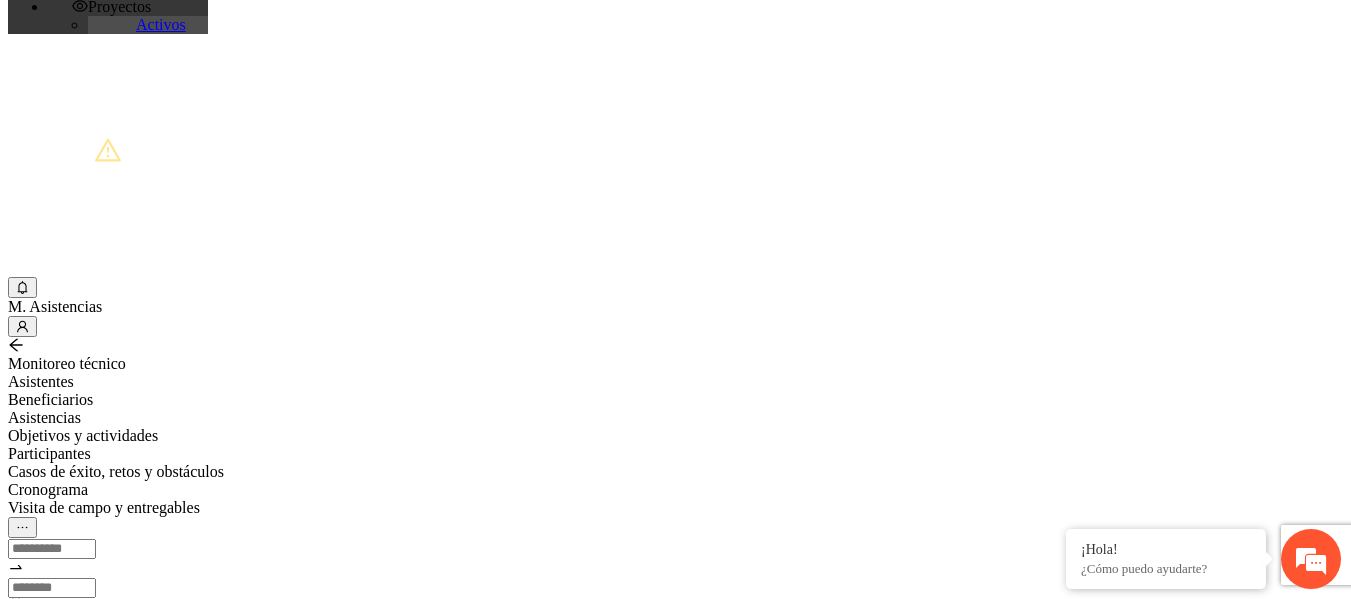 type on "********" 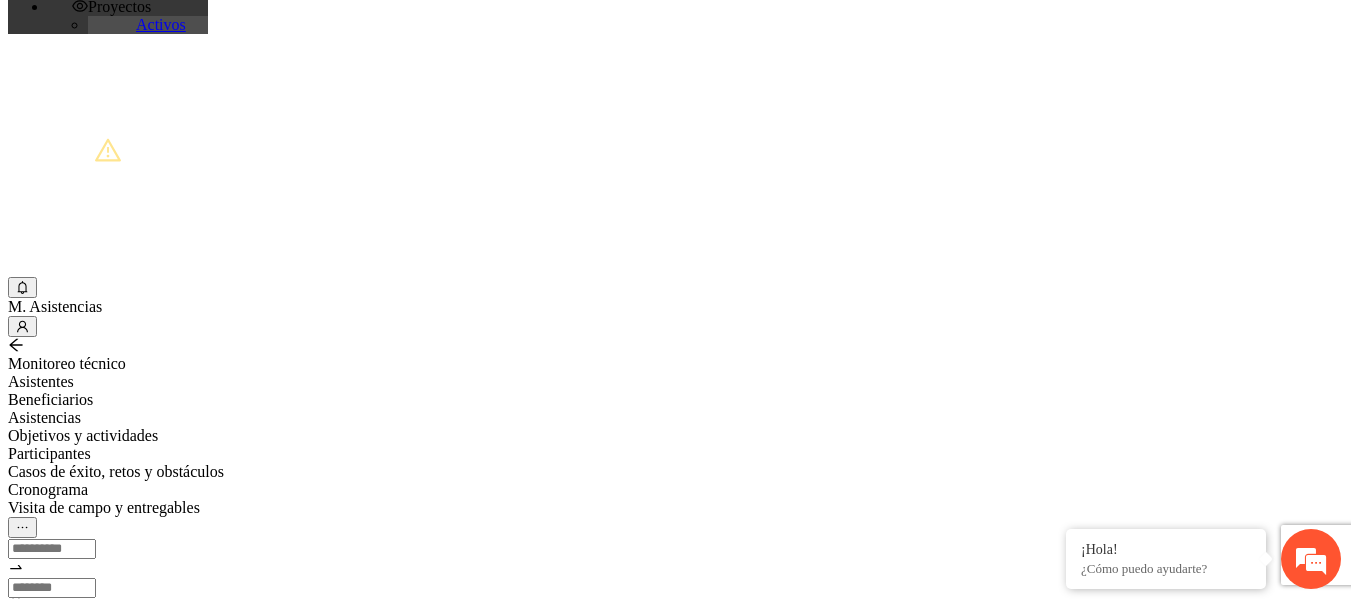 click on "Agregar asistentes" at bounding box center (78, 722) 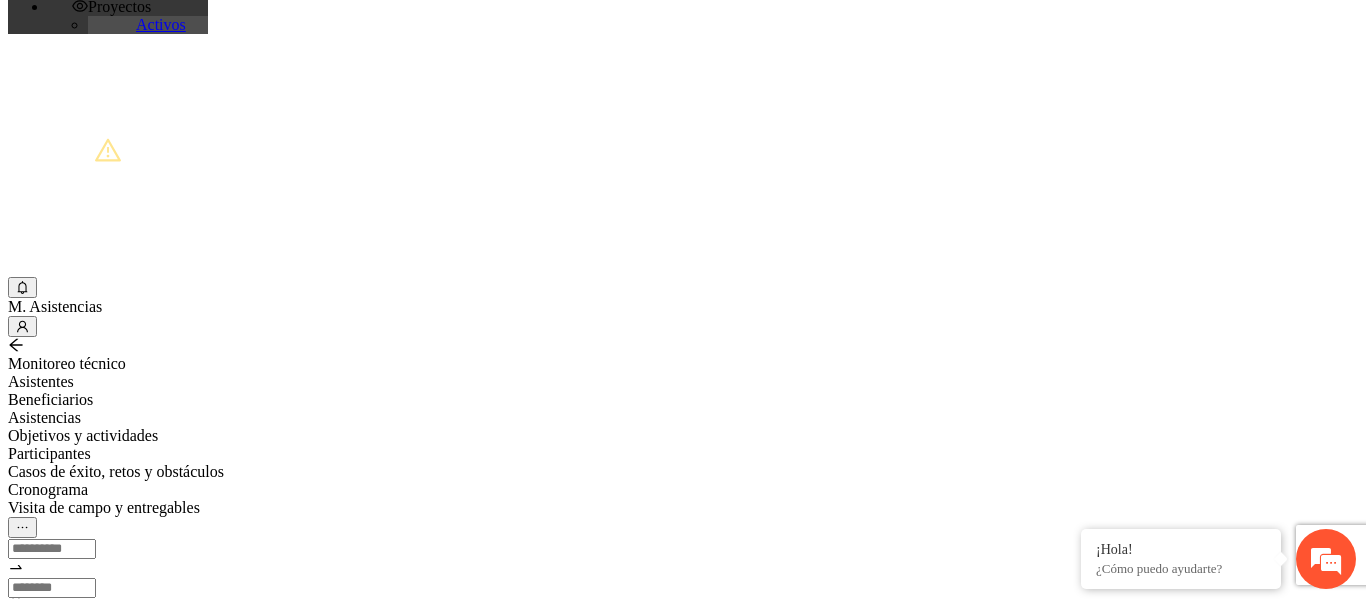 click on "Nombre:" at bounding box center (79, 1099) 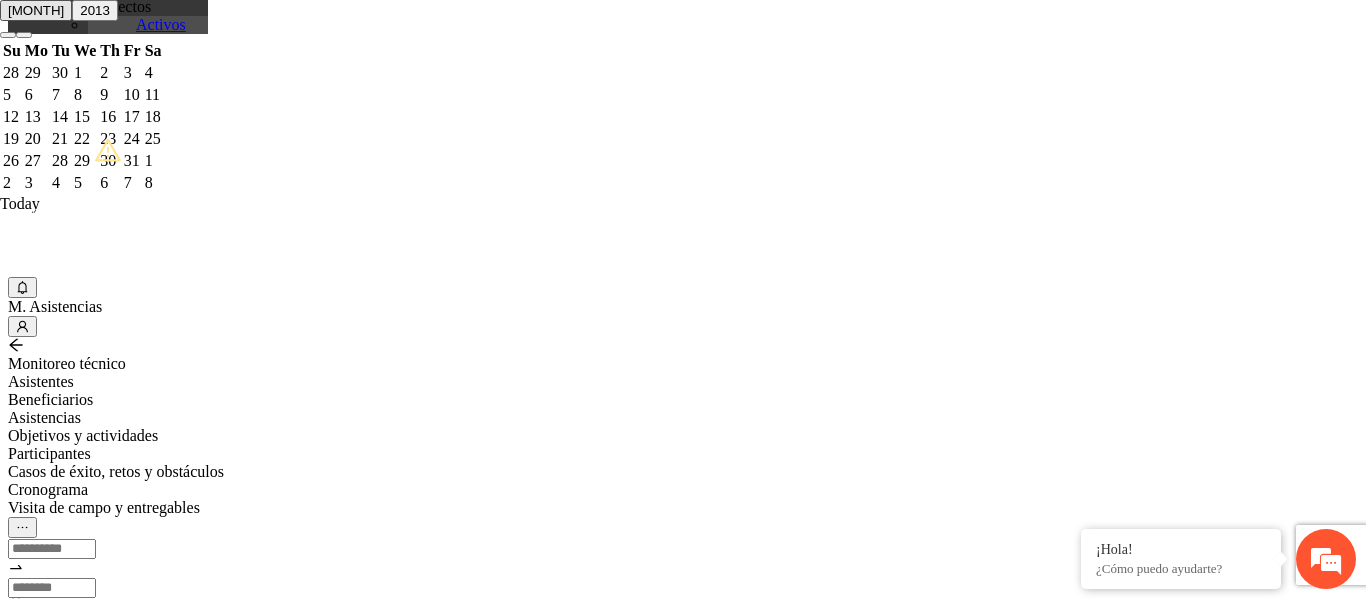 type on "**********" 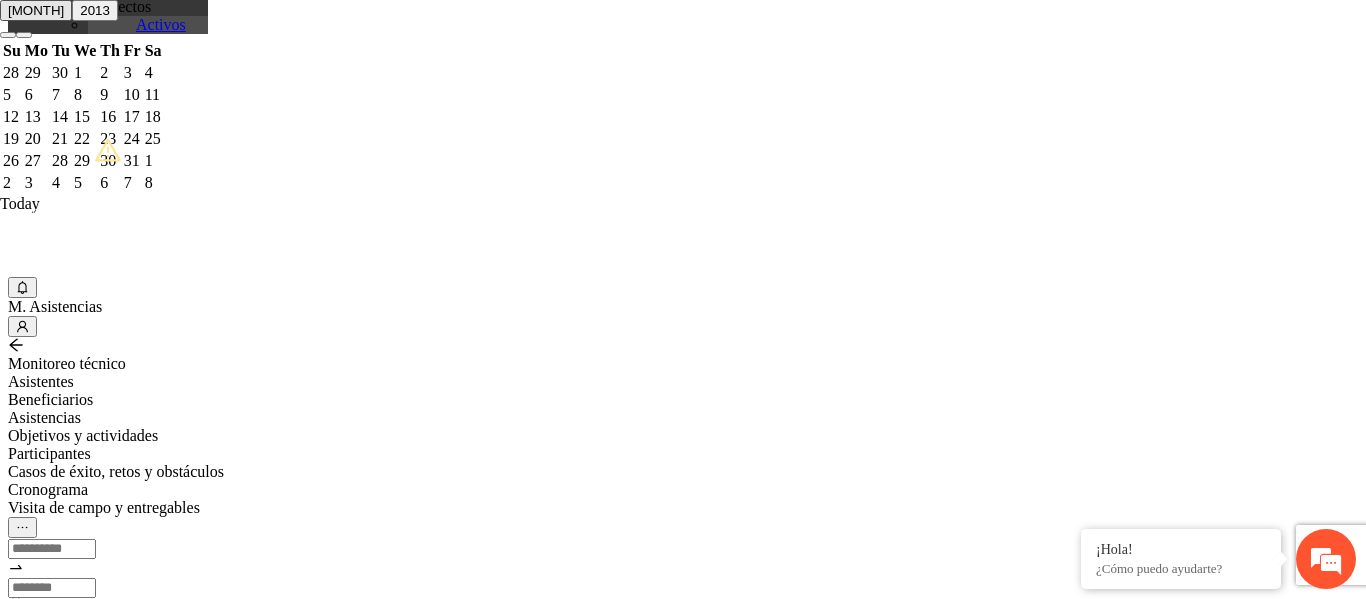 scroll, scrollTop: 201, scrollLeft: 0, axis: vertical 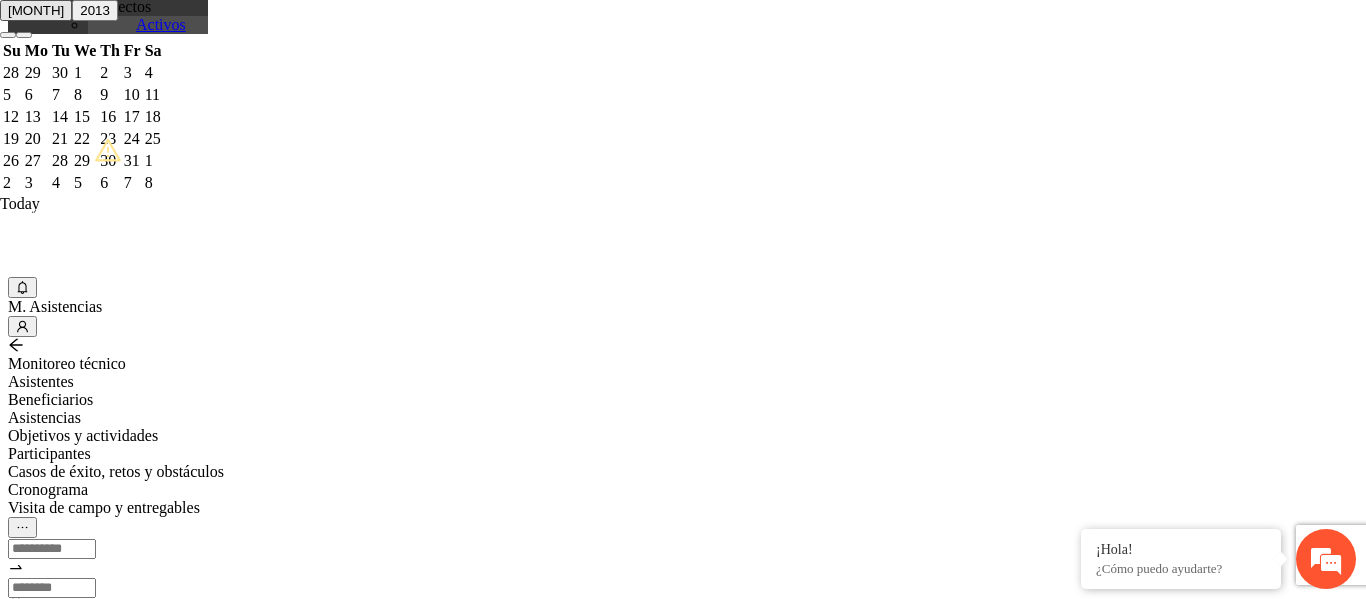 click on "**********" at bounding box center [79, 1294] 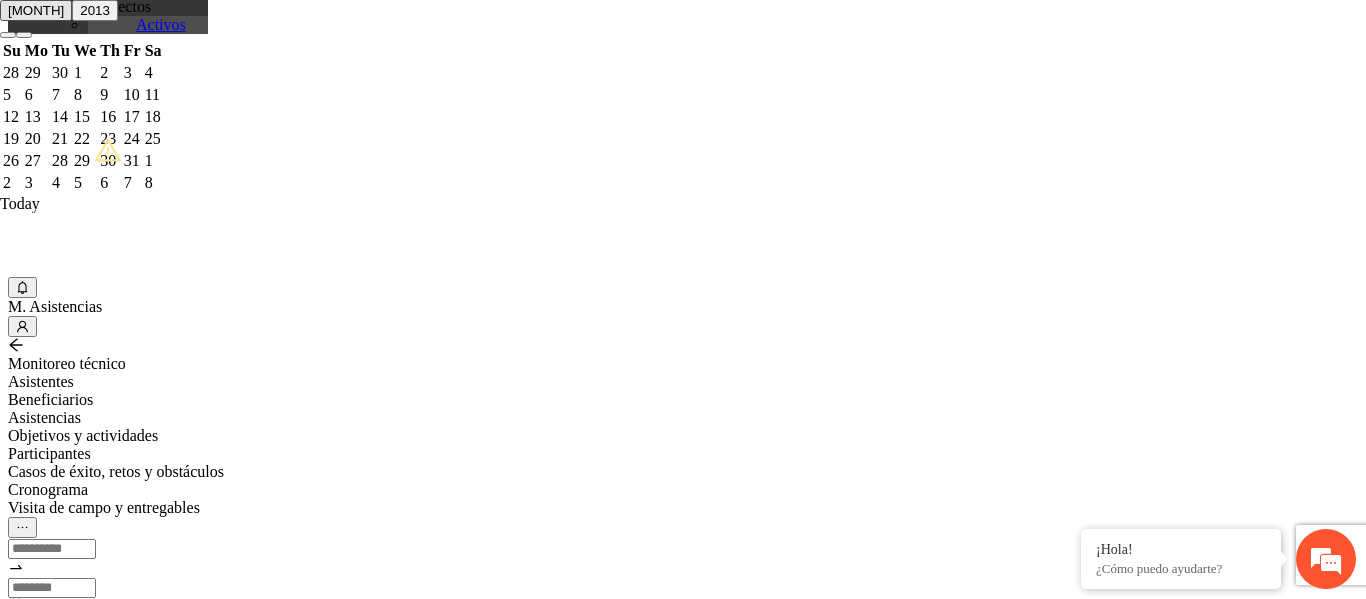 scroll, scrollTop: 563, scrollLeft: 0, axis: vertical 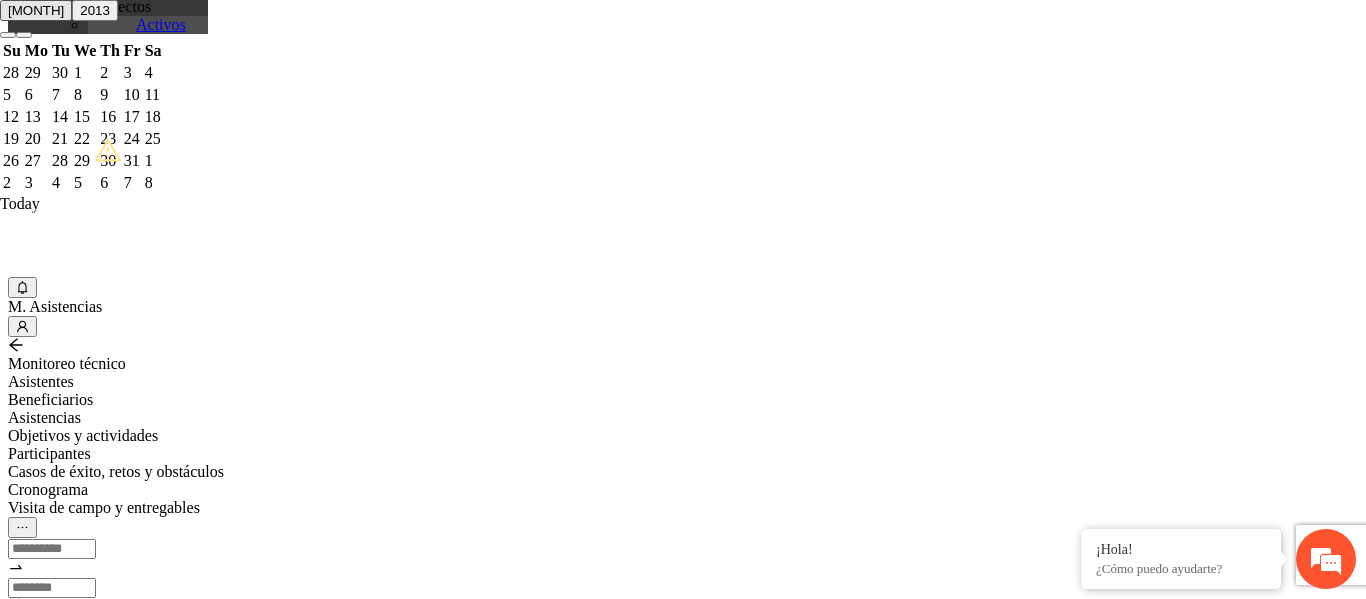 click on "Municipio:" at bounding box center (79, 1429) 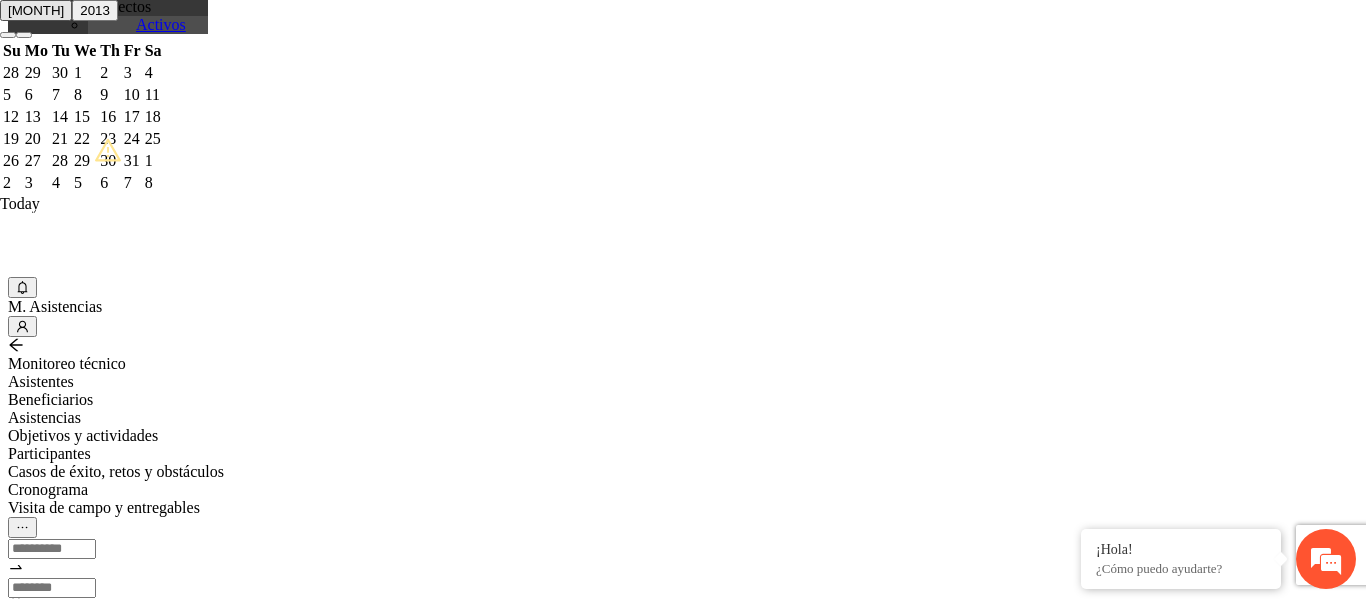 type on "*********" 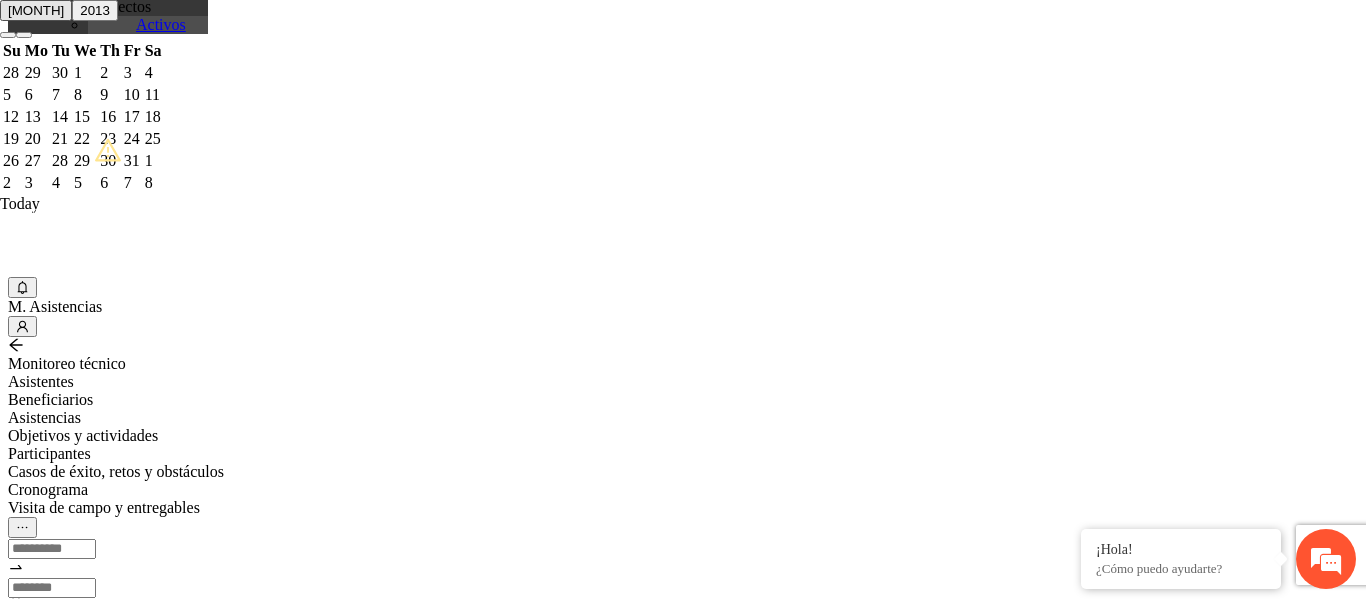click on "Información personal Nombre: [FIRST] [LAST] Apellido 1: [LAST] Apellido 2: [LAST] Sexo: Masculino Femenino Prefiero no decirlo Fecha de nacimiento: [DATE] CURP: [CURP] Teléfono: [PHONE] Dirección Estado: [STATE] Municipio: [CITY] Colonia: [NEIGHBORHOOD] Asignar a perfil de beneficiario Perfil de beneficiario Seleccione perfil del beneficiario" at bounding box center [308, 1302] 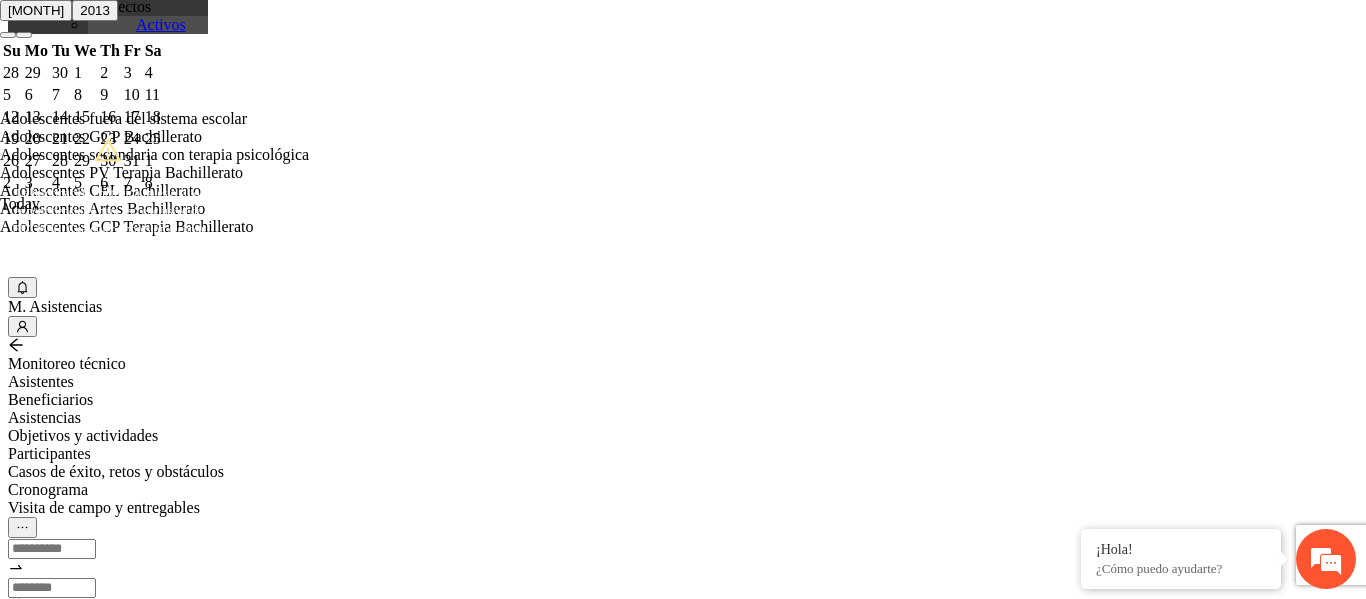 scroll, scrollTop: 160, scrollLeft: 0, axis: vertical 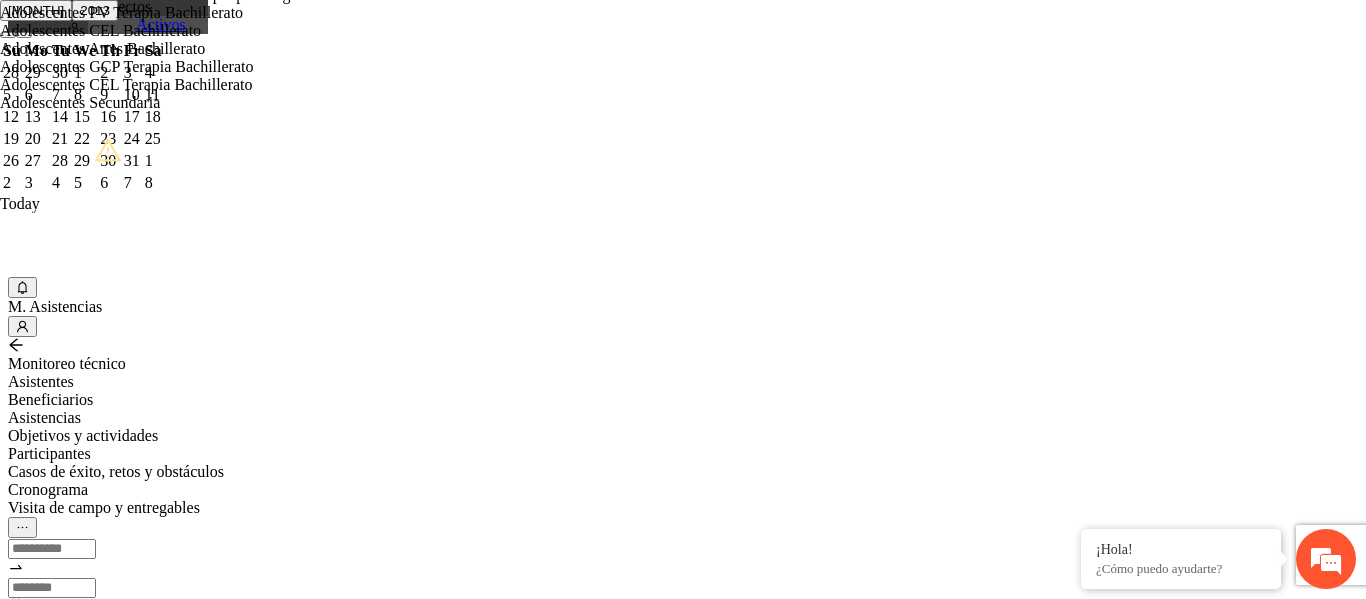 click on "Guardar" at bounding box center [109, 1563] 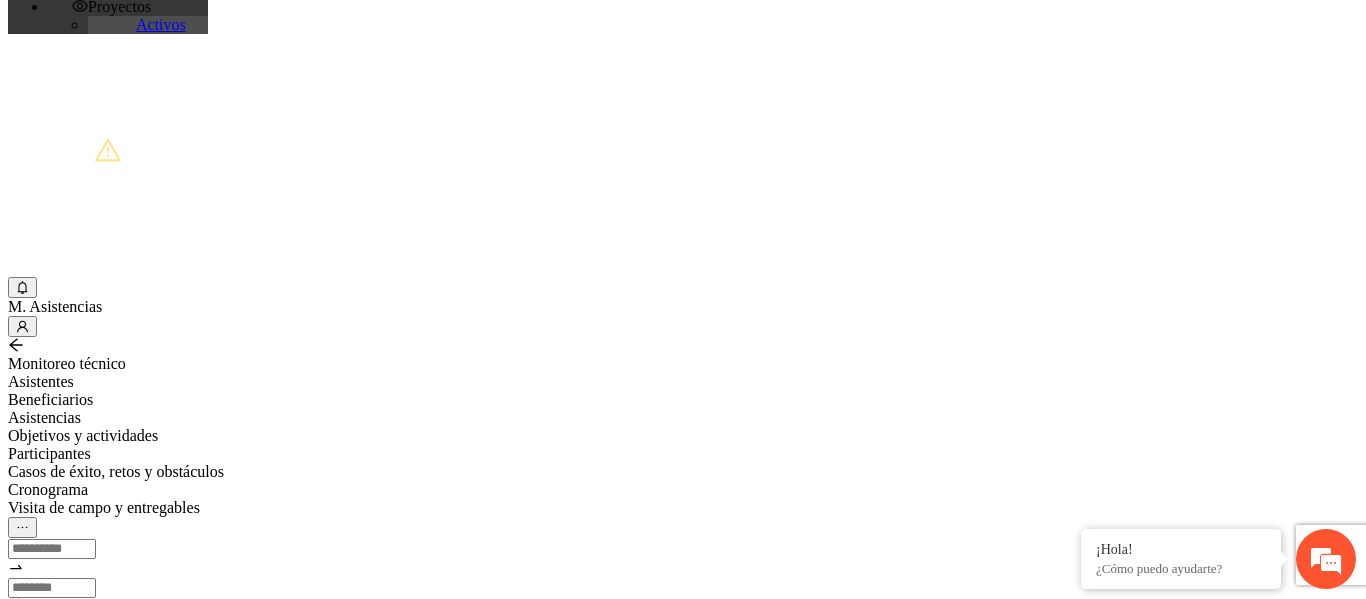 scroll, scrollTop: 463, scrollLeft: 0, axis: vertical 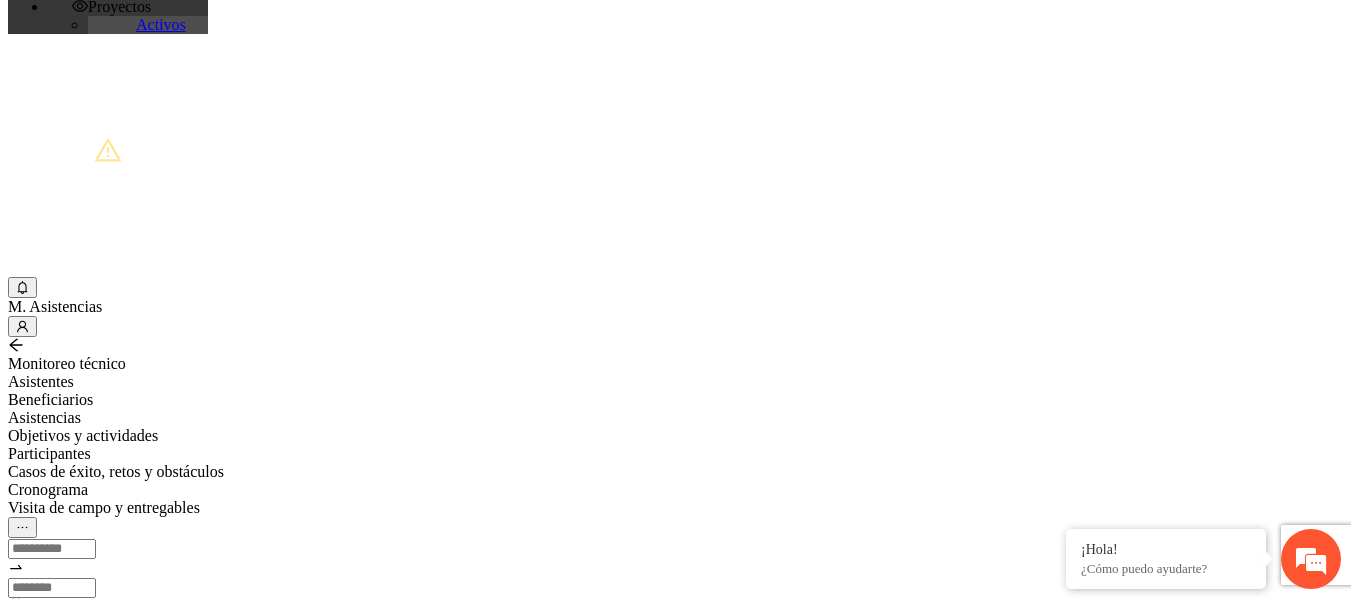 drag, startPoint x: 392, startPoint y: 219, endPoint x: 231, endPoint y: 219, distance: 161 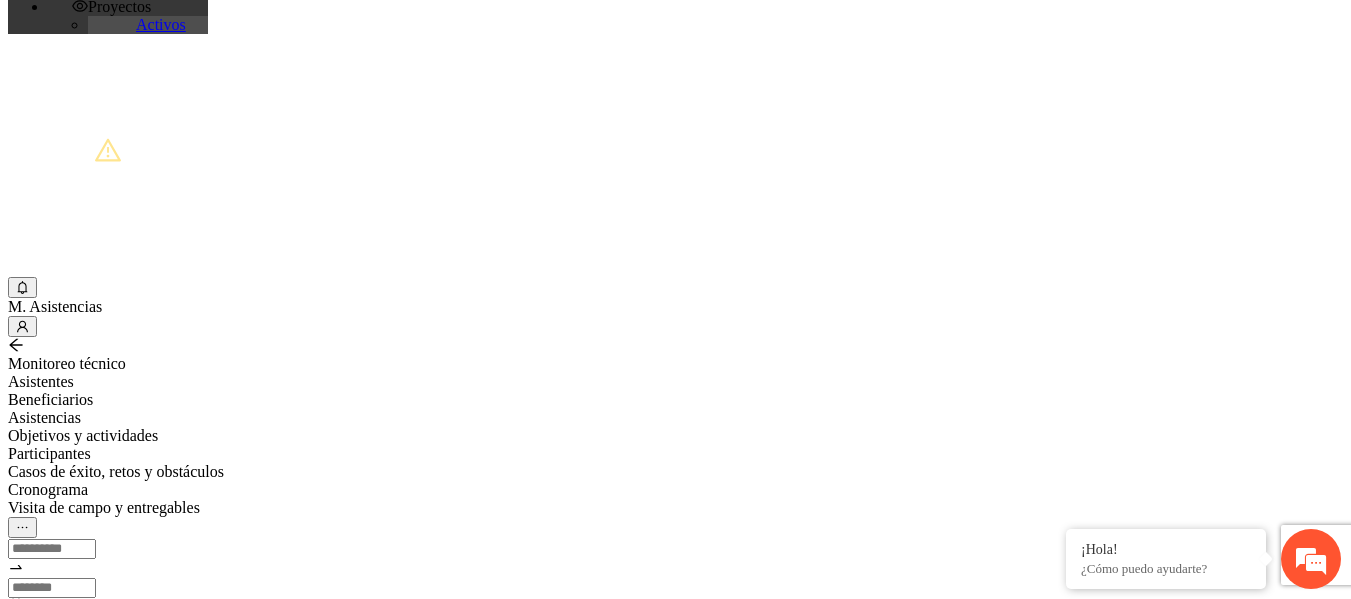 type on "*****" 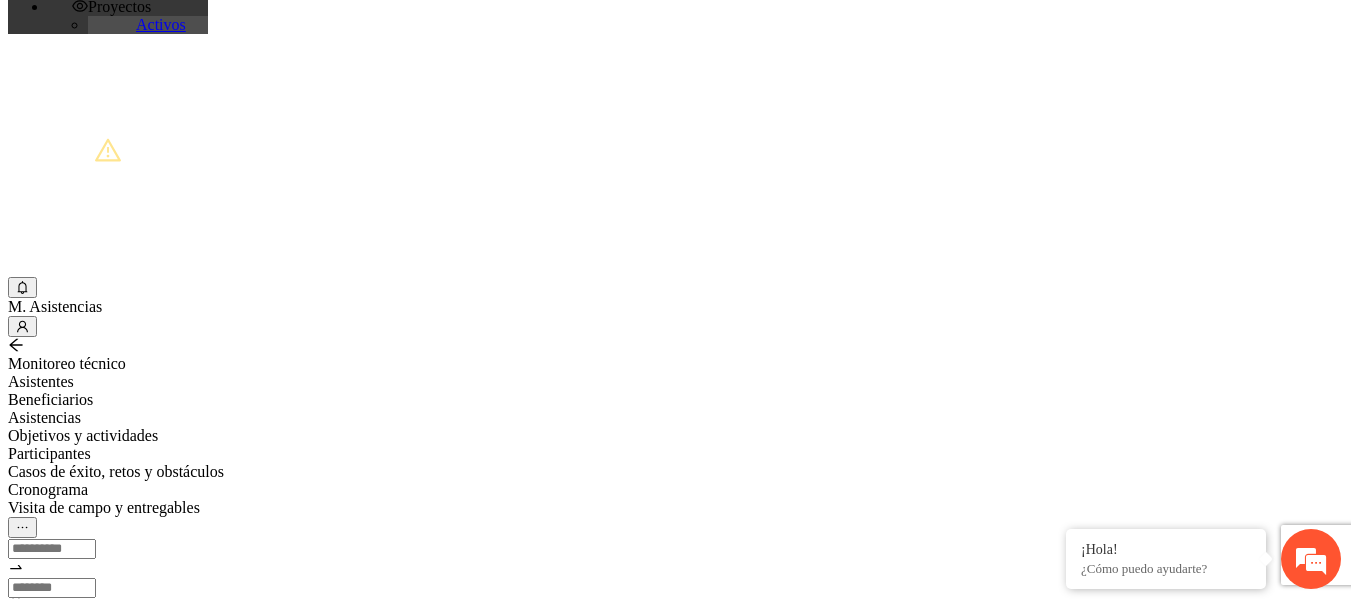 click on "Agregar asistentes" at bounding box center (84, 722) 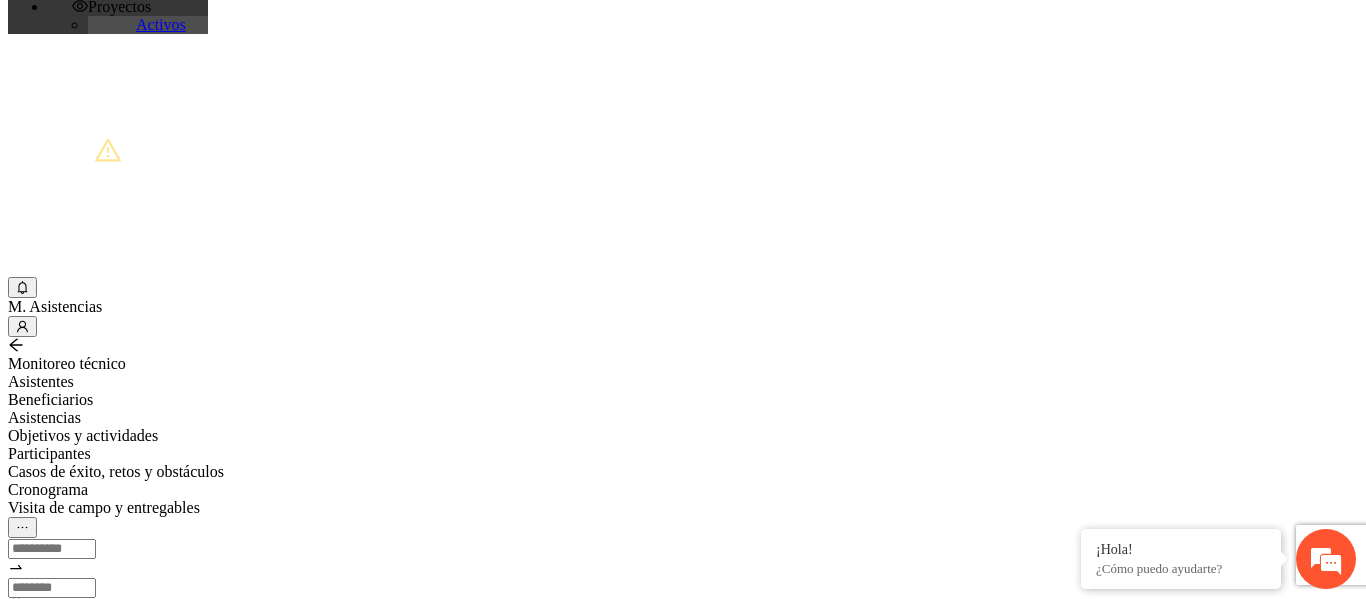 click on "Nombre:" at bounding box center (79, 1099) 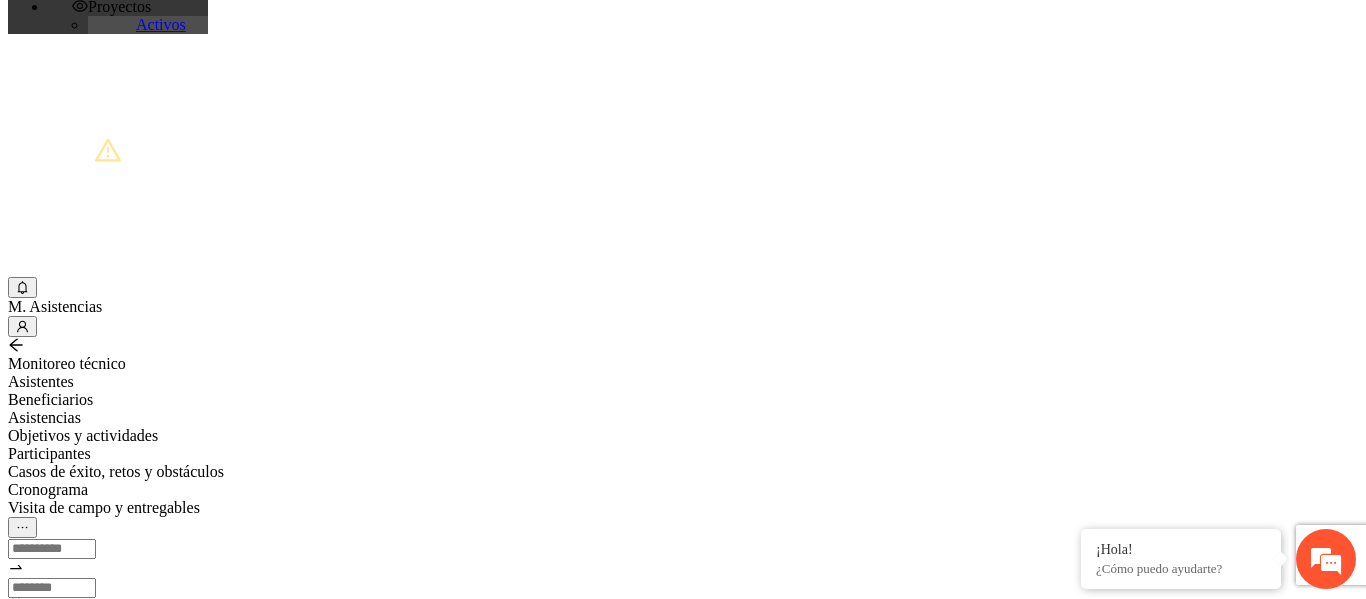 scroll, scrollTop: 303, scrollLeft: 0, axis: vertical 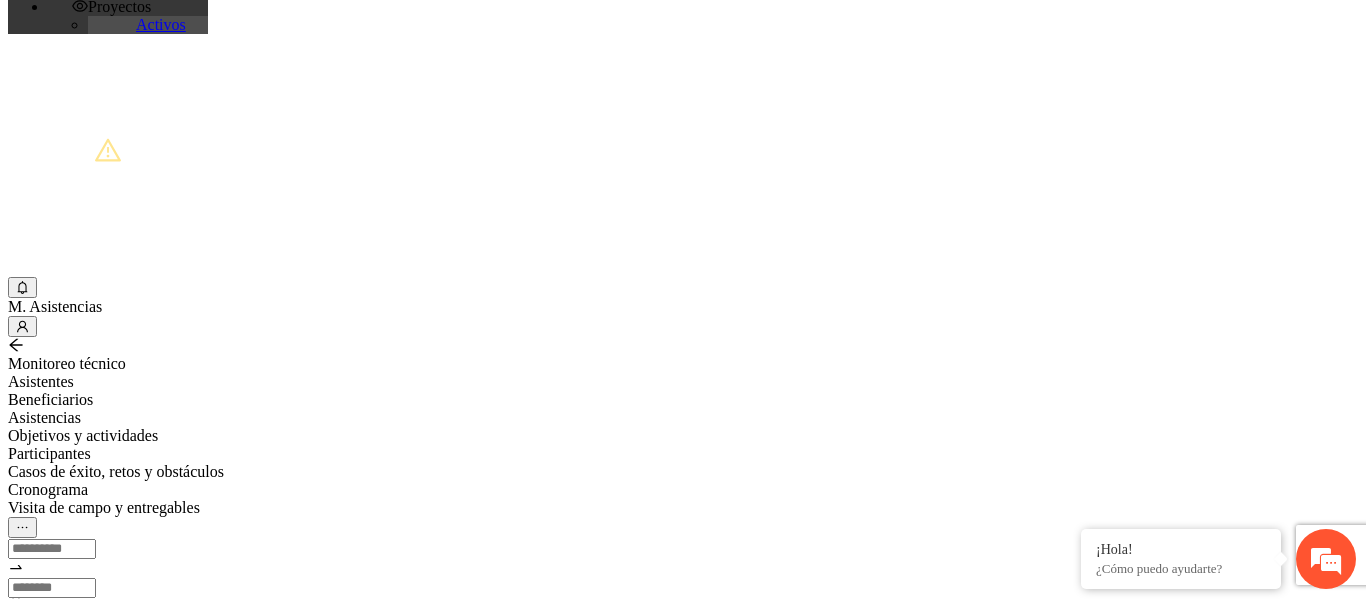 click on "Fecha de nacimiento:" at bounding box center [52, 1255] 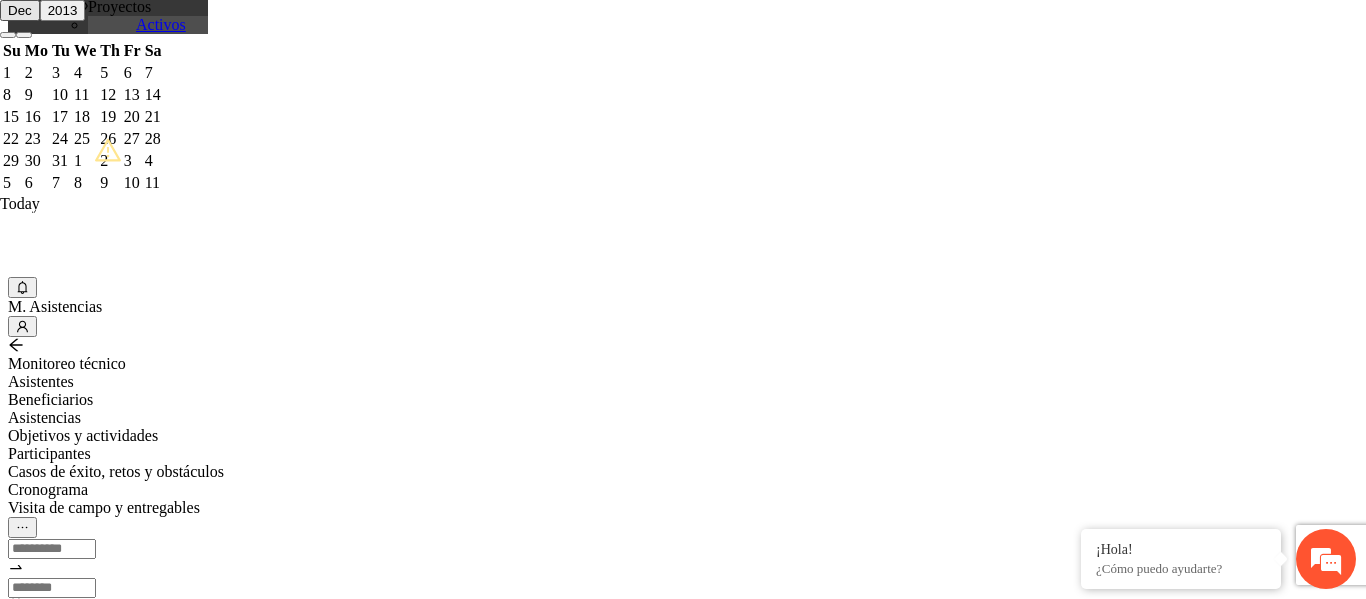 type on "**********" 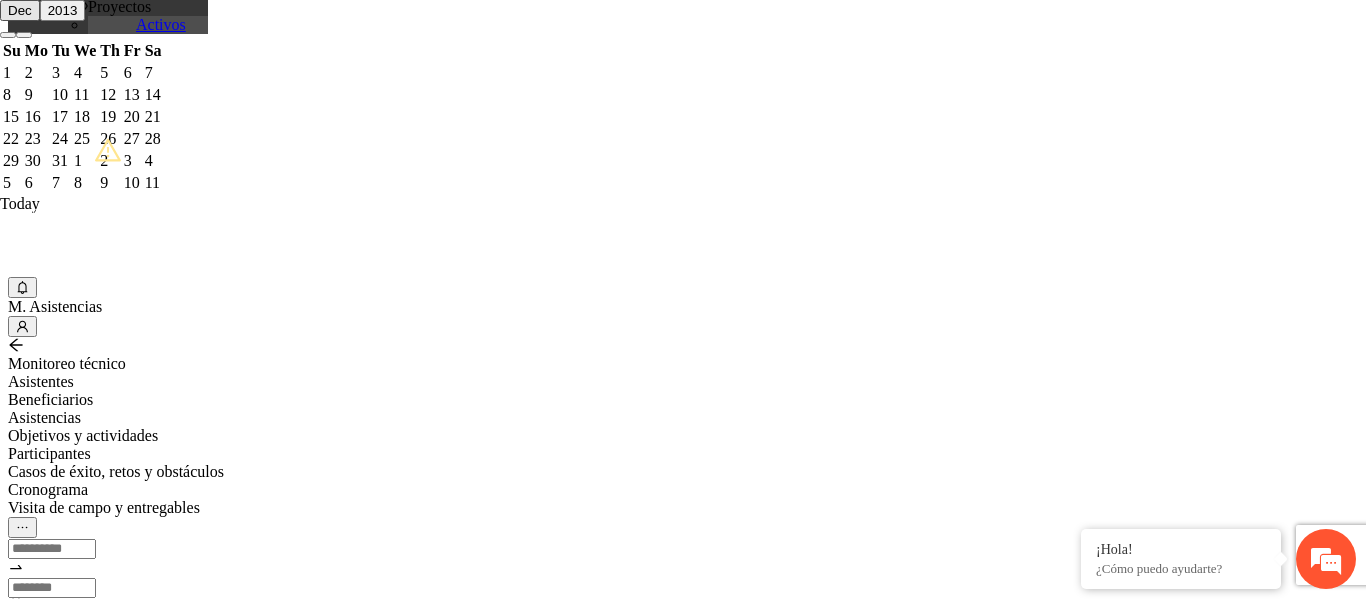 type on "*********" 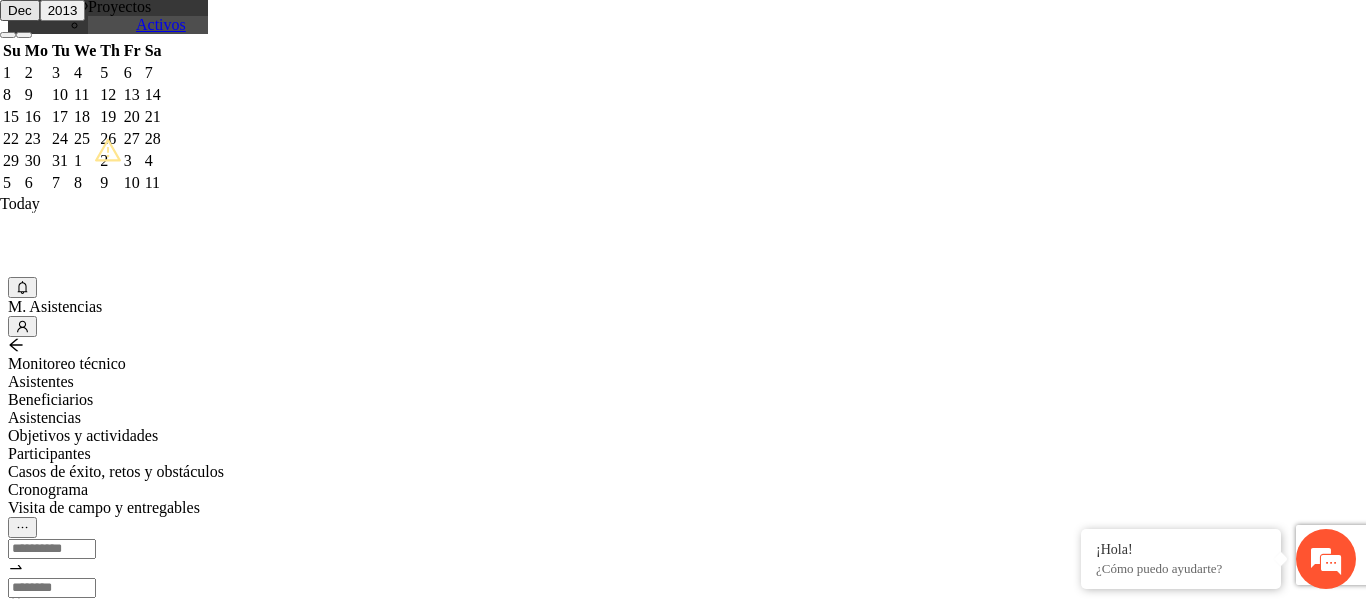 click on "Municipio:" at bounding box center [79, 1429] 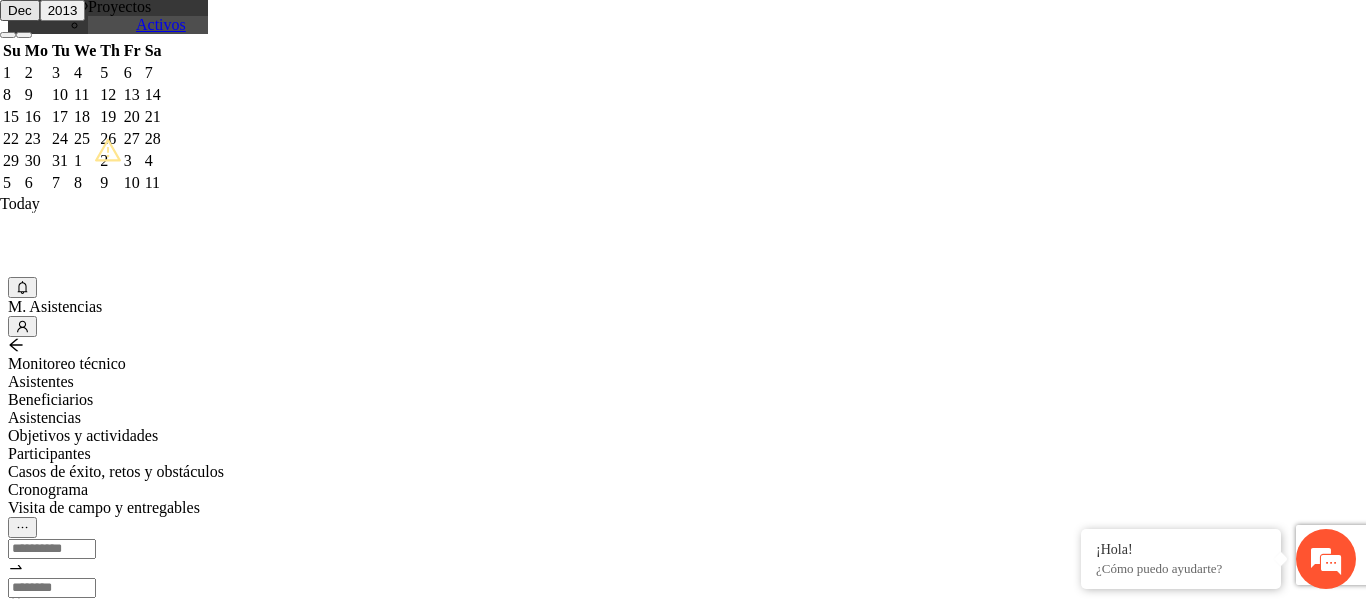 type on "**********" 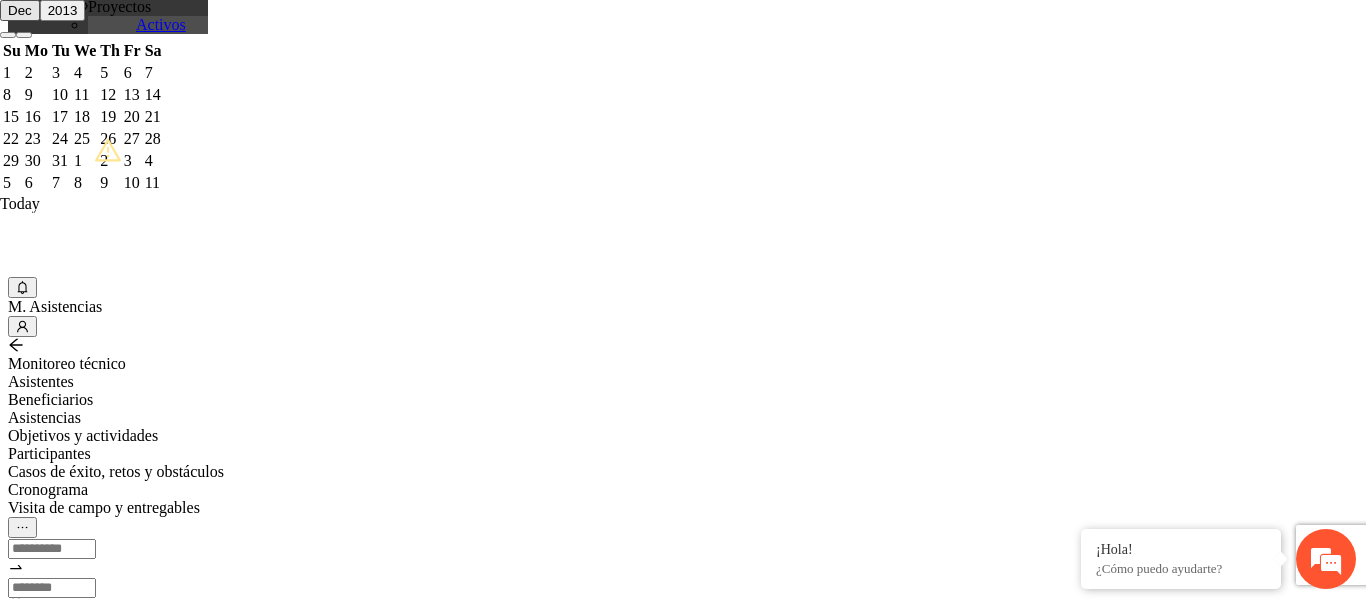 click on "Perfil de beneficiario" at bounding box center [79, 1525] 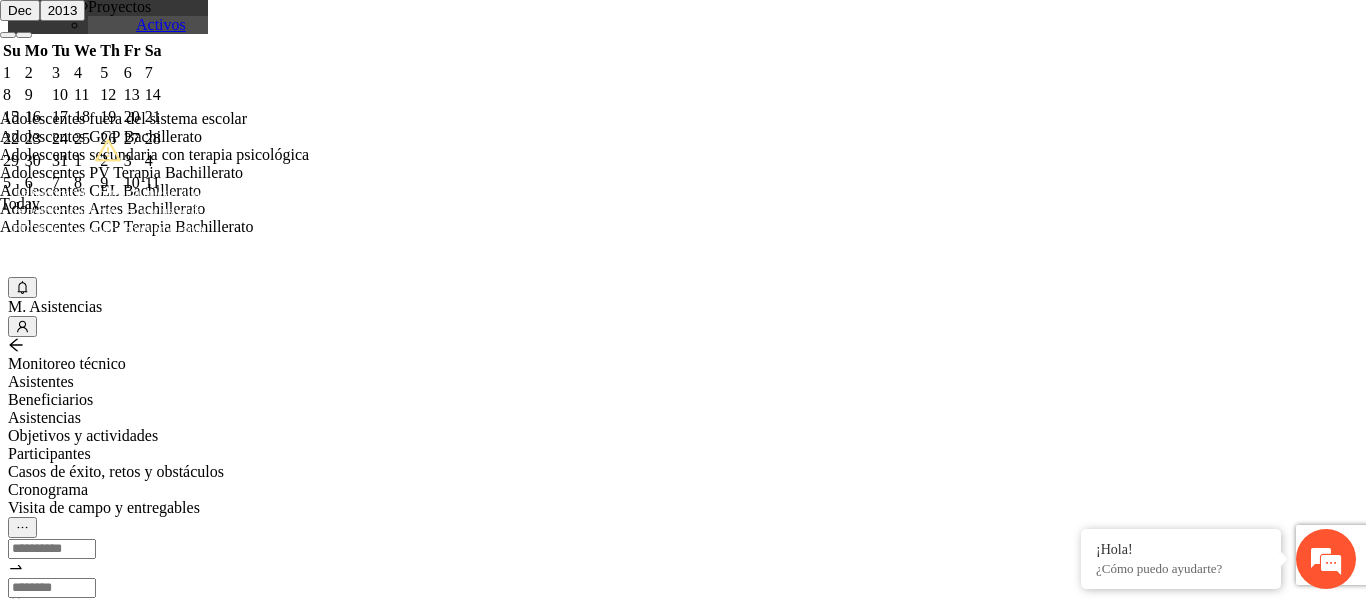 scroll, scrollTop: 160, scrollLeft: 0, axis: vertical 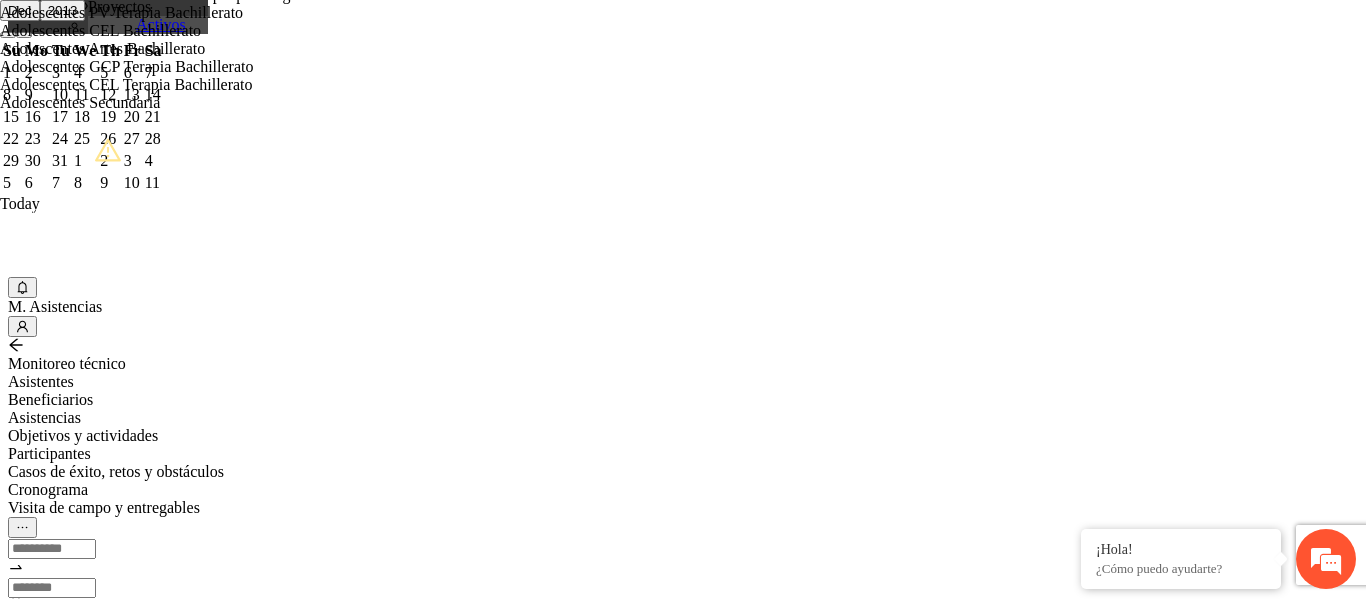 click on "Guardar" at bounding box center [109, 1563] 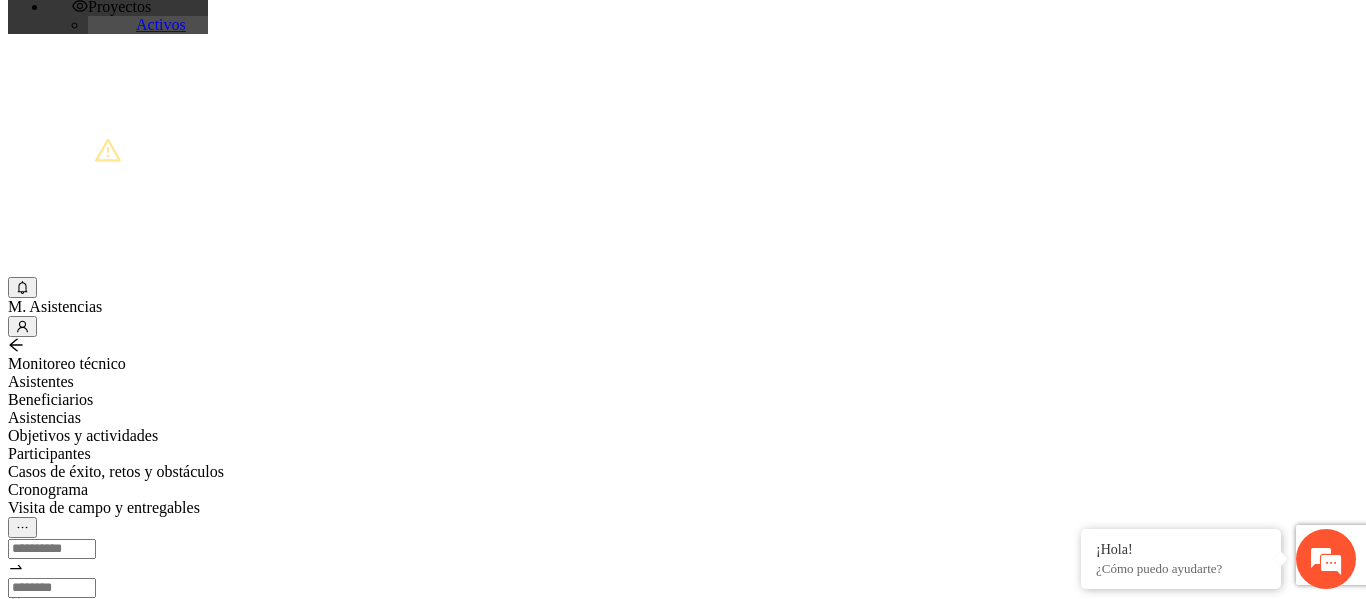 scroll, scrollTop: 463, scrollLeft: 0, axis: vertical 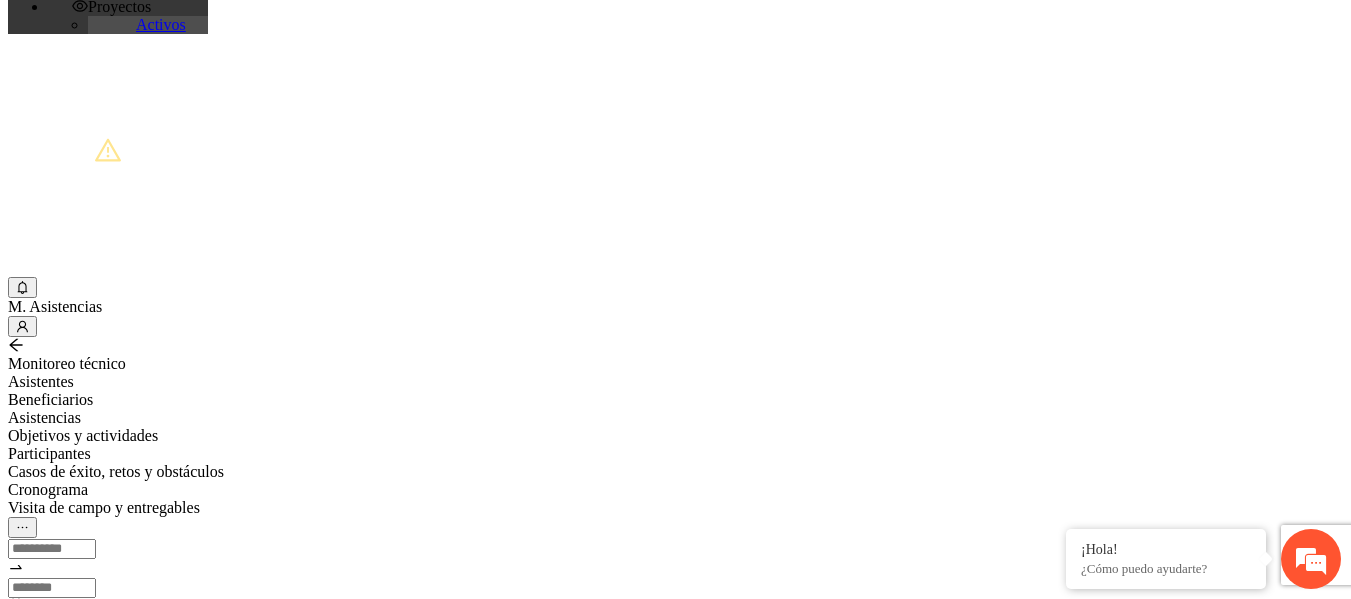click on "Agregar asistentes" at bounding box center (78, 722) 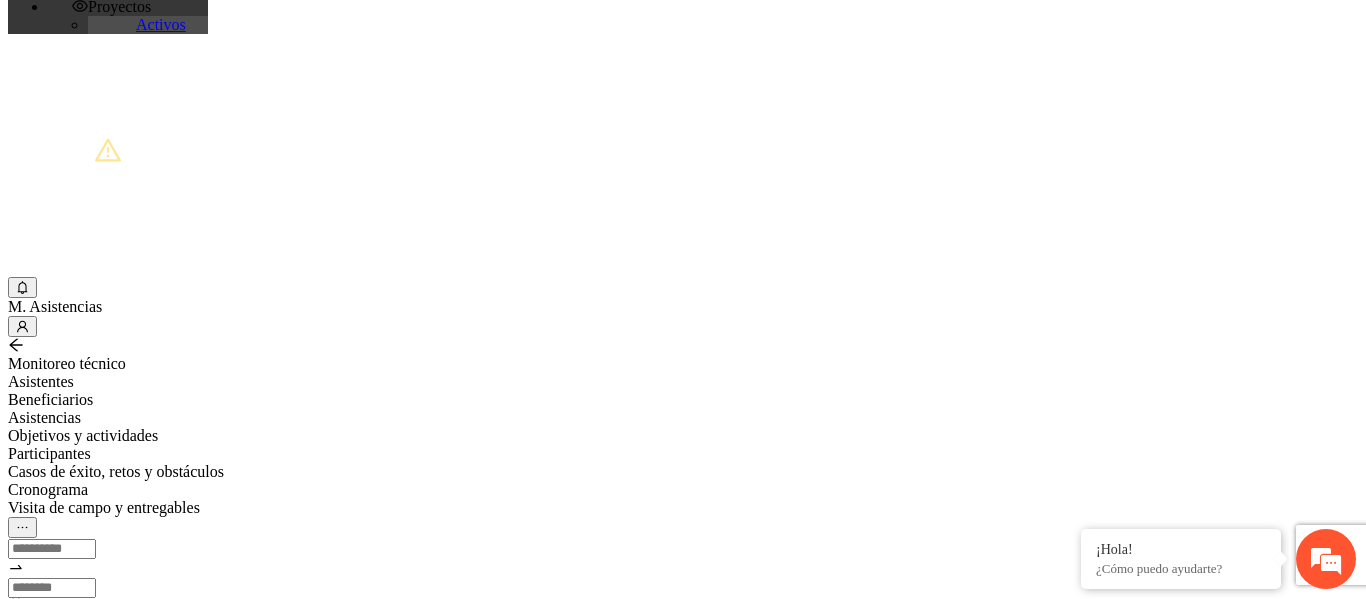 click on "Nombre:" at bounding box center [79, 2128] 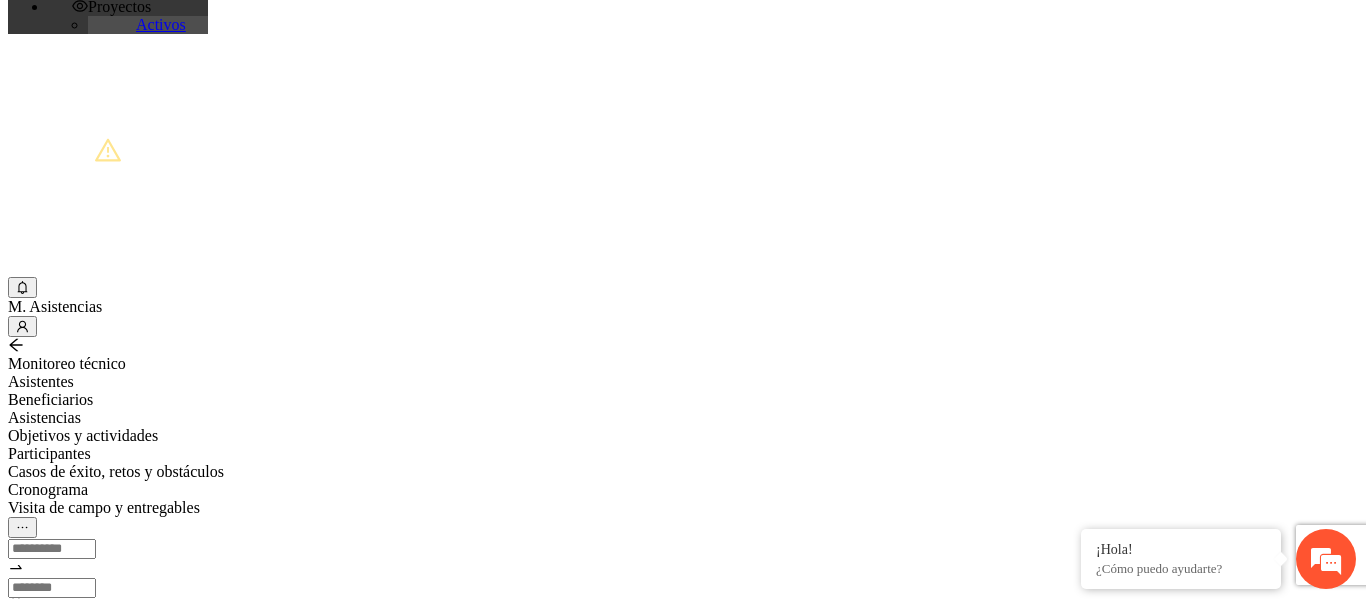 type on "*********" 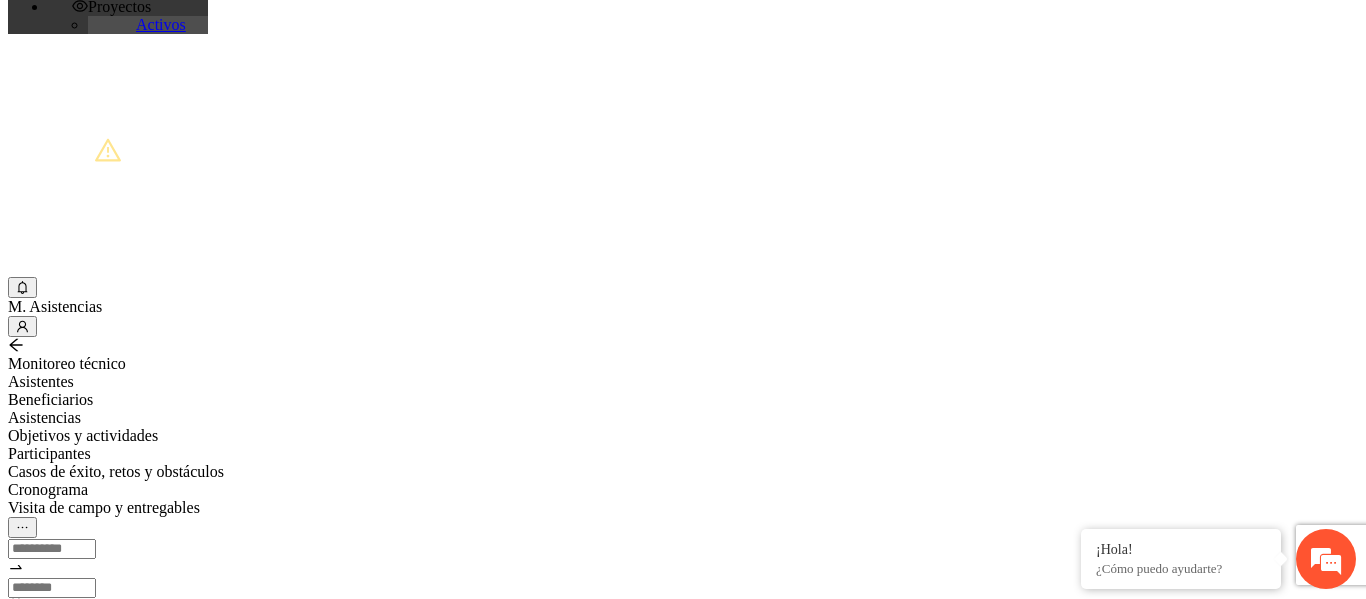 click on "Apellido 2:" at bounding box center (79, 2206) 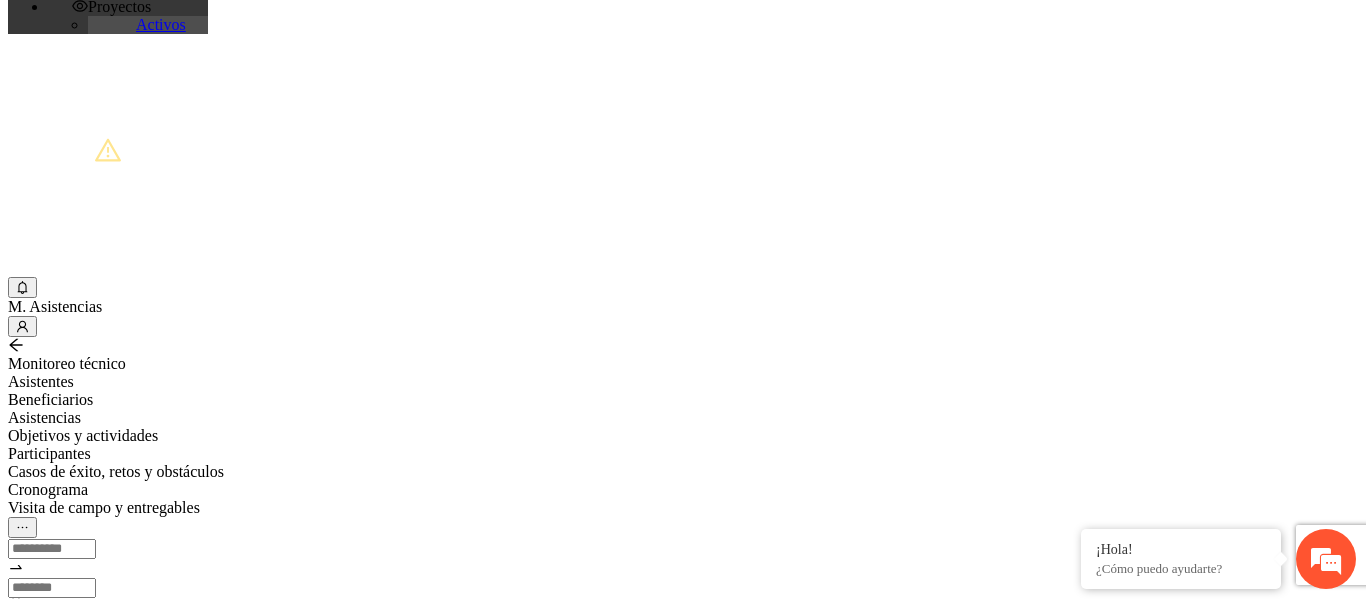 type on "*****" 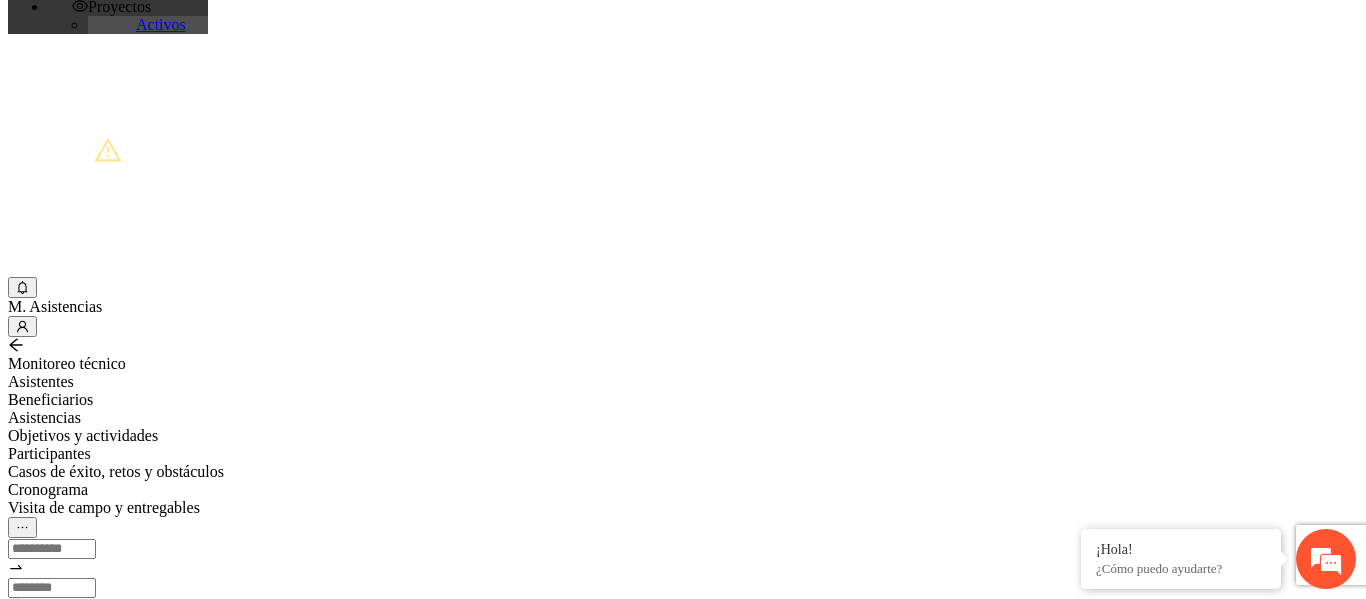 click on "Fecha de nacimiento:" at bounding box center [52, 2284] 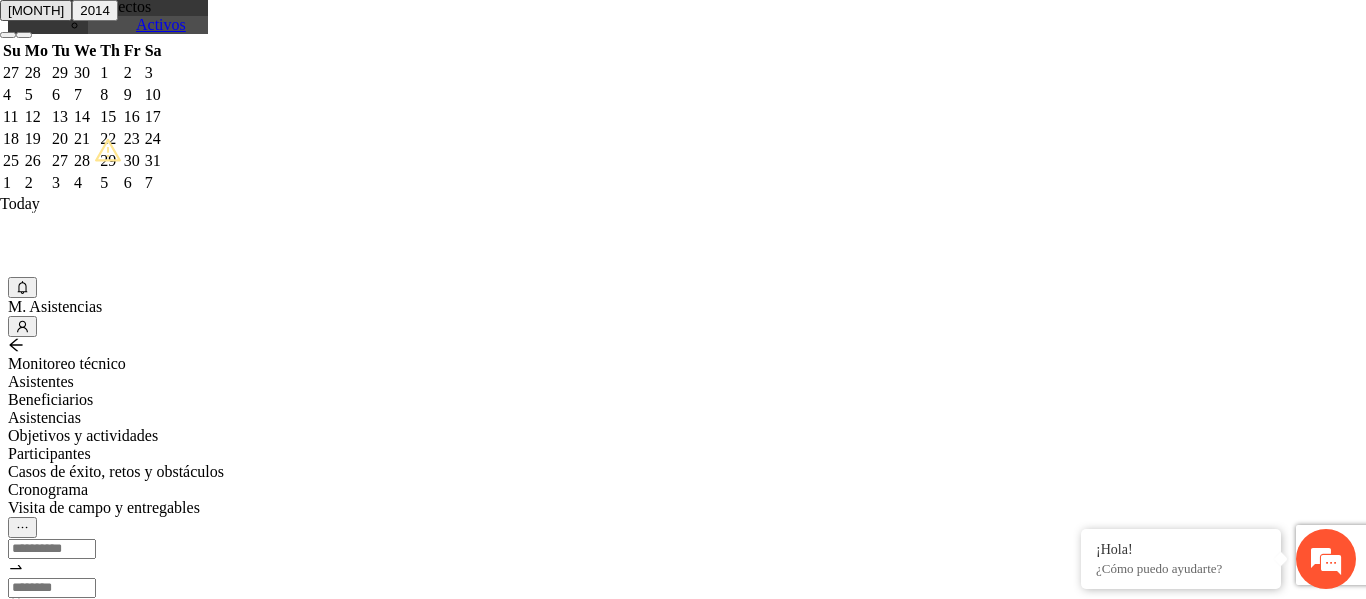 type on "**********" 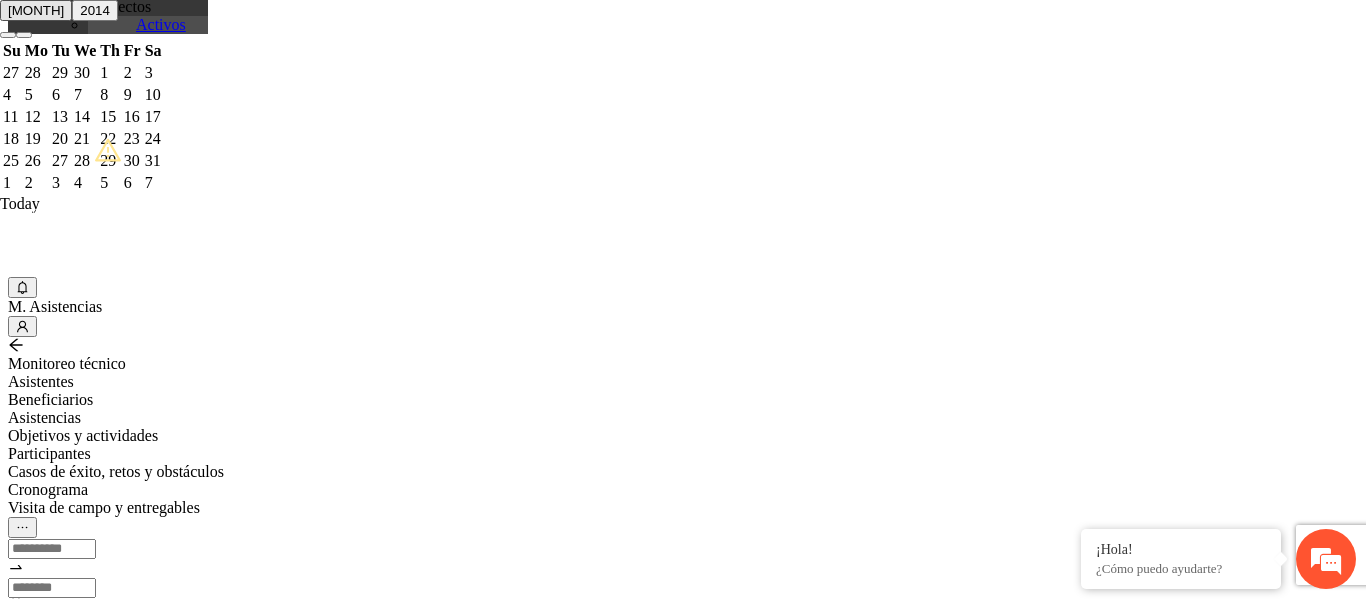 scroll, scrollTop: 346, scrollLeft: 0, axis: vertical 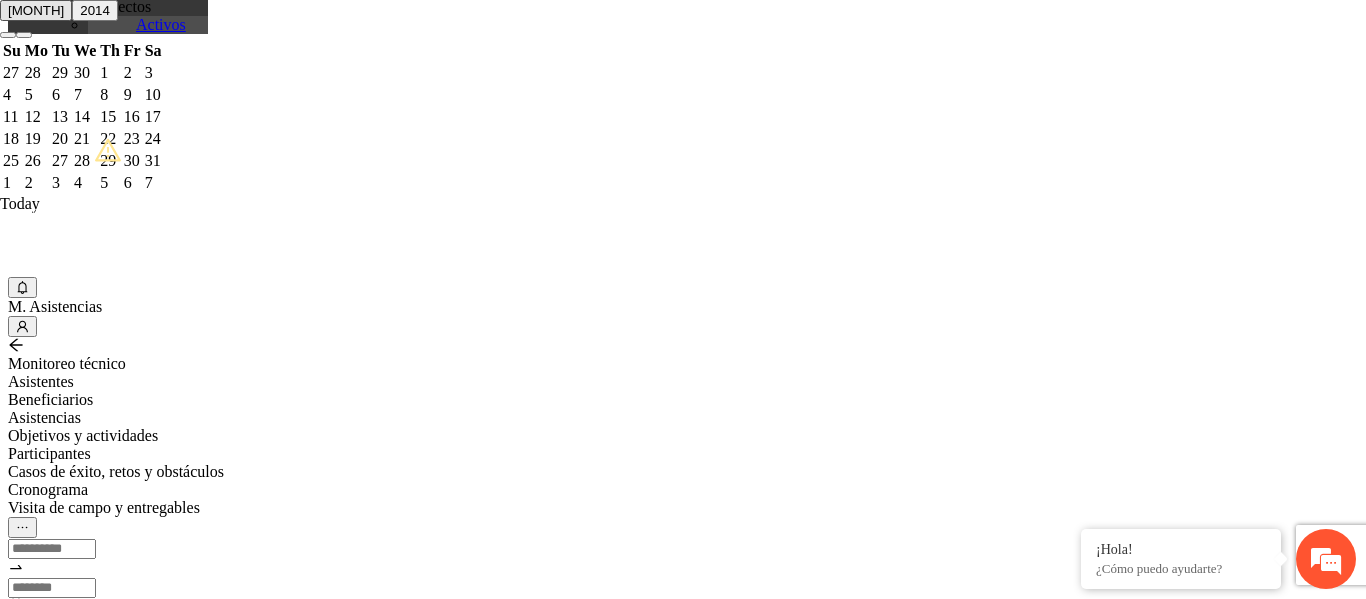 click on "CURP:" at bounding box center [79, 2323] 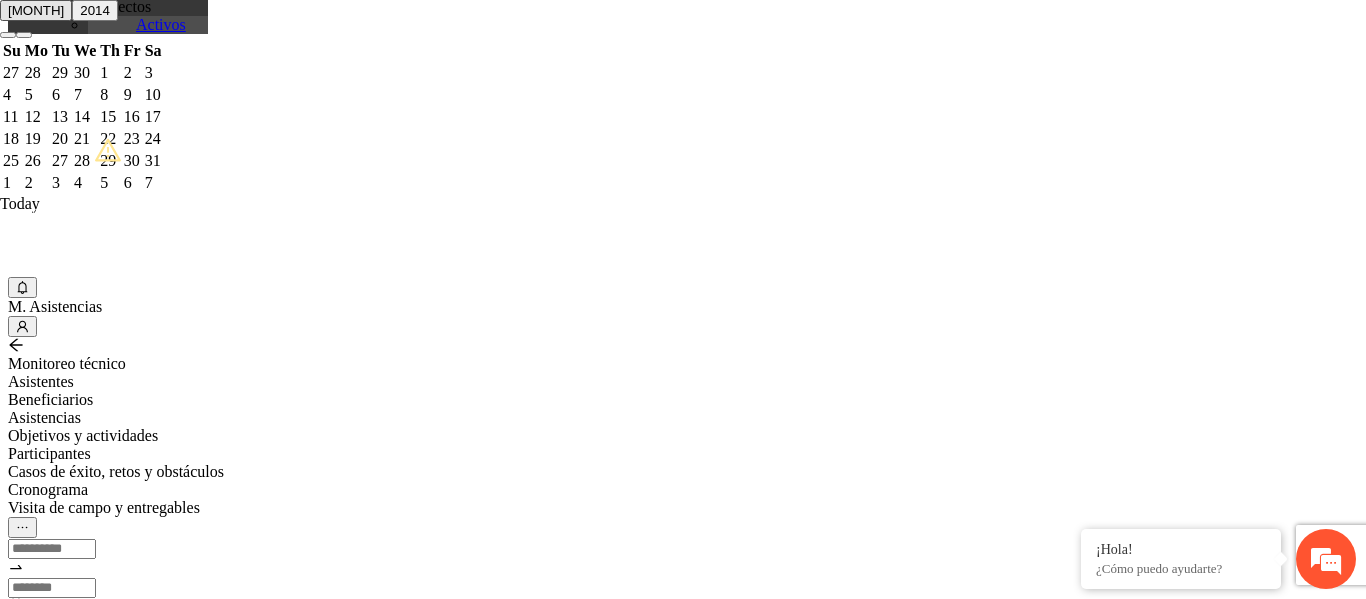 type on "*********" 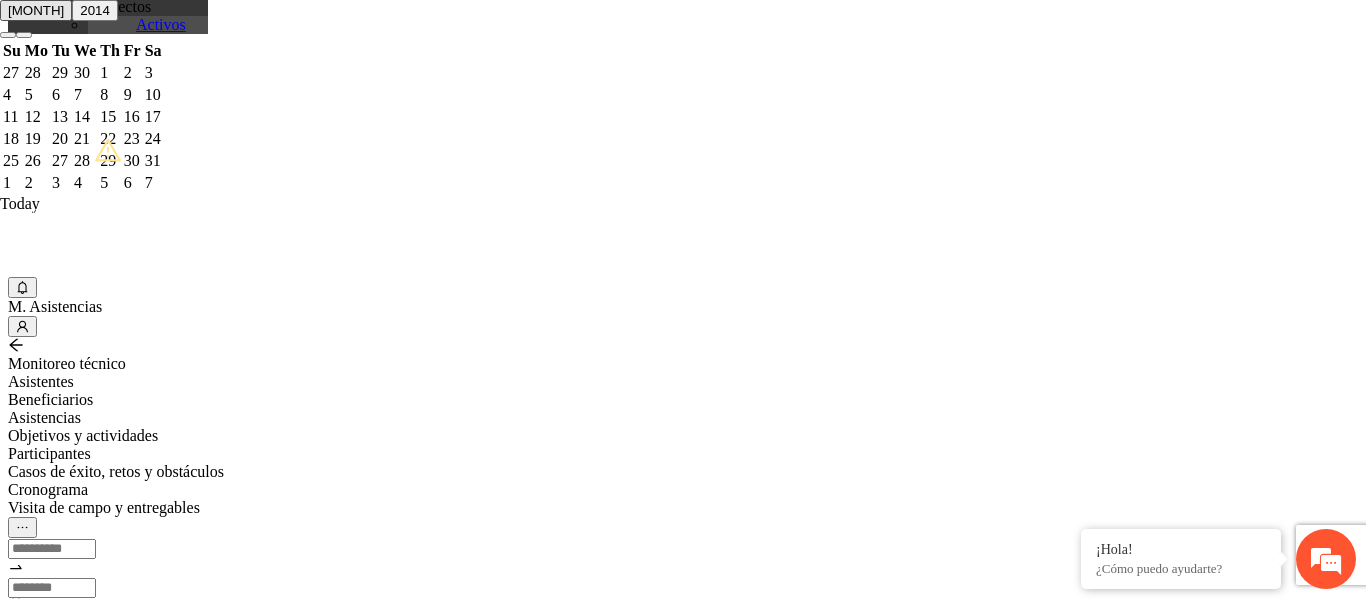 click on "Municipio:" at bounding box center [79, 2458] 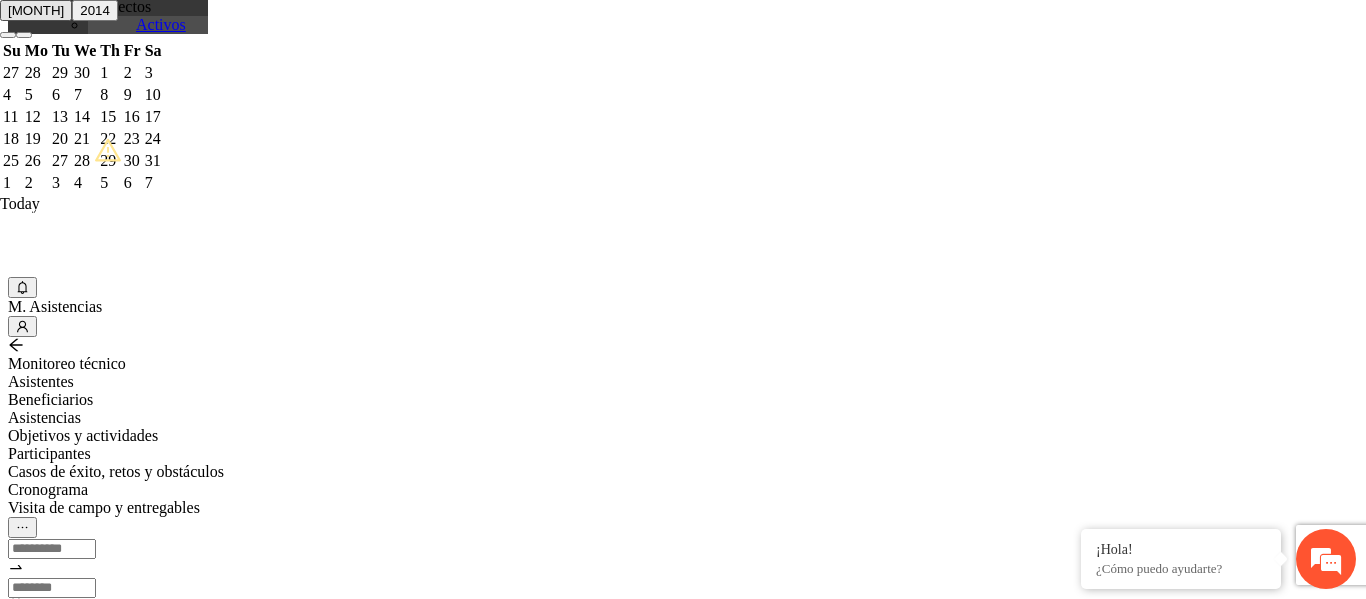 type on "*********" 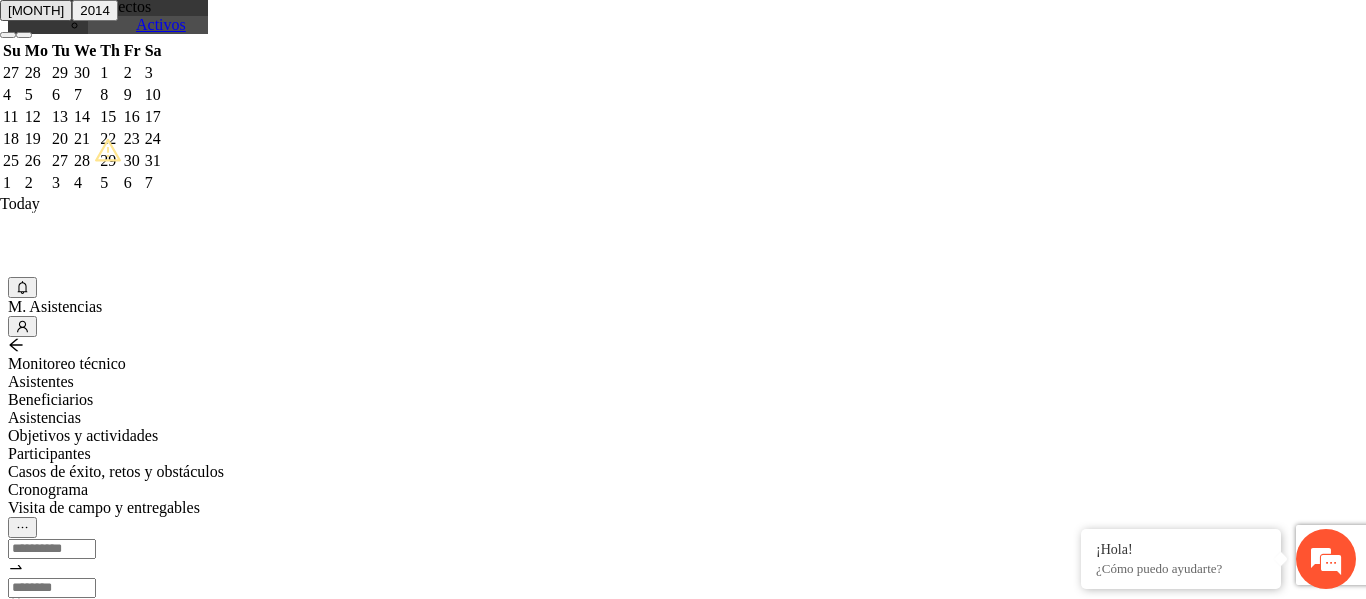 click on "Colonia:" at bounding box center [79, 2497] 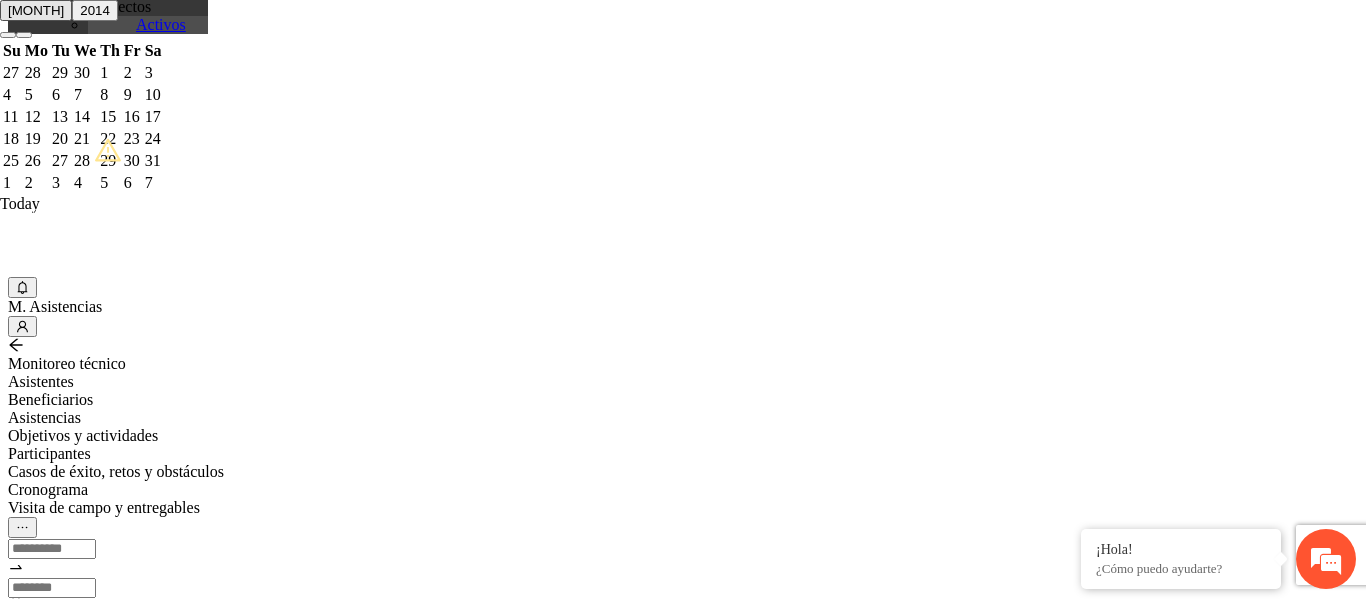 type on "**********" 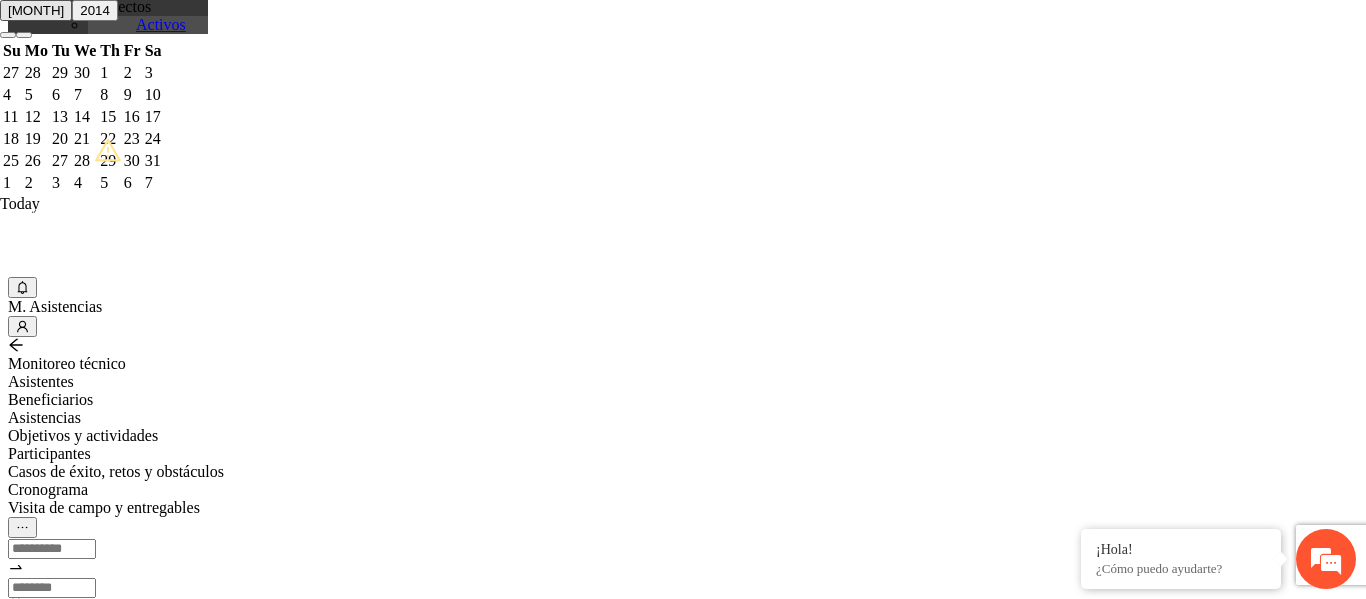 scroll, scrollTop: 563, scrollLeft: 0, axis: vertical 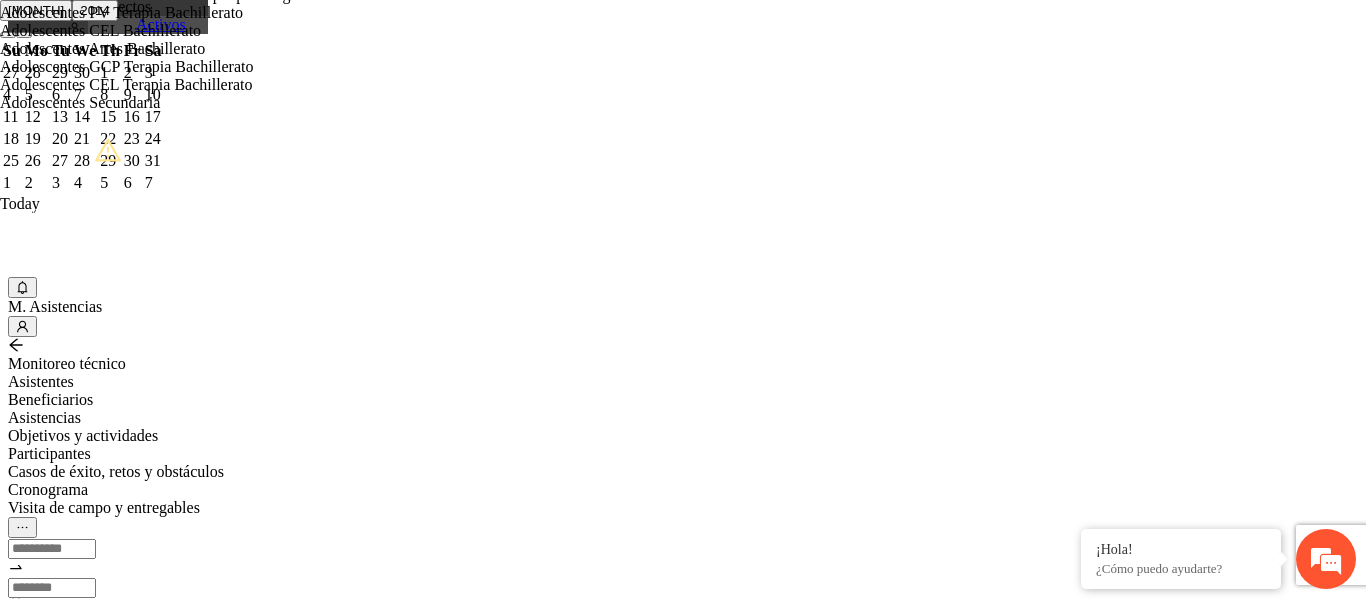 click on "Guardar" at bounding box center [109, 2592] 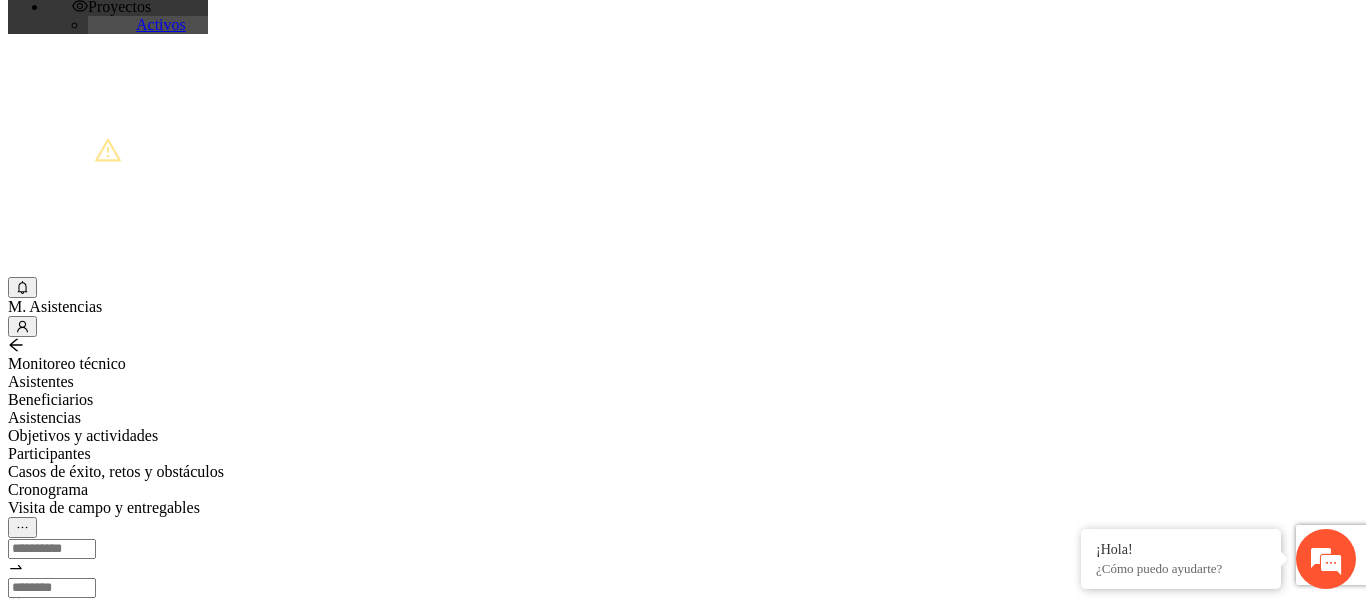 scroll, scrollTop: 463, scrollLeft: 0, axis: vertical 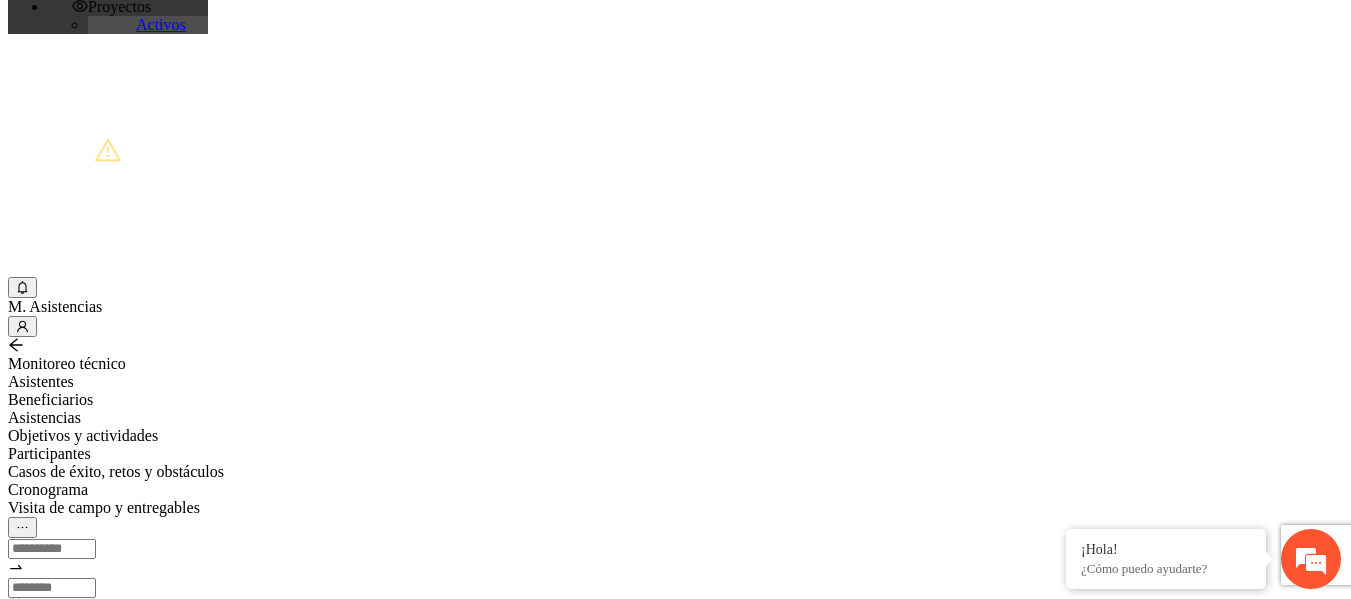 drag, startPoint x: 303, startPoint y: 220, endPoint x: 134, endPoint y: 207, distance: 169.49927 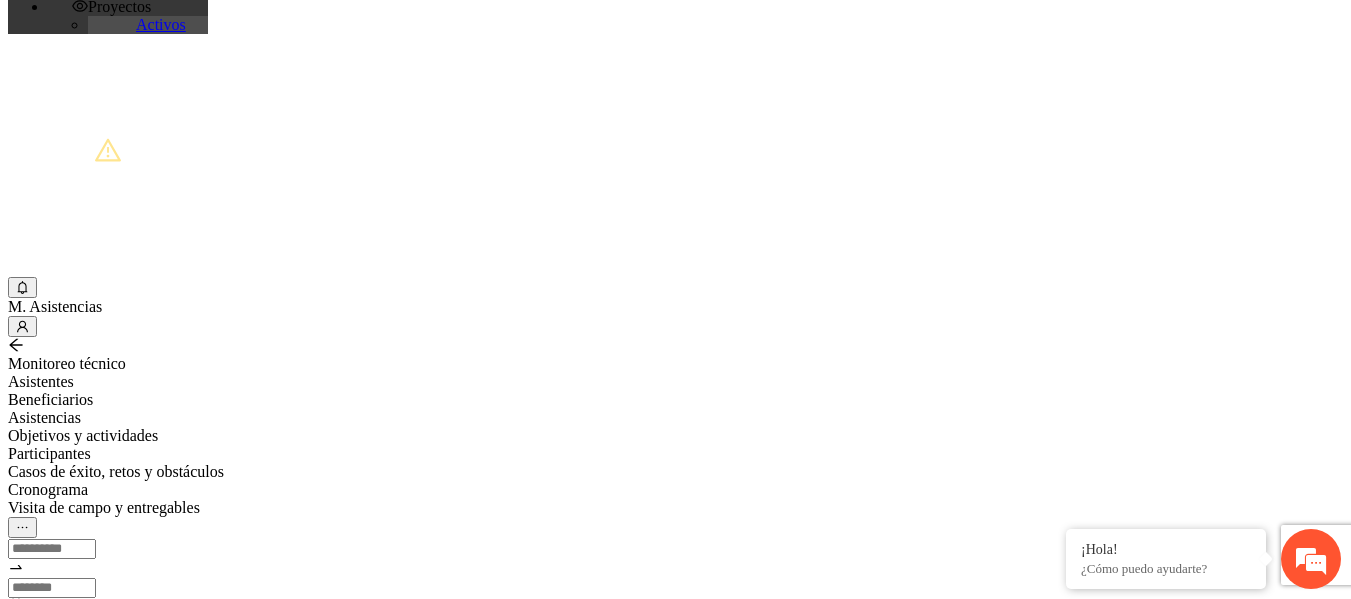 type on "*********" 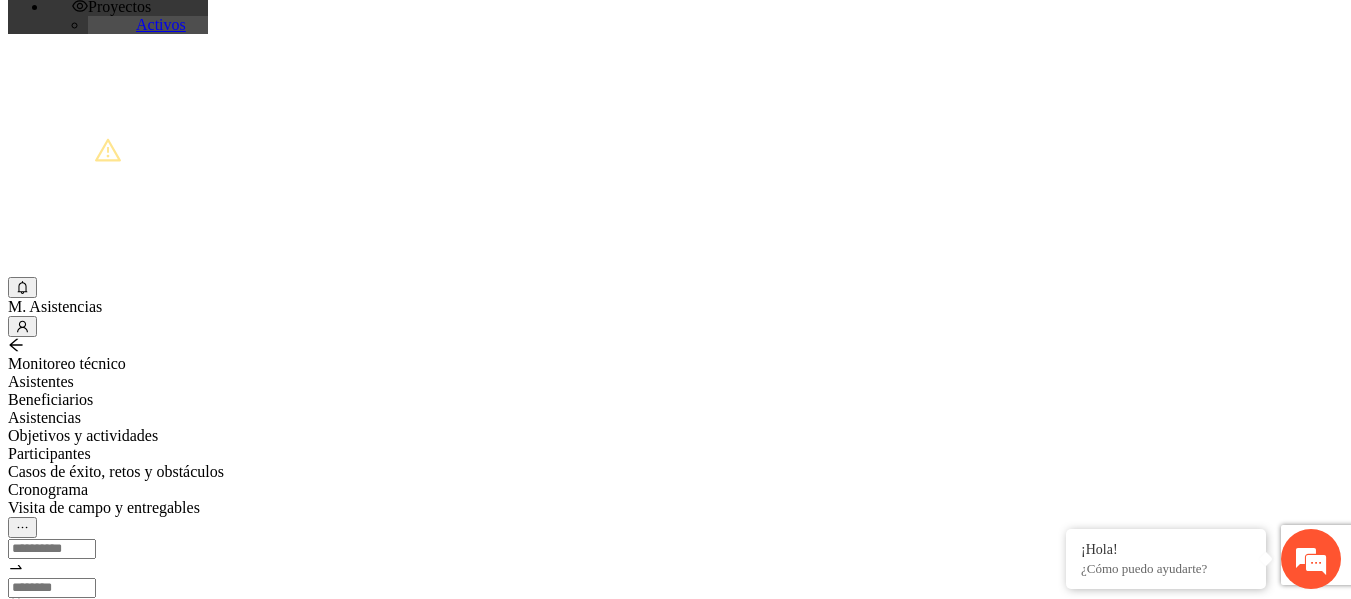 click on "Agregar asistentes" at bounding box center (78, 722) 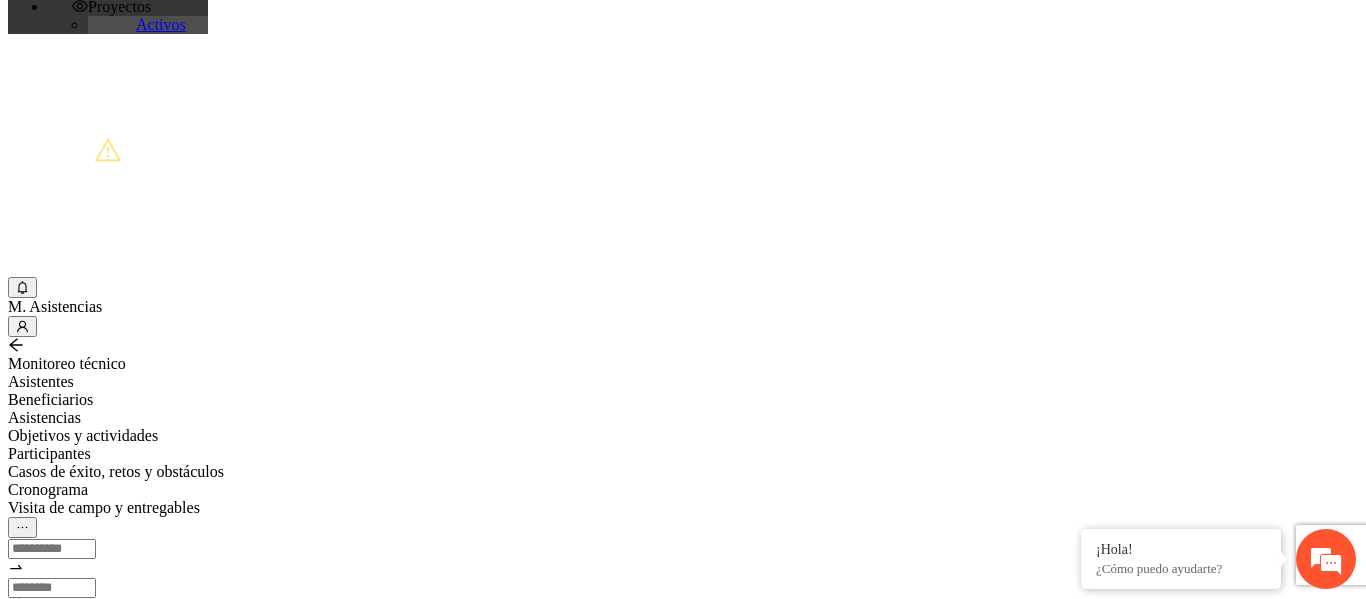 click on "Nombre:" at bounding box center [79, 1099] 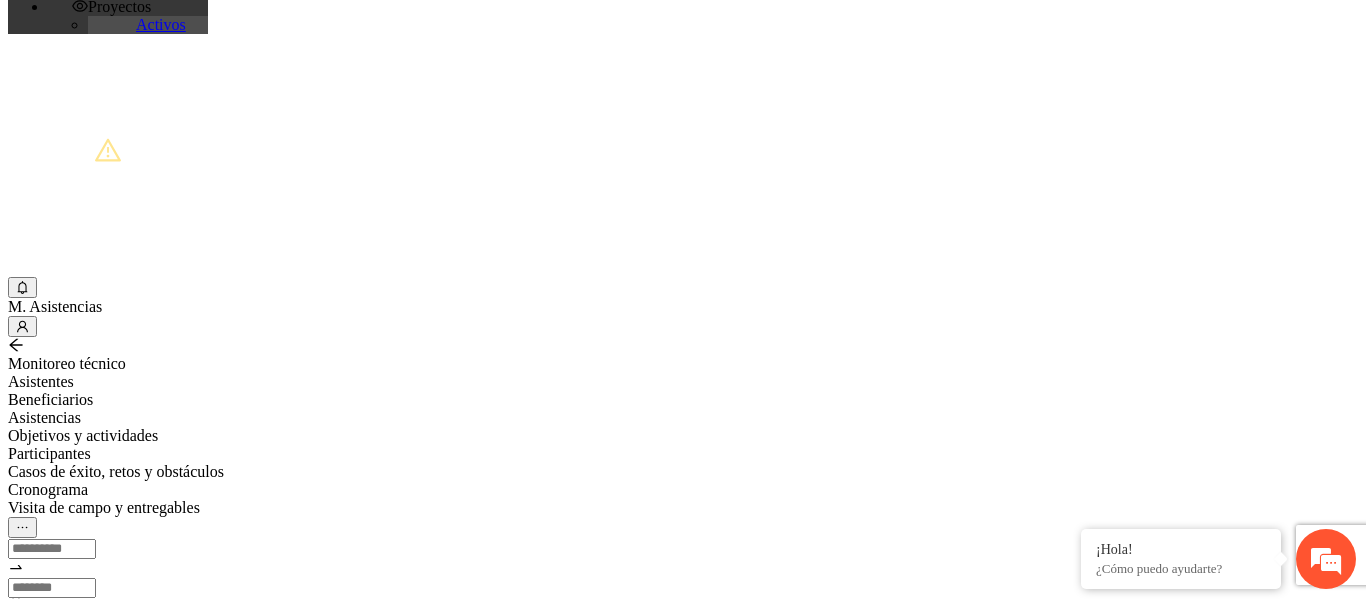 type on "*******" 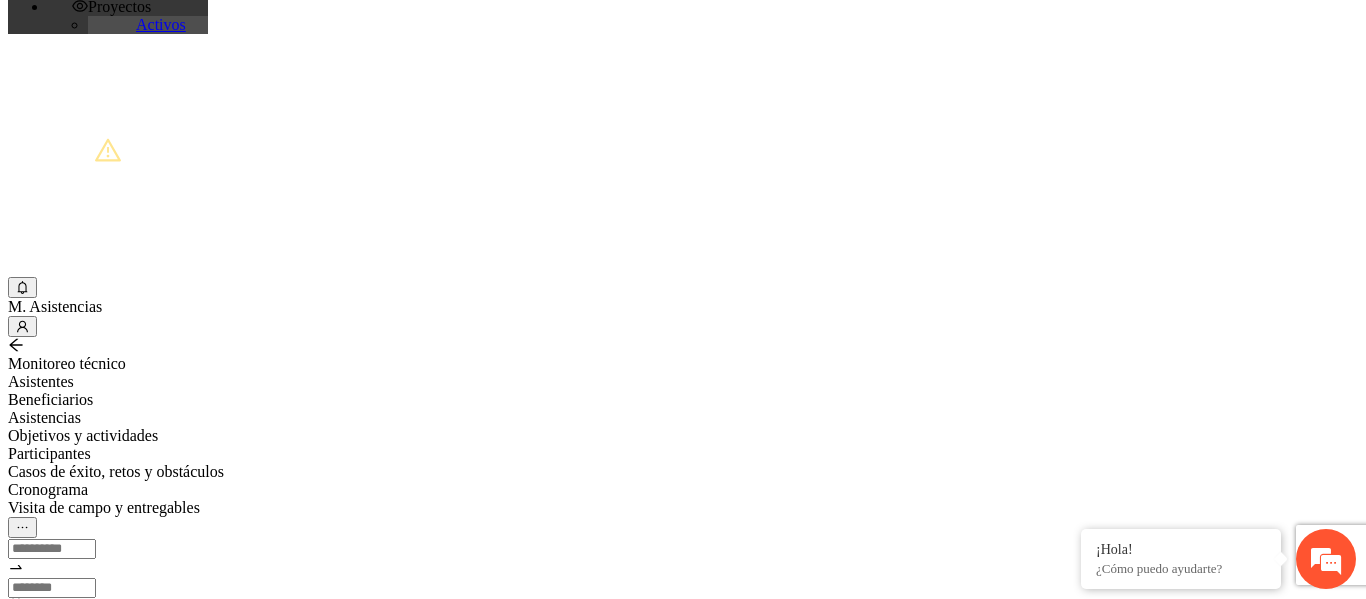 click on "Apellido 2:" at bounding box center (79, 1177) 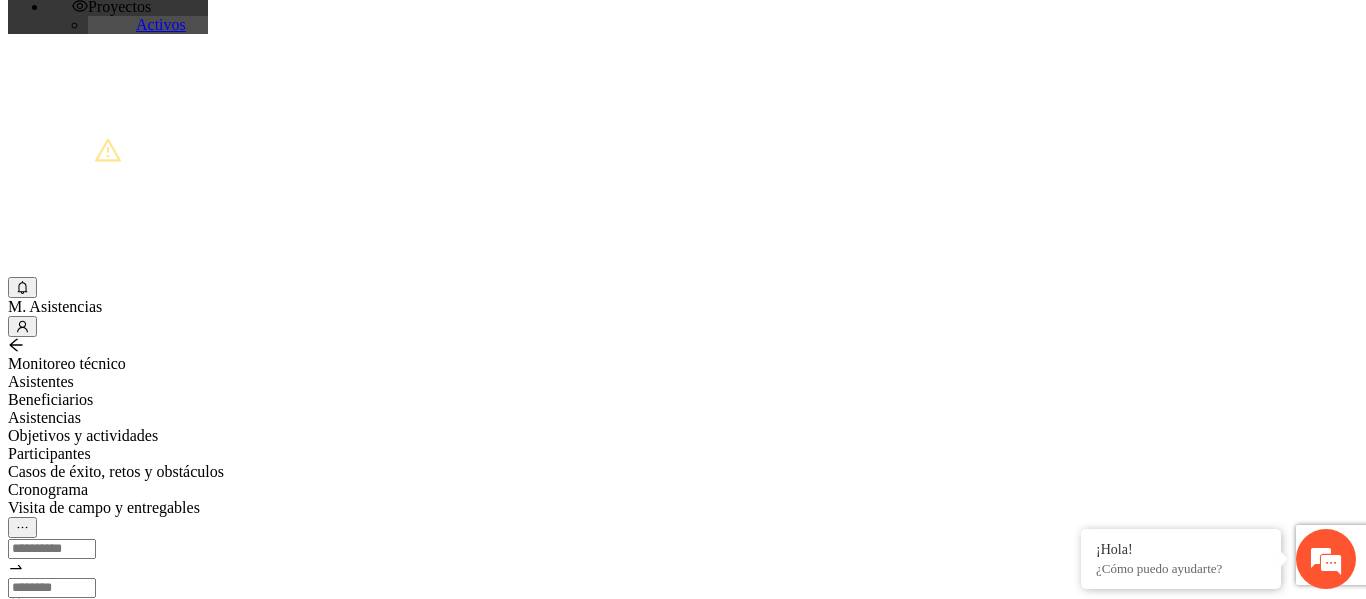 type on "********" 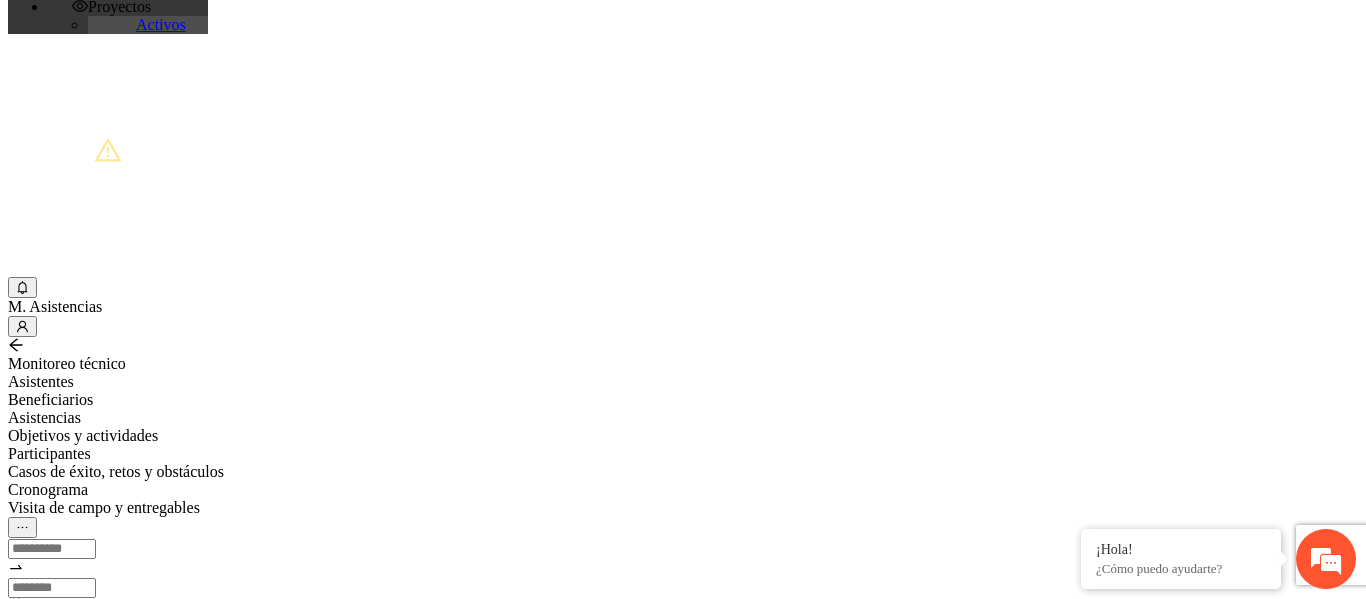 click on "Fecha de nacimiento:" at bounding box center (52, 1255) 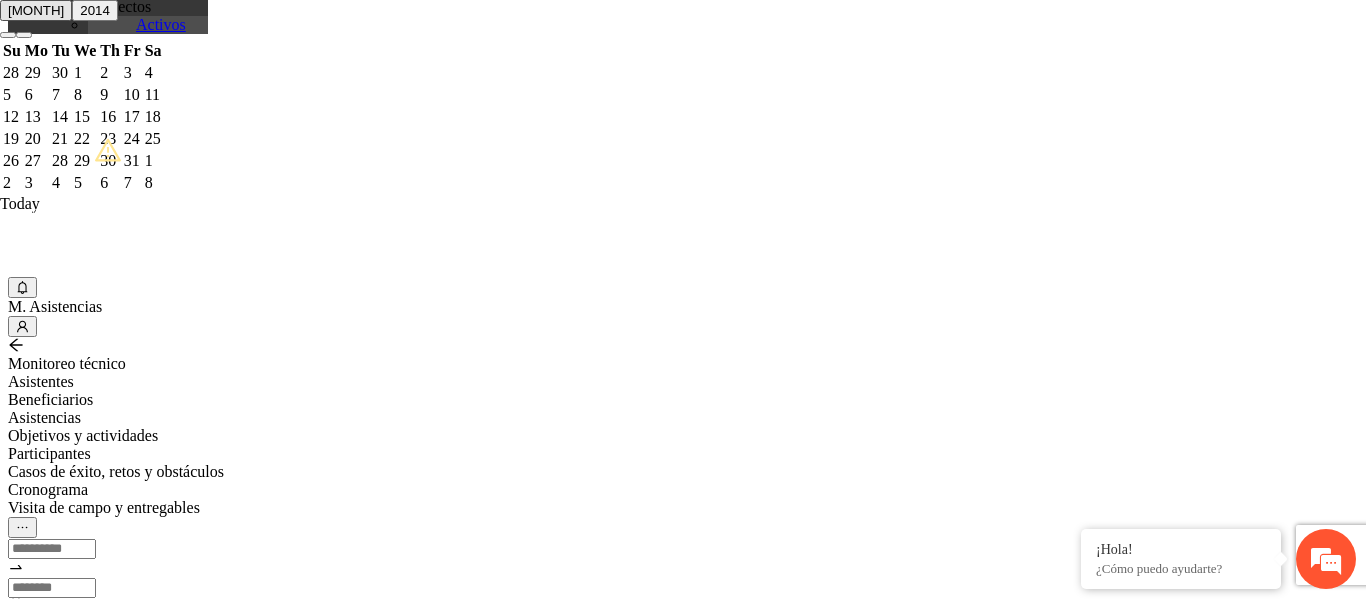 type on "**********" 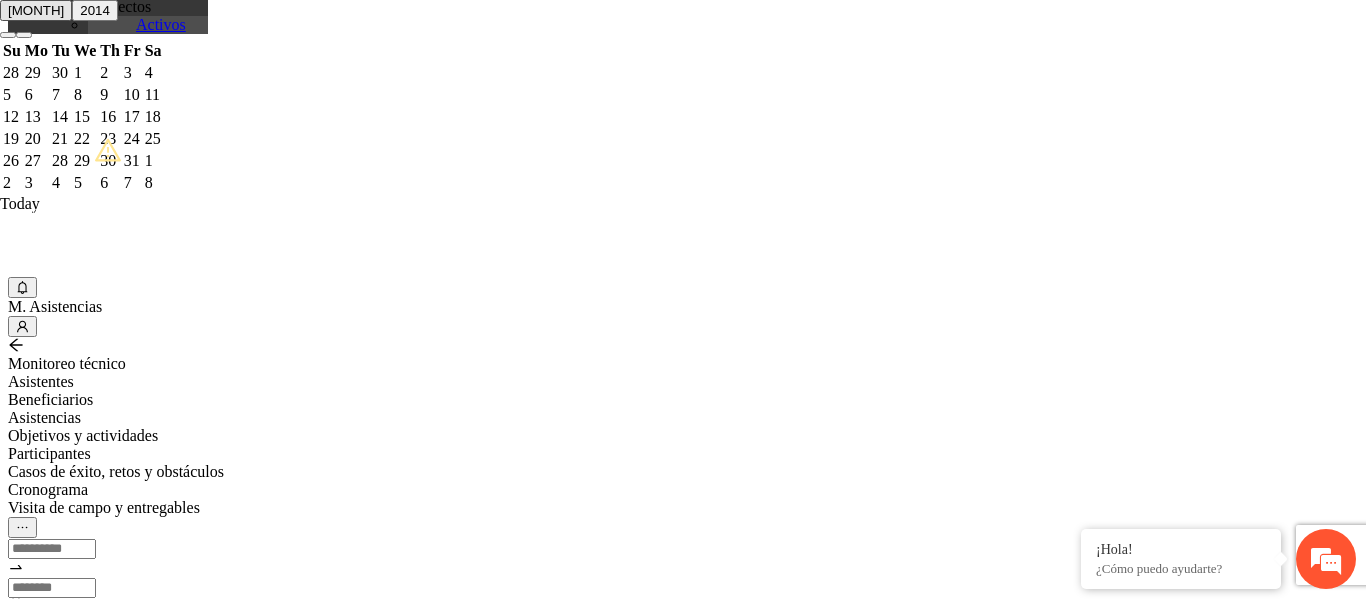scroll, scrollTop: 338, scrollLeft: 0, axis: vertical 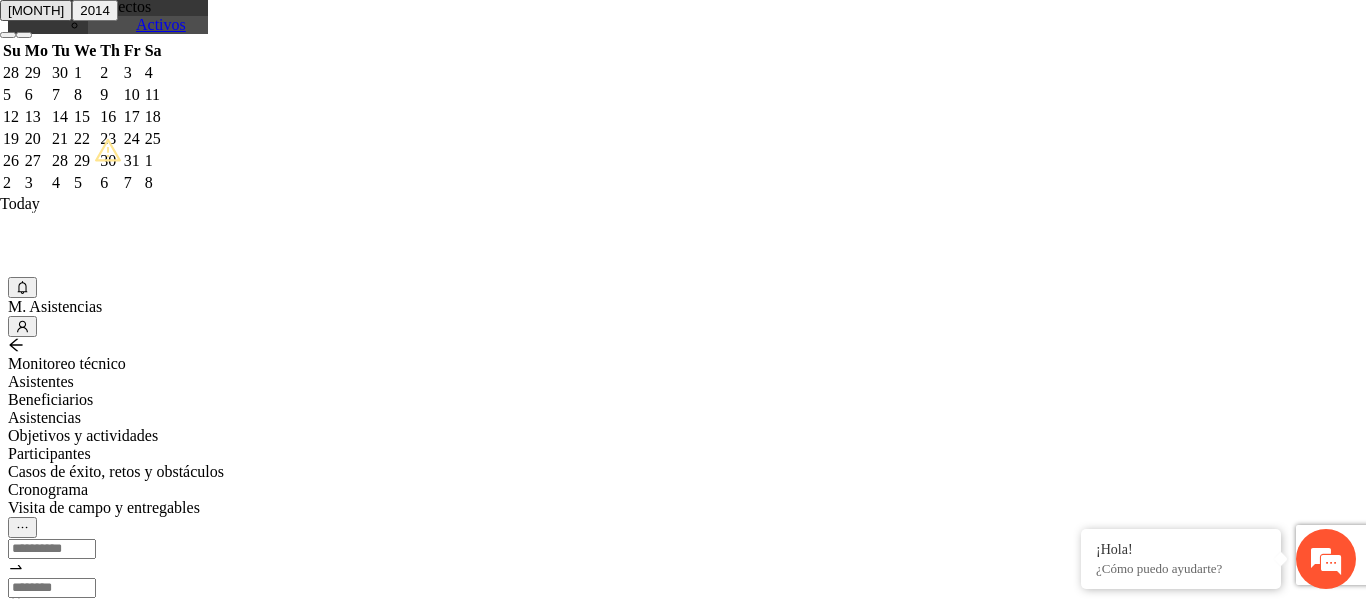 click on "CURP:" at bounding box center [79, 1294] 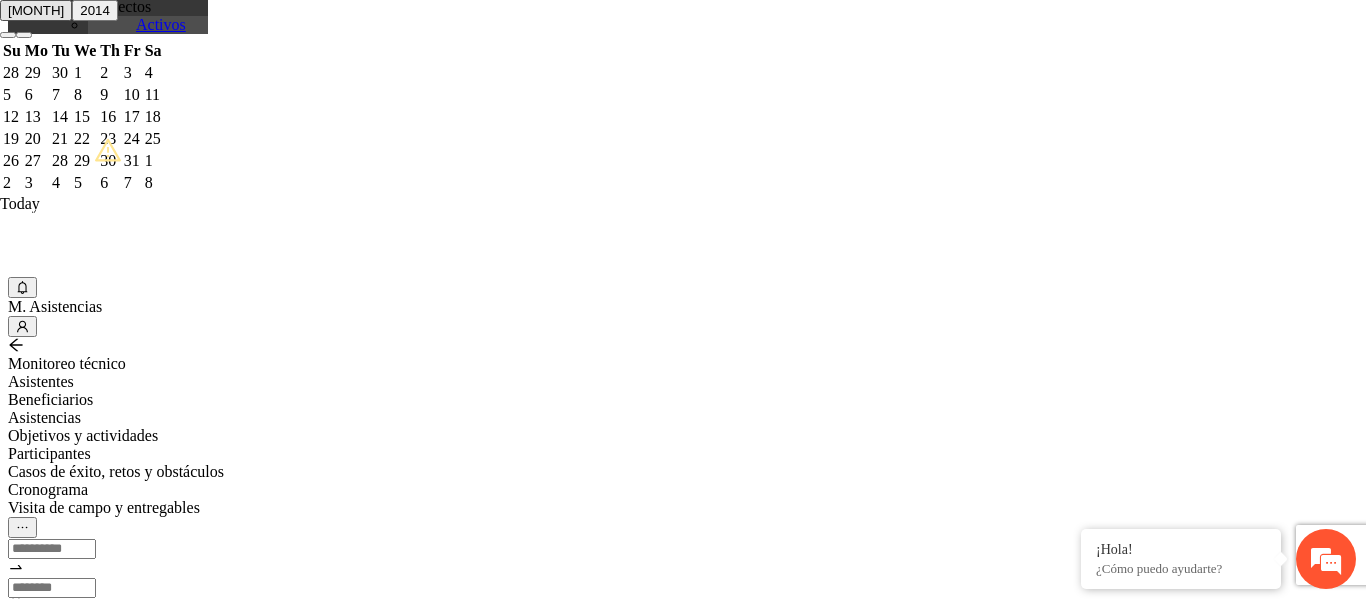 type on "*********" 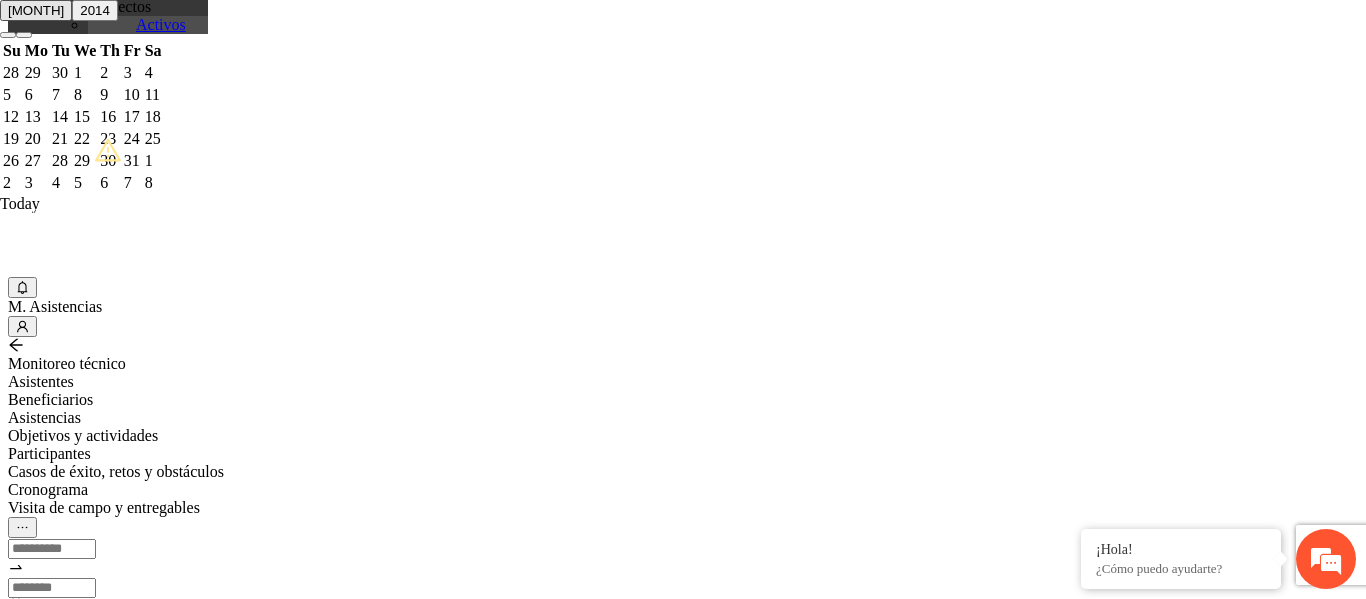 click on "Municipio:" at bounding box center (79, 1429) 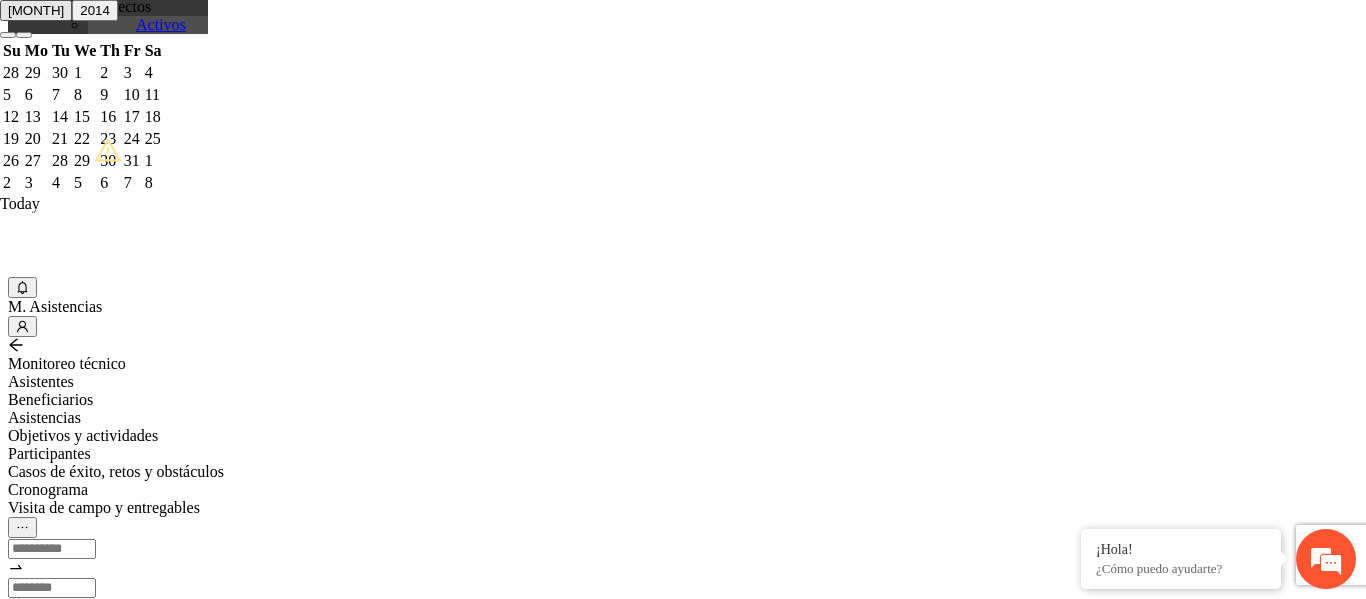 type on "*********" 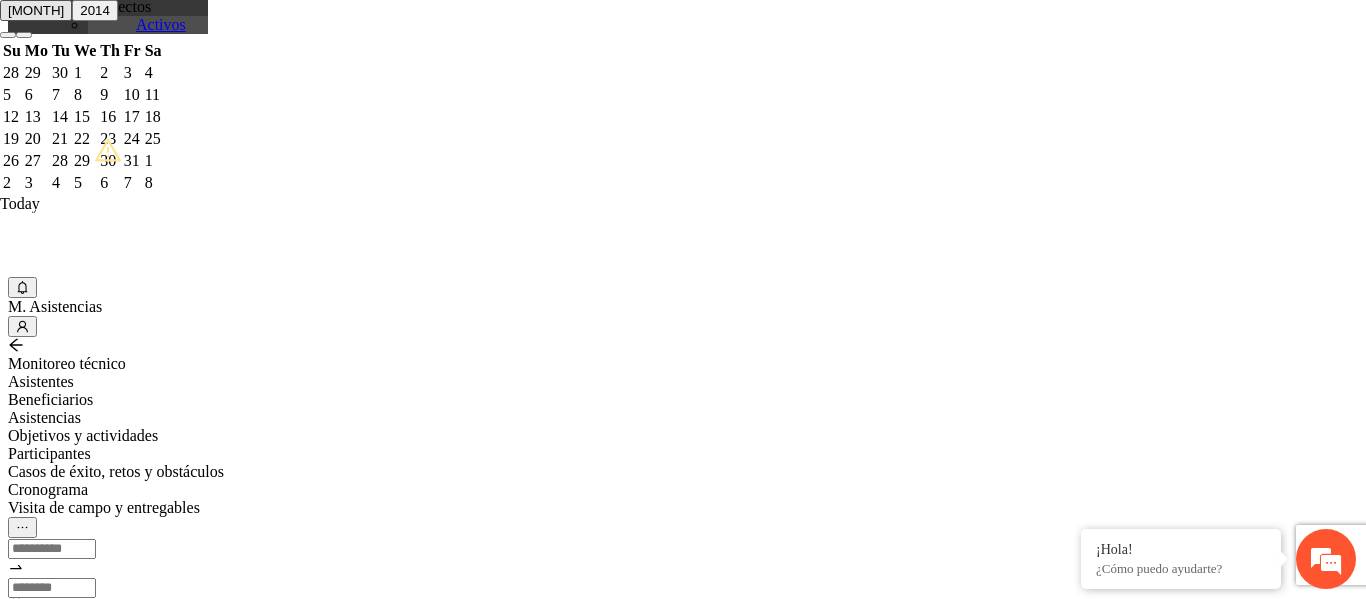 click on "Colonia:" at bounding box center (79, 1468) 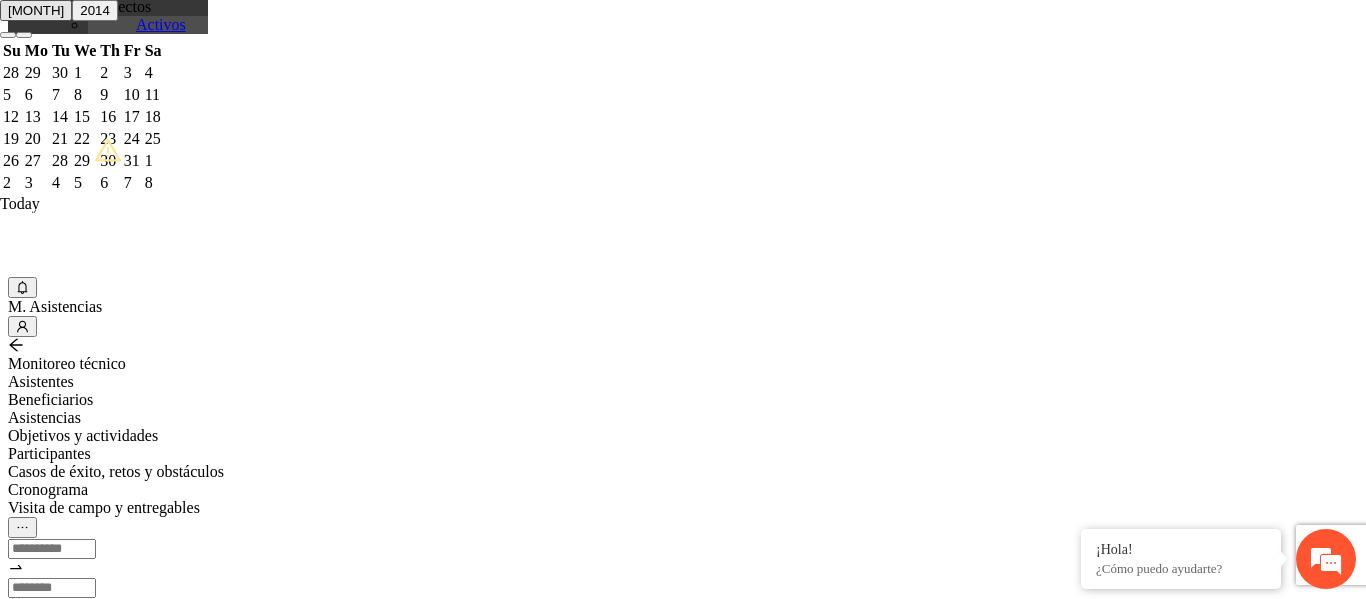 scroll, scrollTop: 339, scrollLeft: 0, axis: vertical 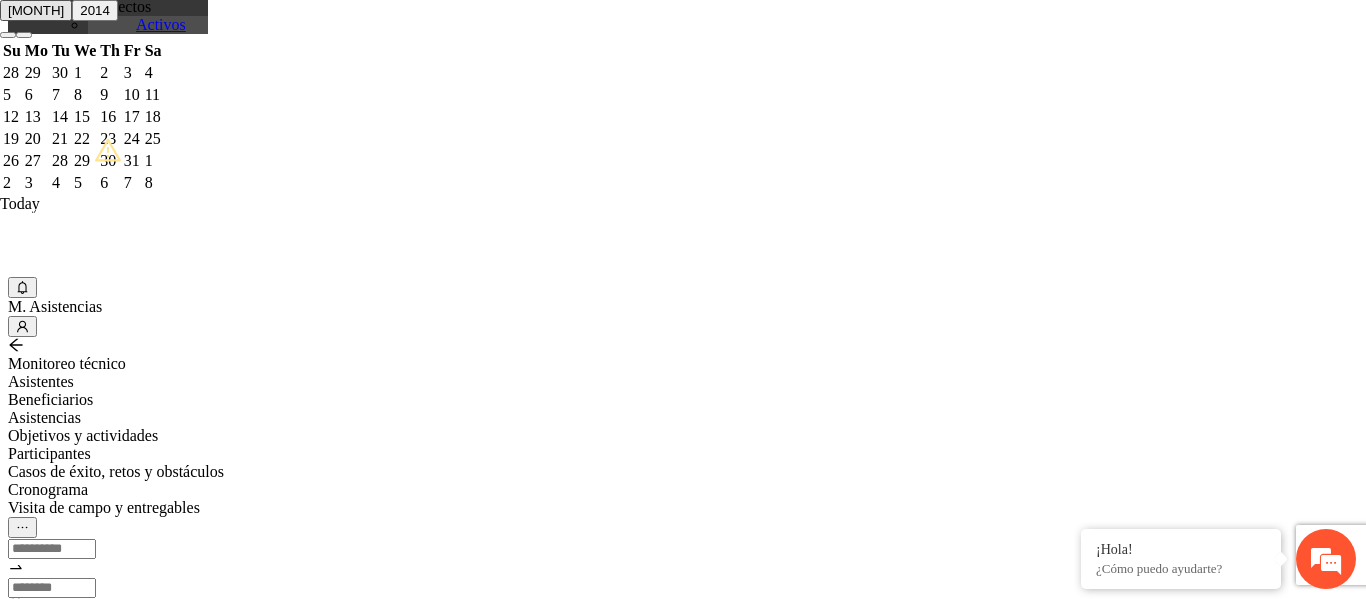 click on "Perfil de beneficiario" at bounding box center (308, 1079) 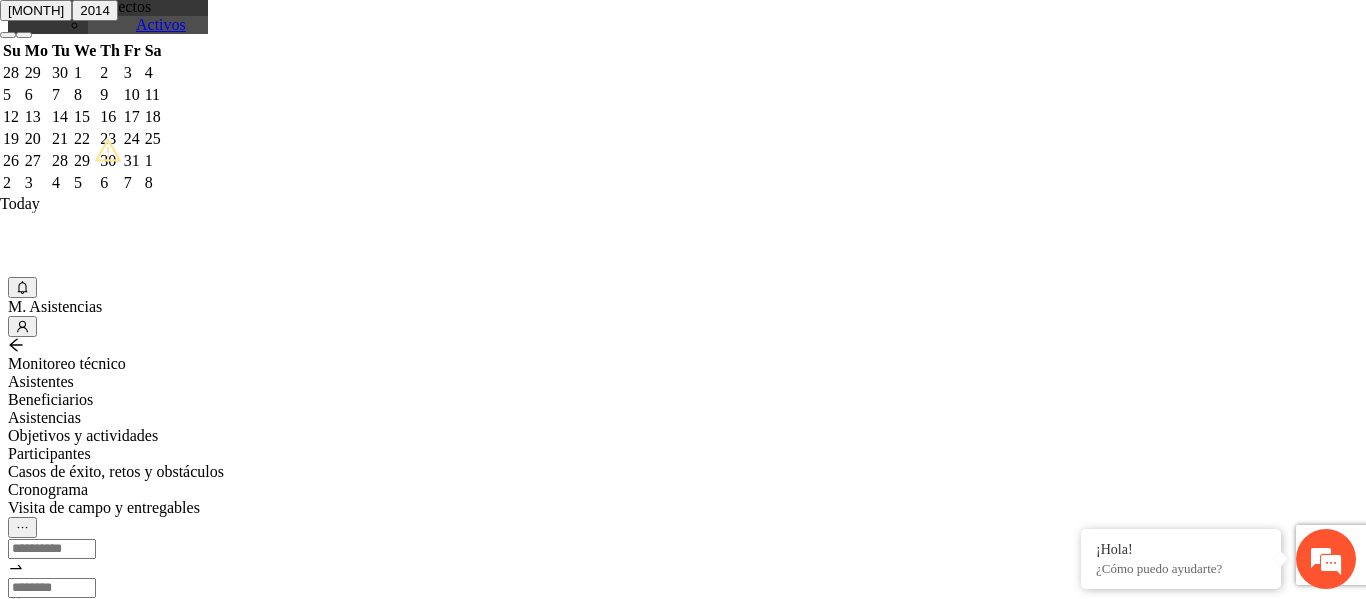 click on "Perfil de beneficiario" at bounding box center (79, 1525) 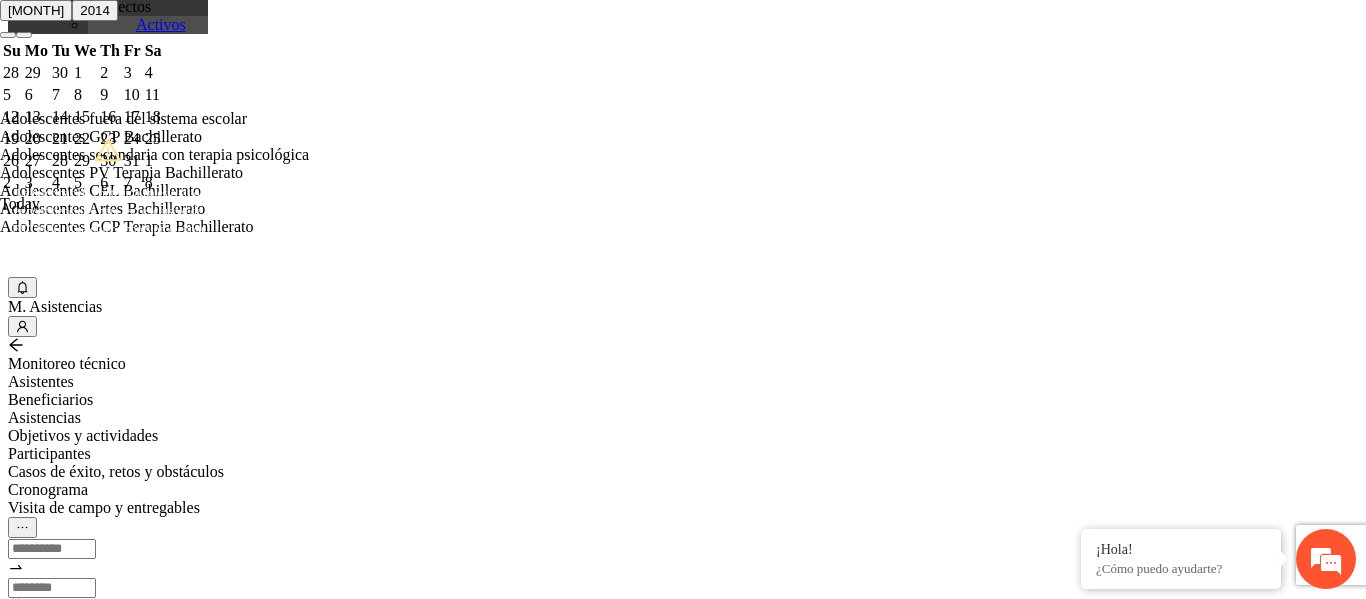scroll, scrollTop: 160, scrollLeft: 0, axis: vertical 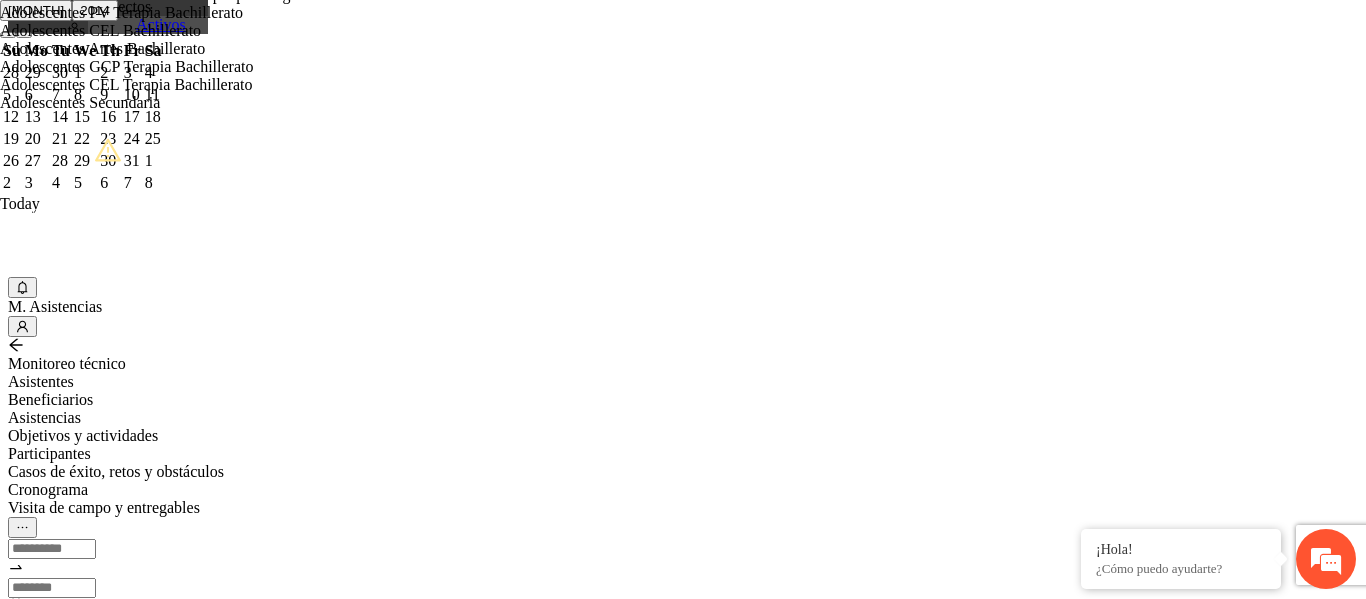 click on "Guardar" at bounding box center [109, 1563] 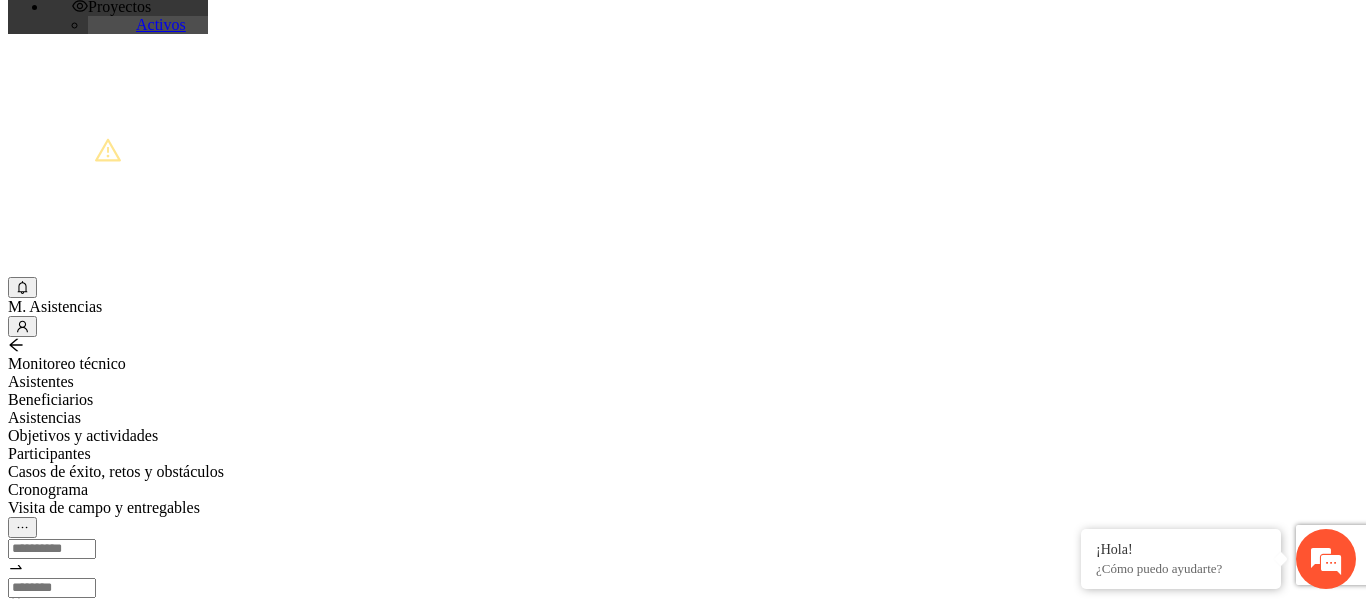 scroll, scrollTop: 463, scrollLeft: 0, axis: vertical 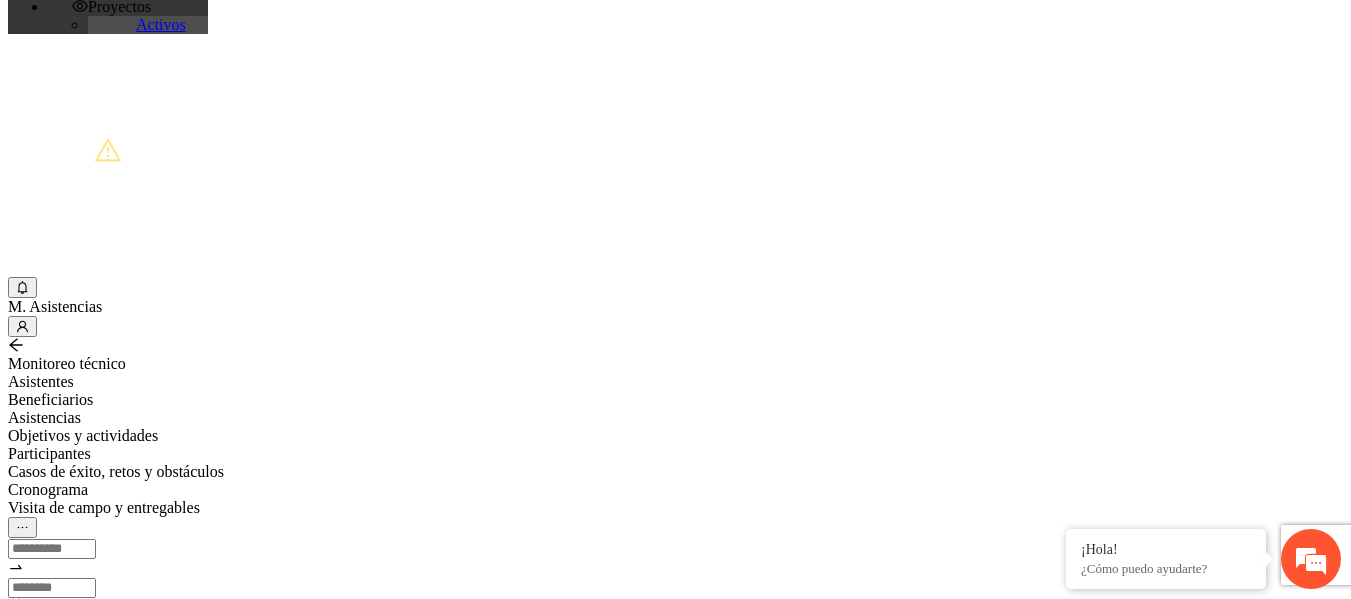 click on "Agregar asistentes" at bounding box center (78, 722) 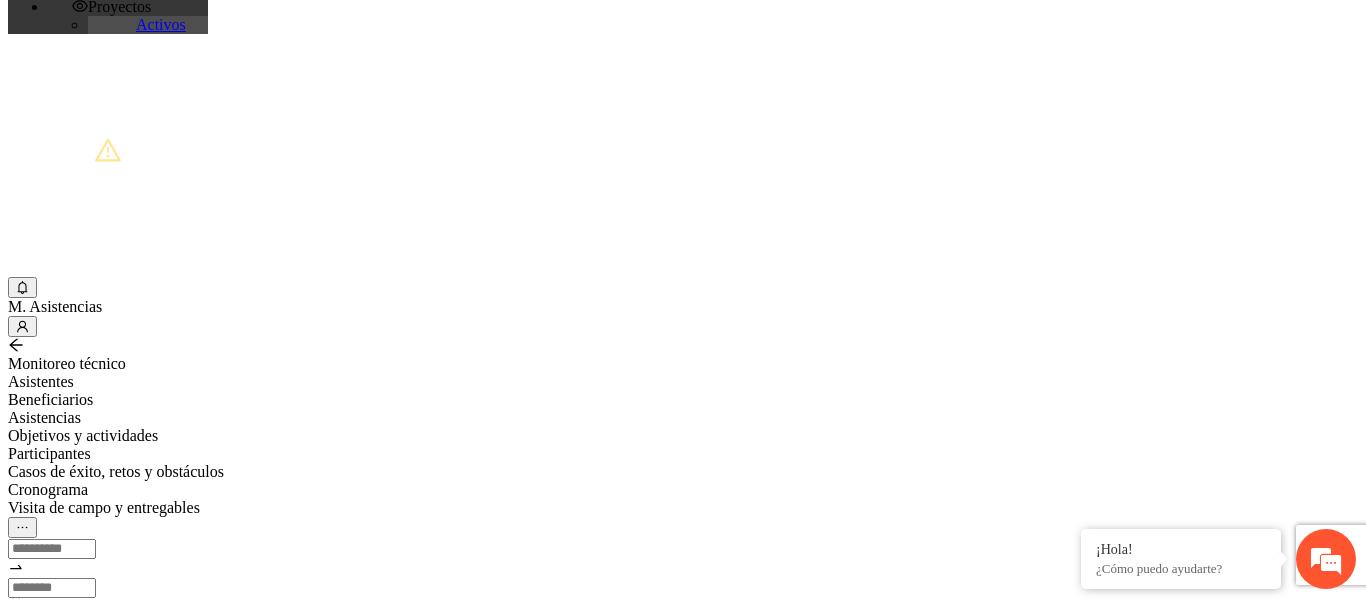 click on "Nombre:" at bounding box center [79, 2128] 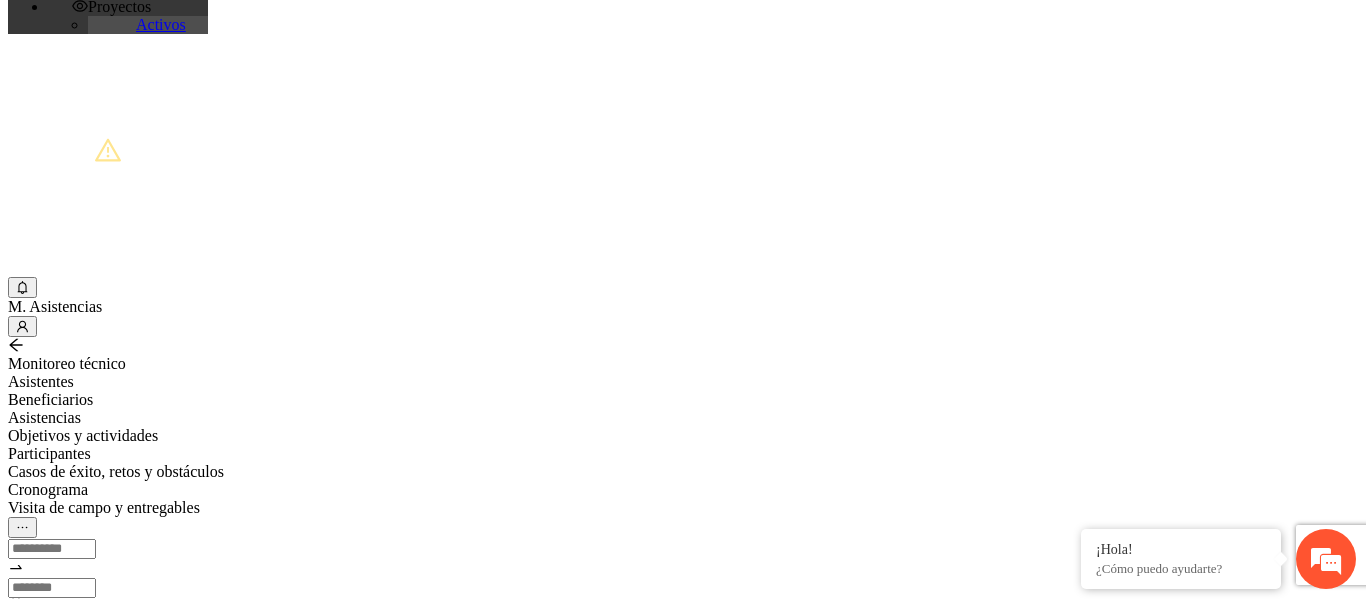 type on "*****" 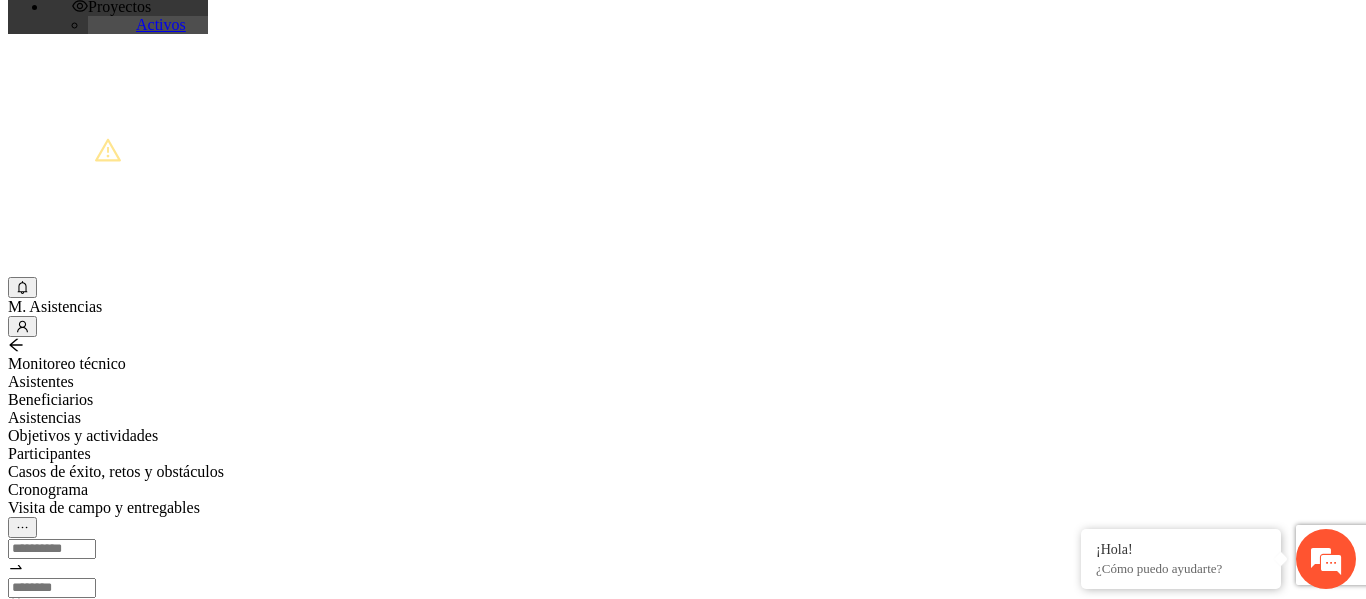 click on "Fecha de nacimiento:" at bounding box center [52, 2284] 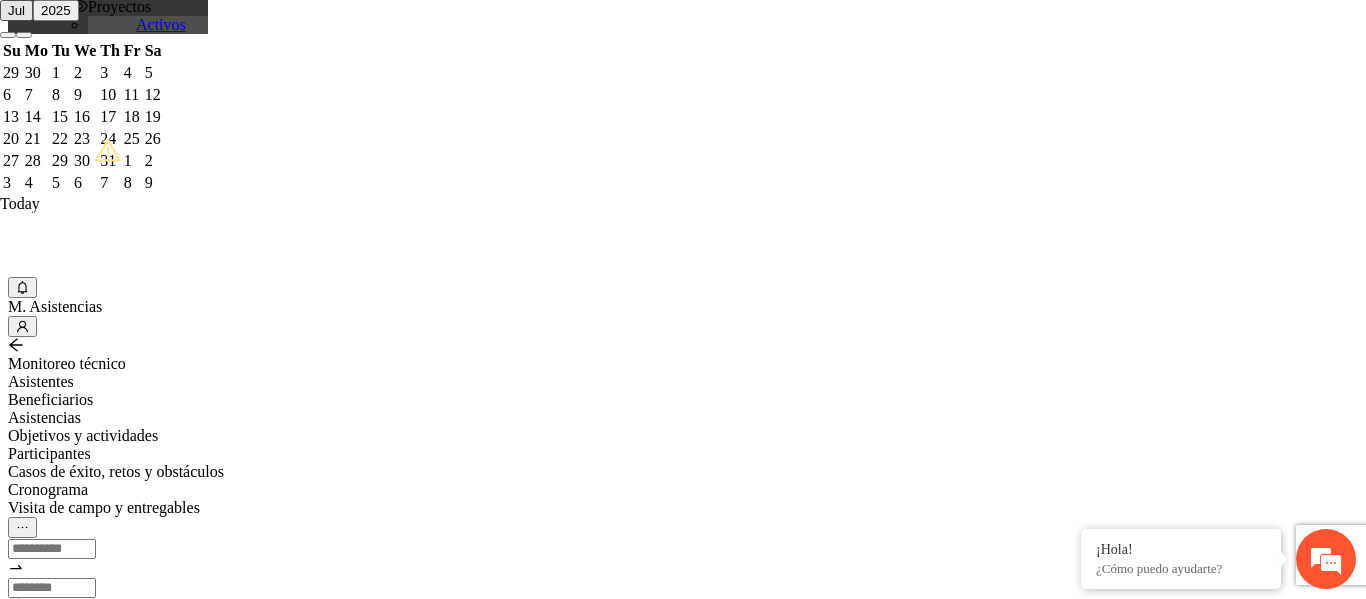 click on "*********" at bounding box center [52, 2284] 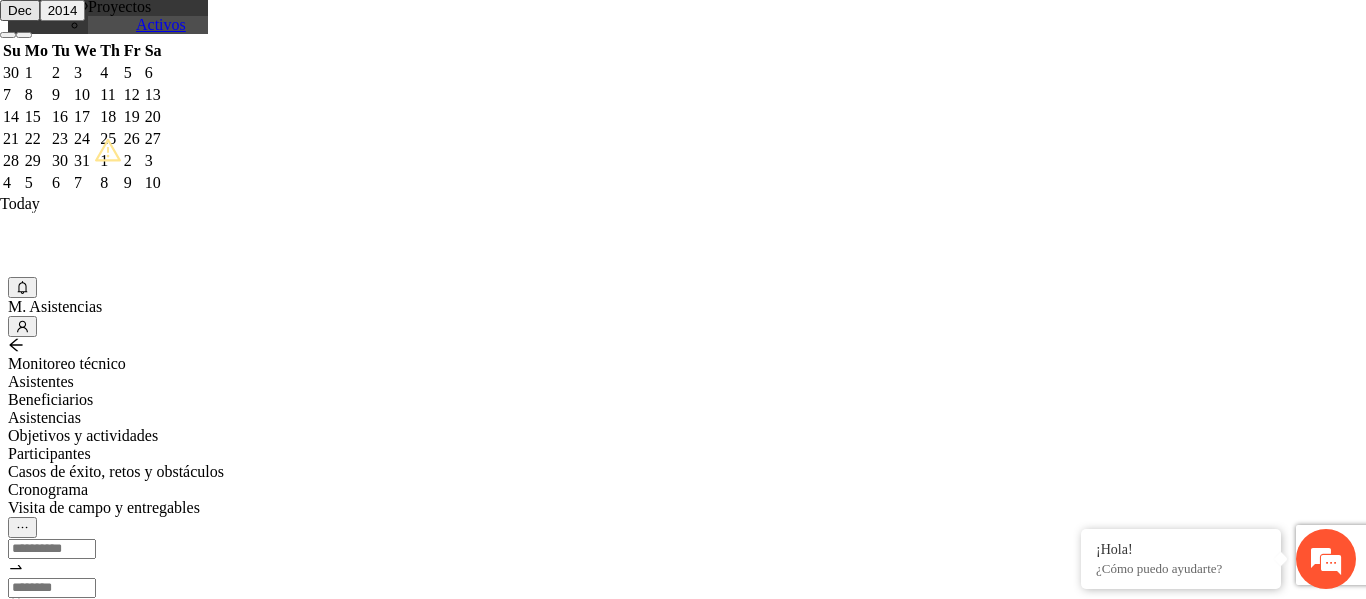 type on "**********" 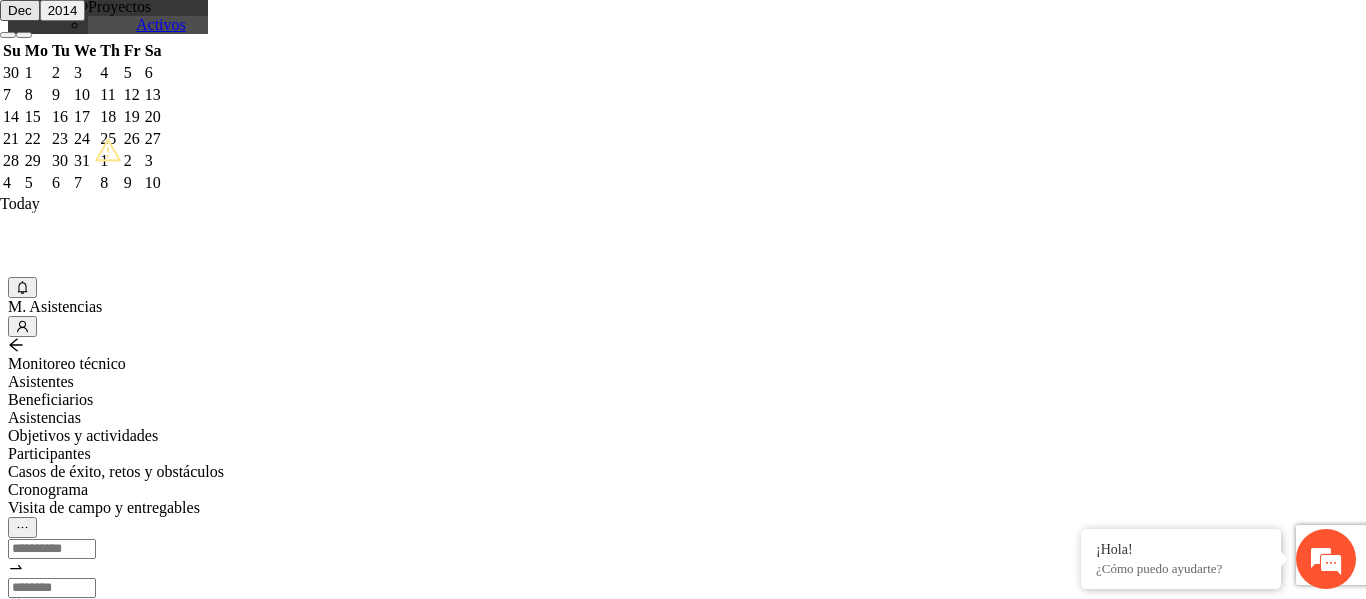 type on "*********" 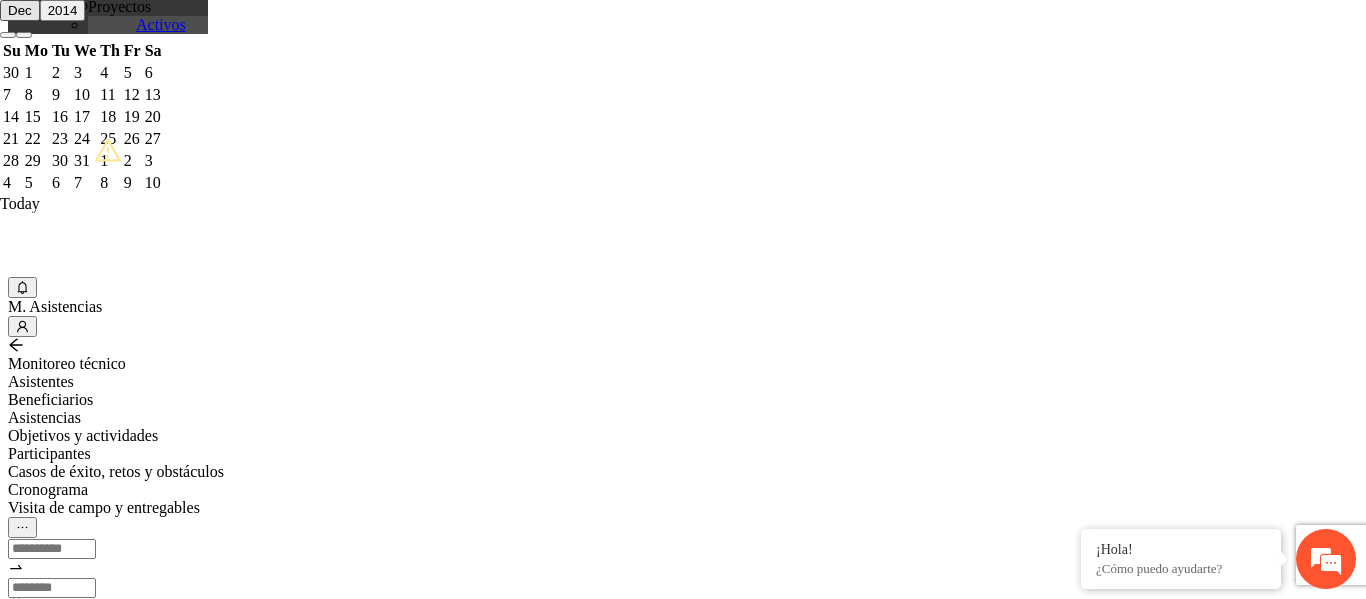 click on "Municipio:" at bounding box center [79, 2458] 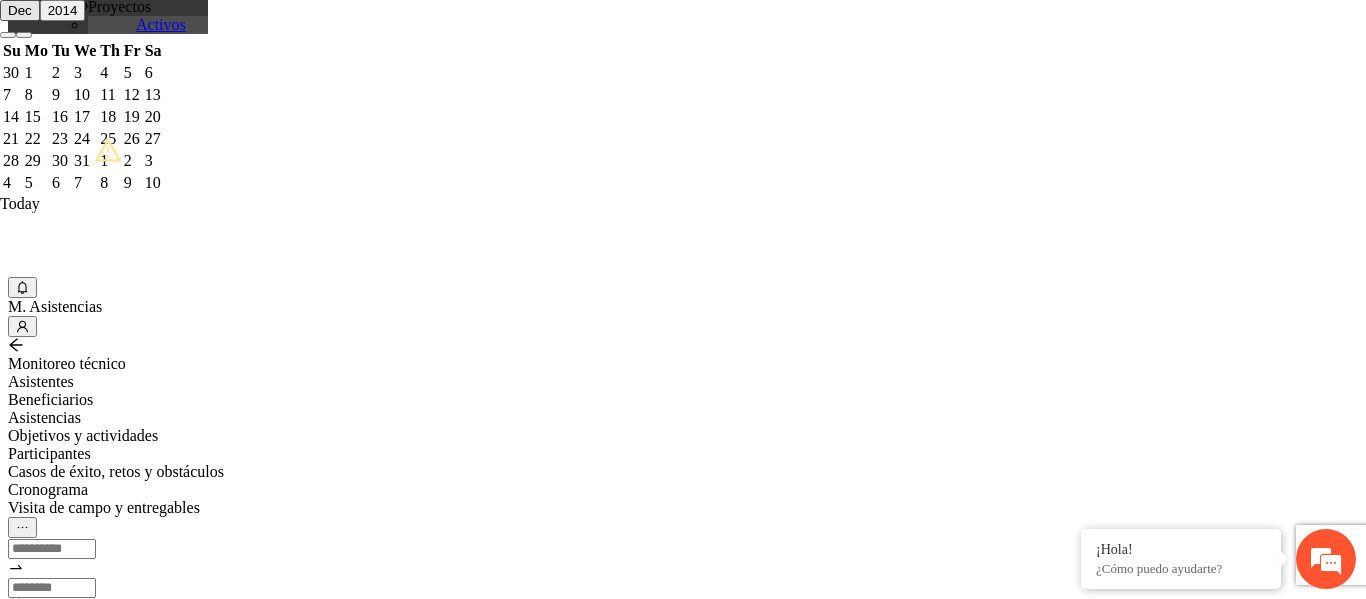 type on "*********" 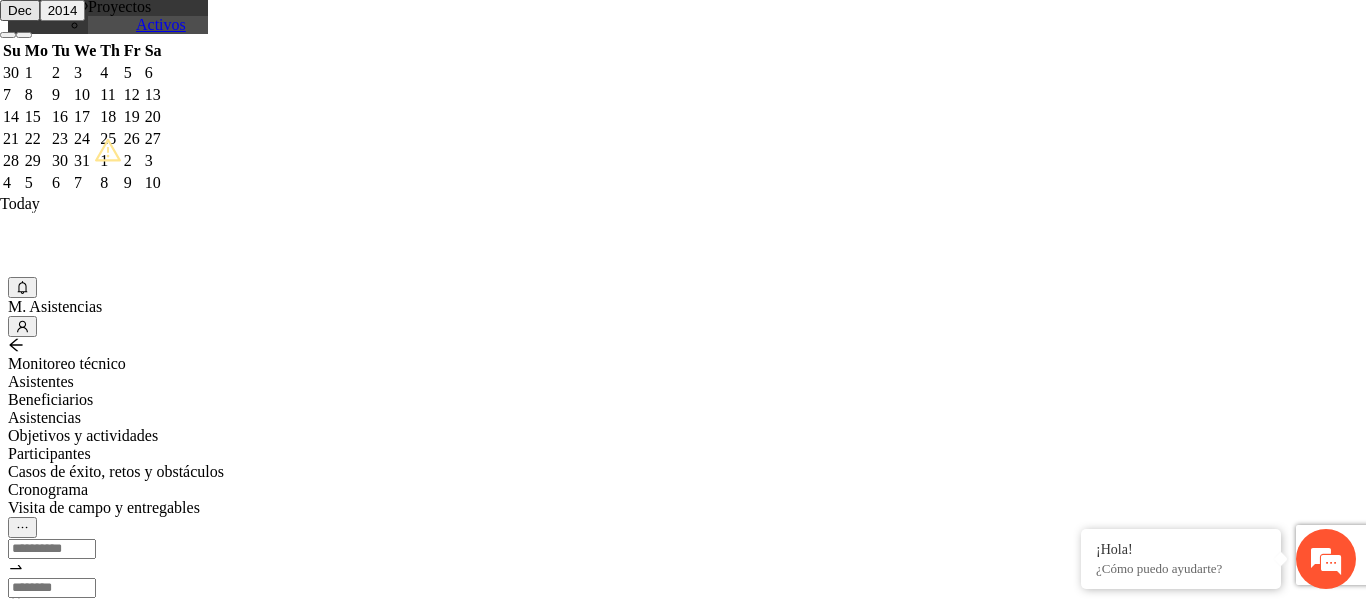 click on "Colonia:" at bounding box center [79, 2497] 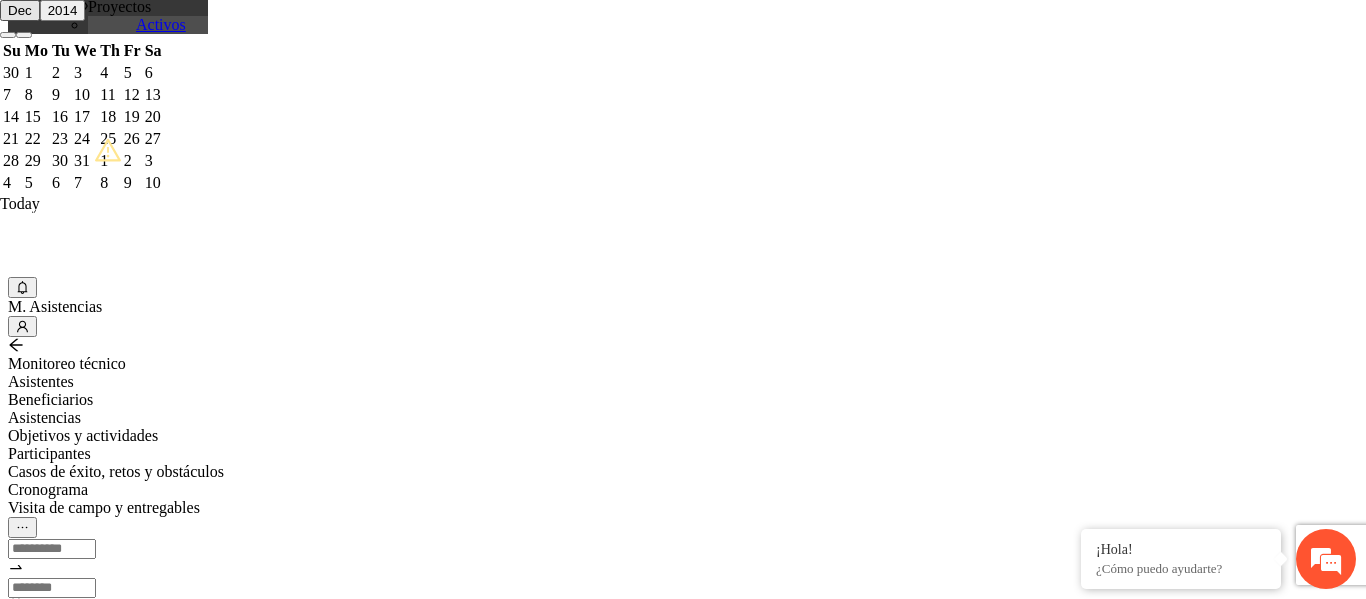 scroll, scrollTop: 339, scrollLeft: 0, axis: vertical 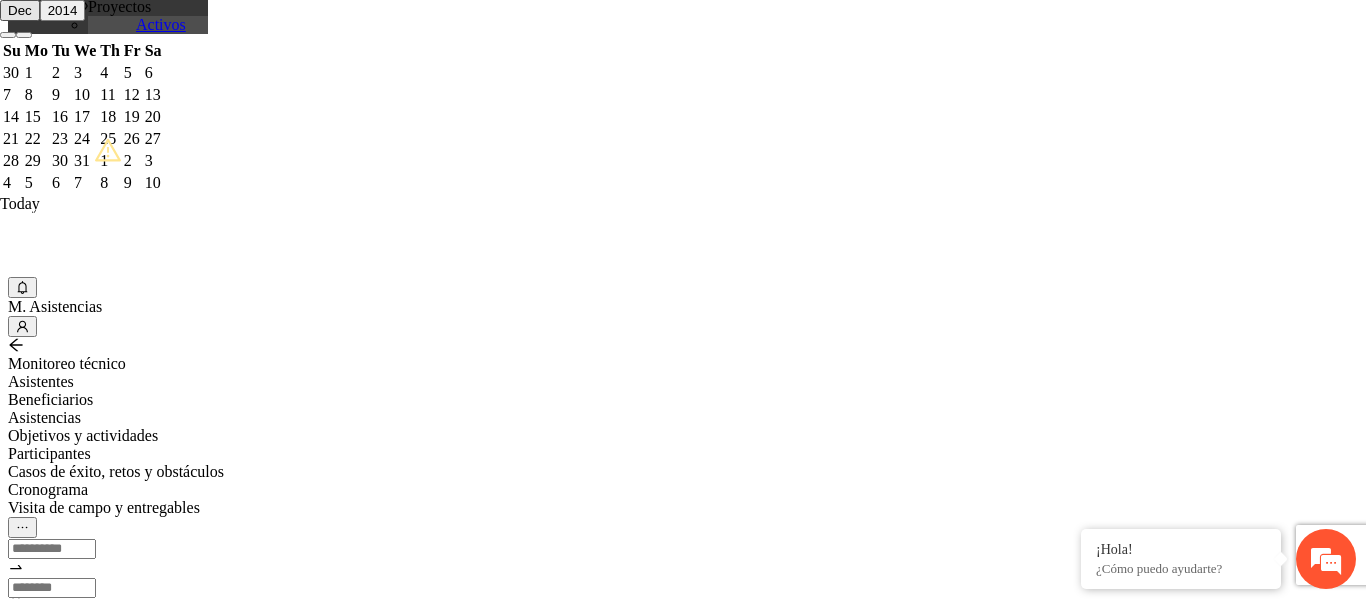 type on "**********" 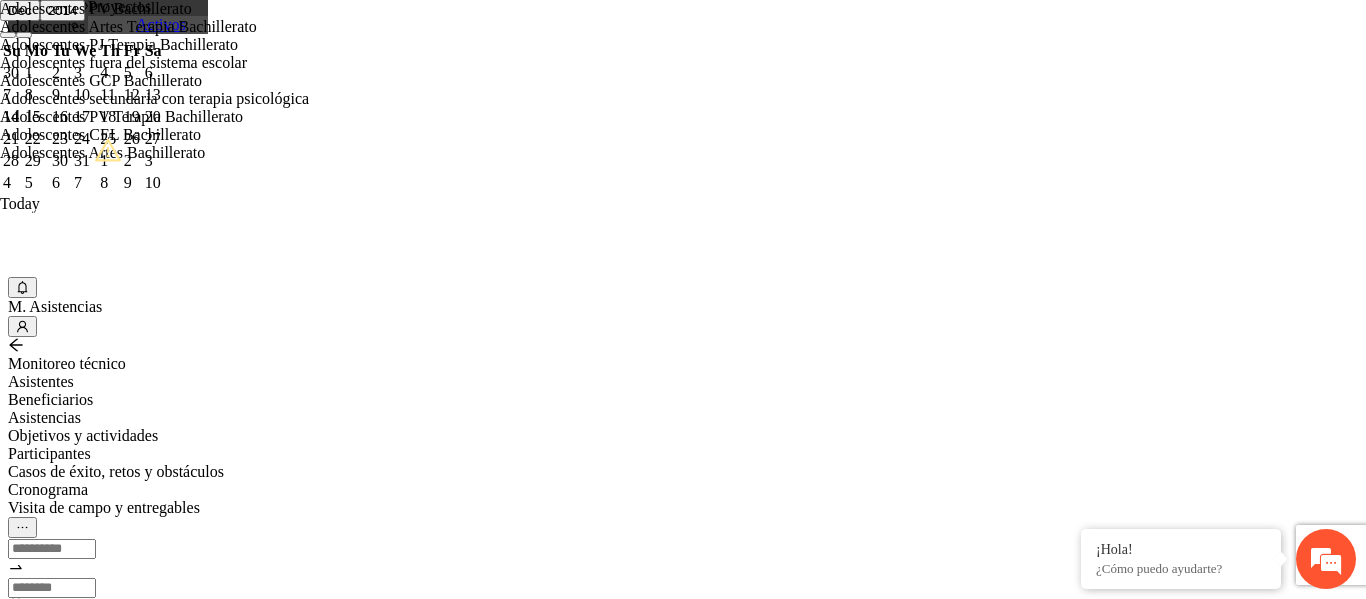 scroll, scrollTop: 160, scrollLeft: 0, axis: vertical 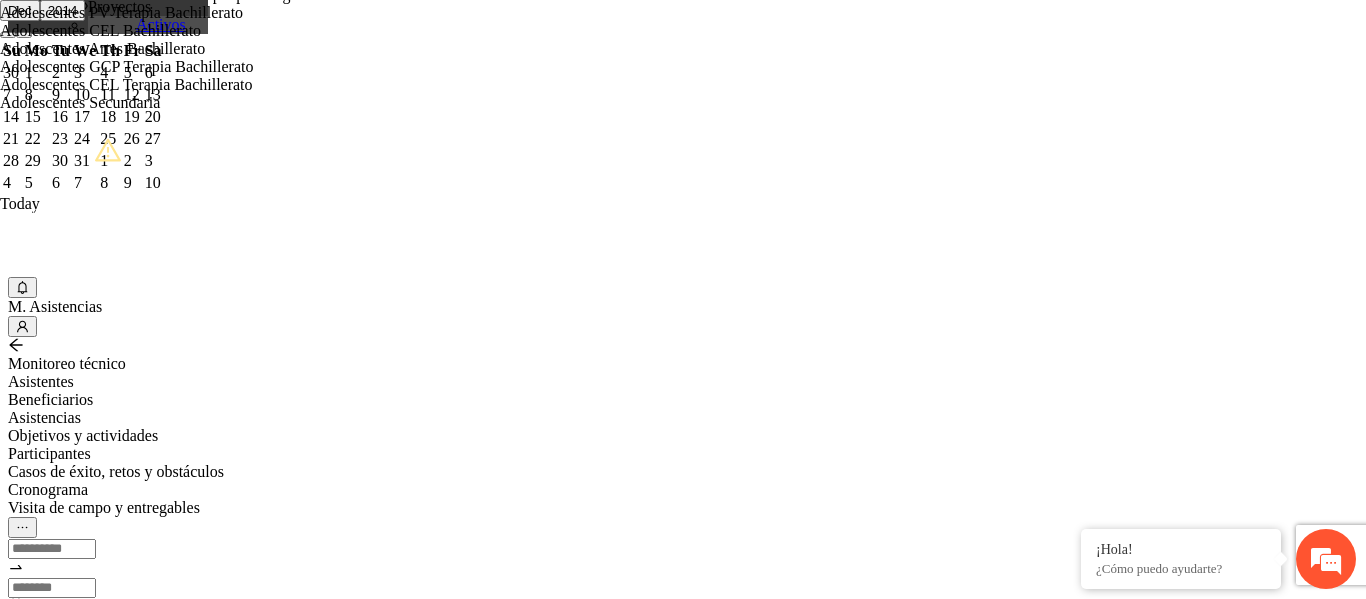 click on "Guardar" at bounding box center [109, 2592] 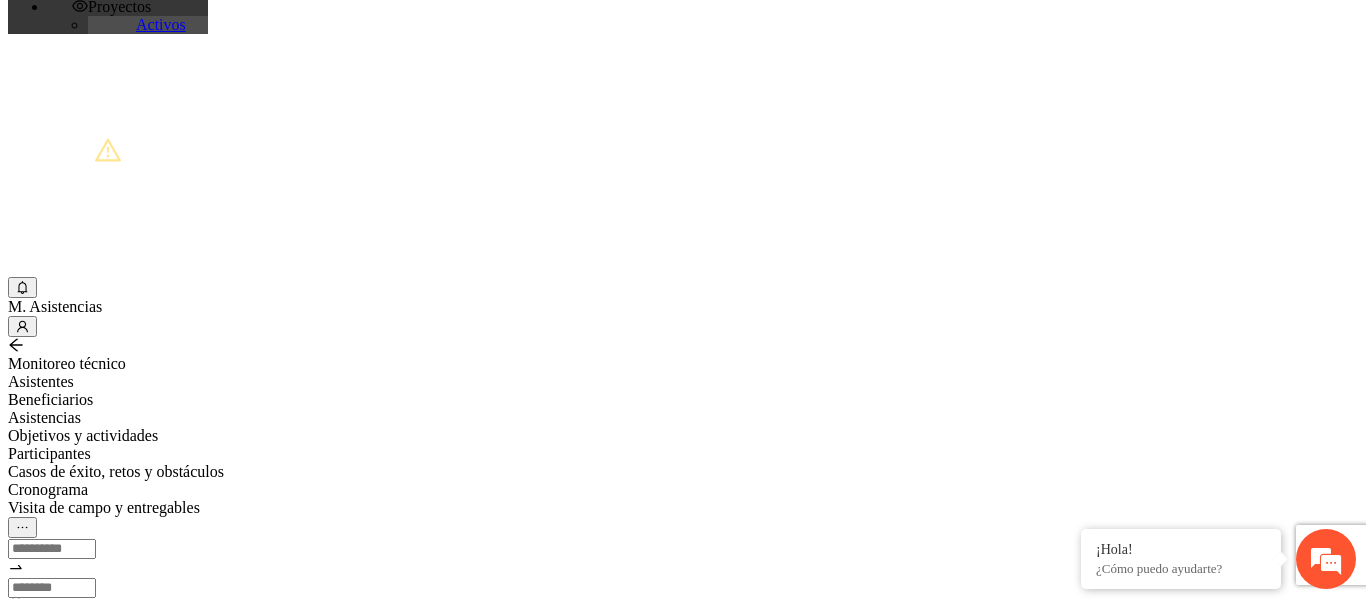 scroll, scrollTop: 463, scrollLeft: 0, axis: vertical 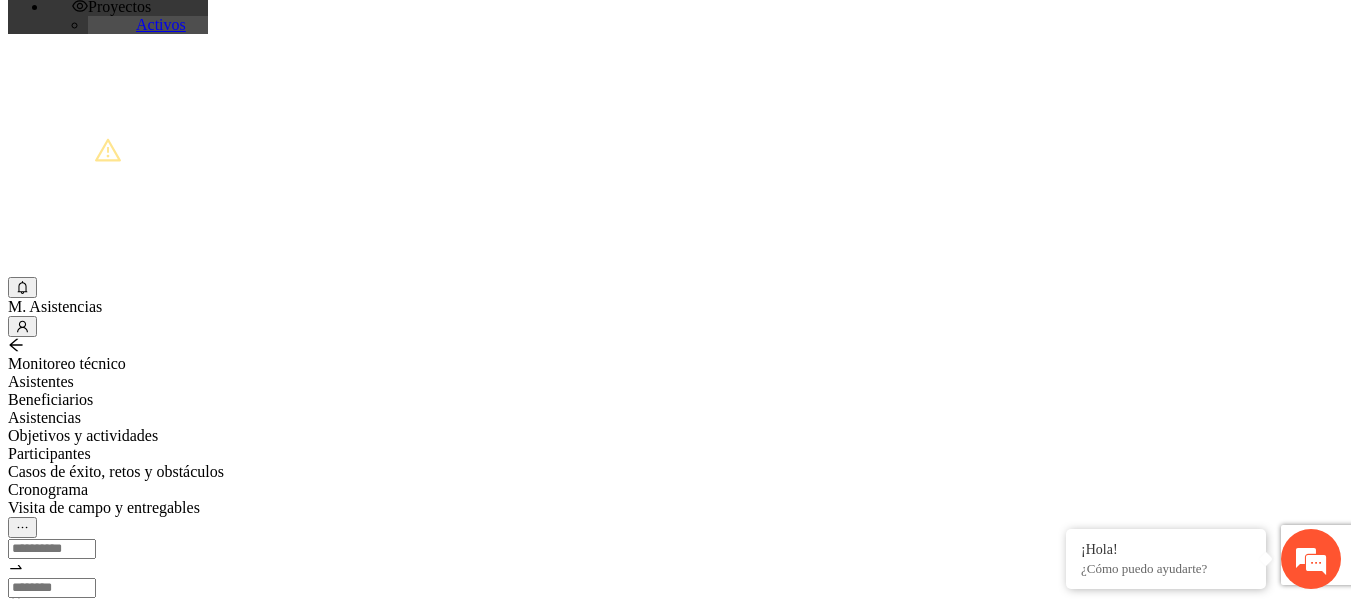 click on "Agregar asistentes" at bounding box center [84, 722] 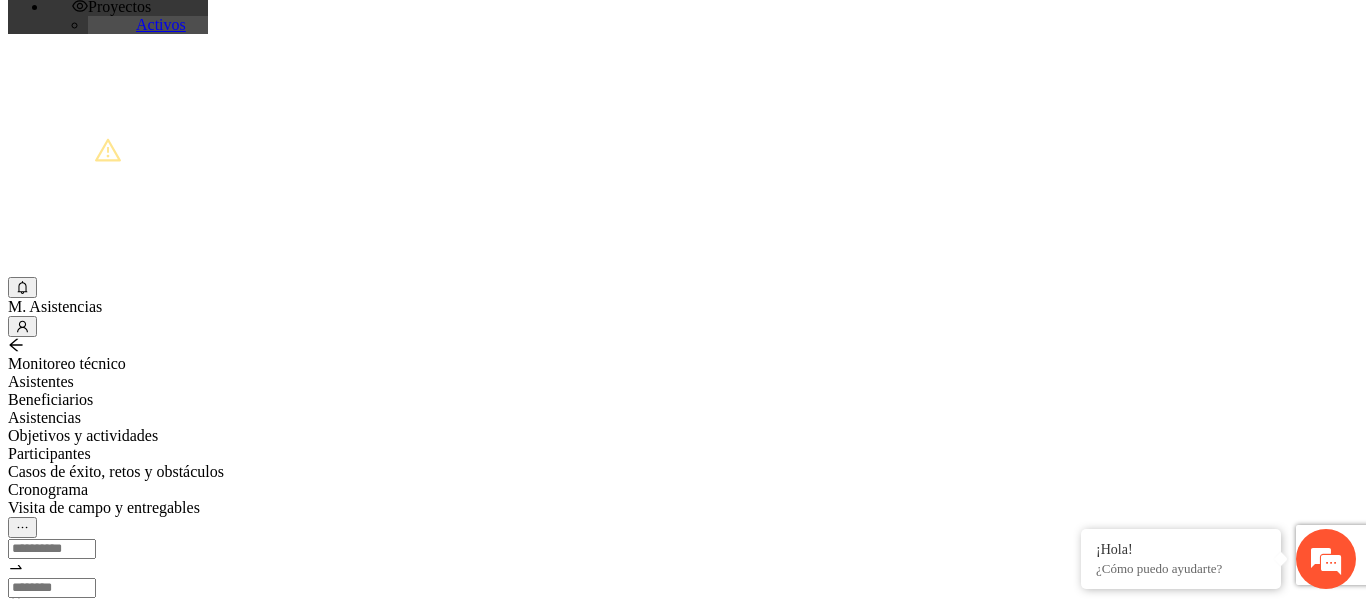 click on "Nombre:" at bounding box center (79, 2128) 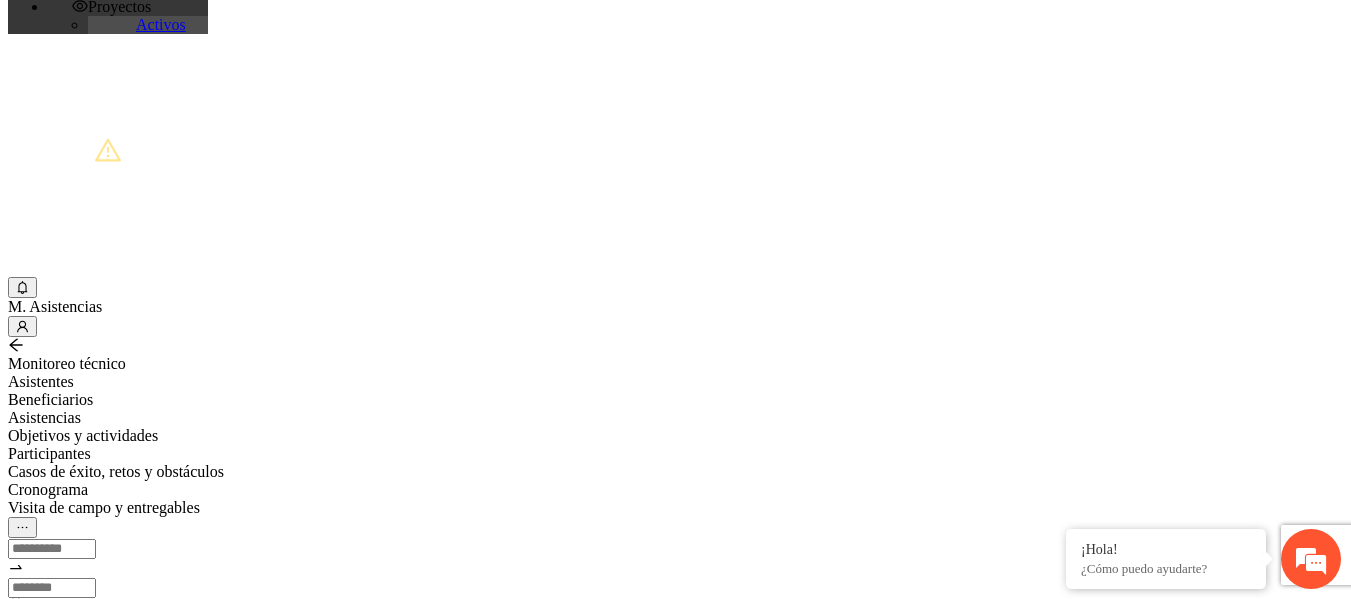 drag, startPoint x: 338, startPoint y: 206, endPoint x: 132, endPoint y: 221, distance: 206.5454 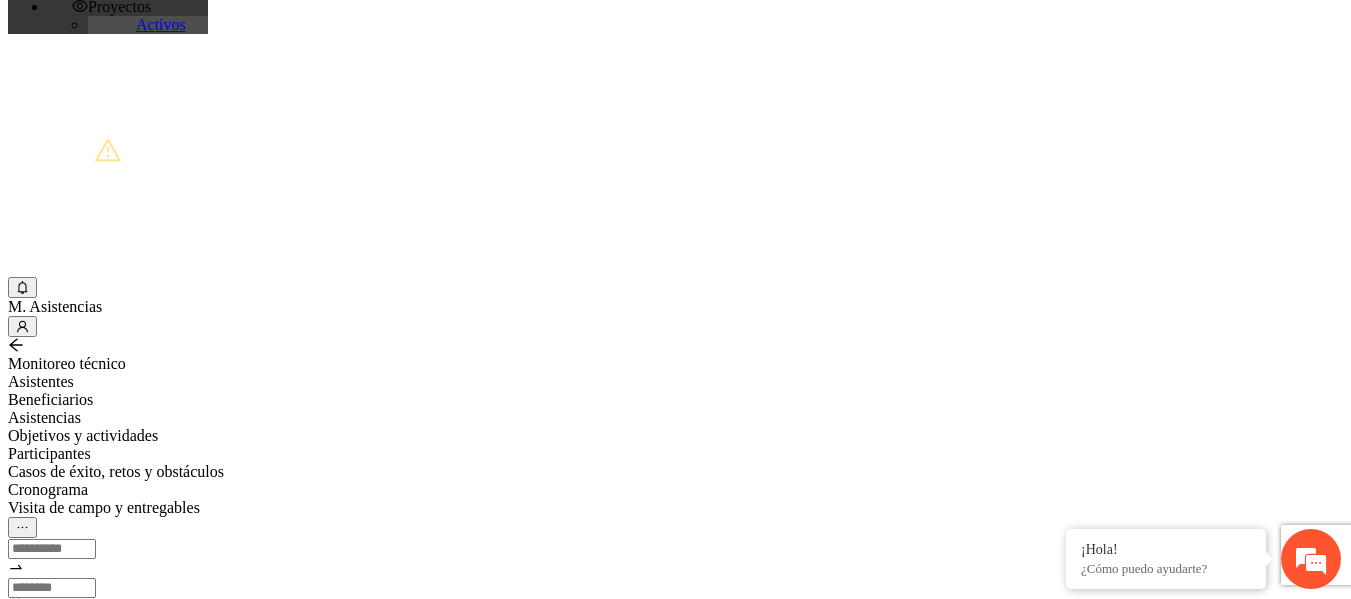 type on "******" 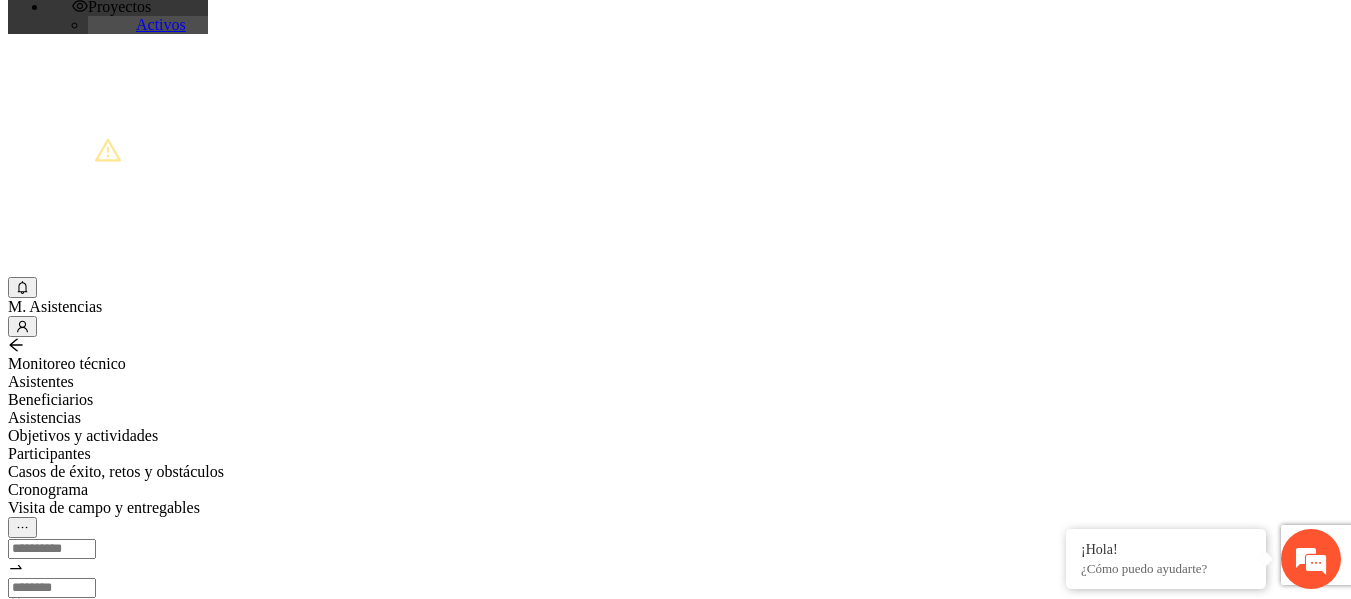 click on "Agregar asistentes Folio Nombre Veces Apellido 1 Apellido 2 Sexo Fecha de nacimiento Edad Municipio Colonia Teléfono Actividad                             115 Astrid Natalia 5 Rodriguez Gamboa Femenino [DATE] 17 Chihuahua San gabriel [PHONE] U P +3 554 Astrid Ariana  5 Garcia Campos  Femenino [DATE] 15 Chihuahua Portal del valle  [PHONE] U P +2 1 20 / page" at bounding box center (675, 840) 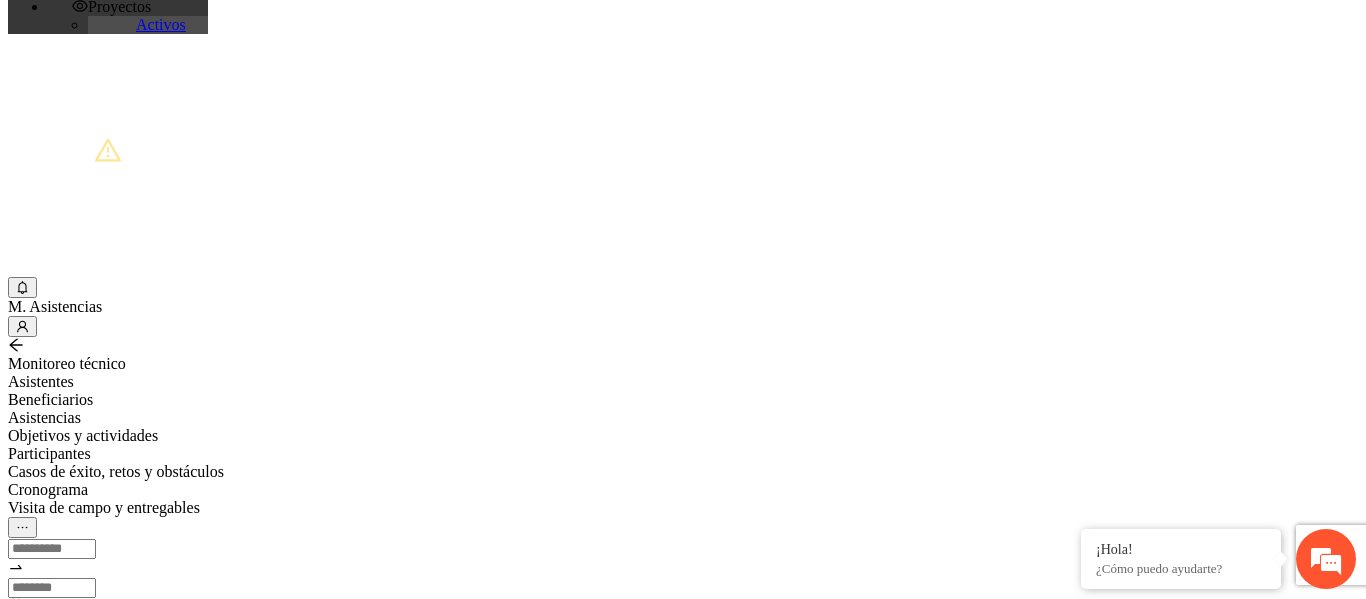 click on "Nombre:" at bounding box center (308, 1172) 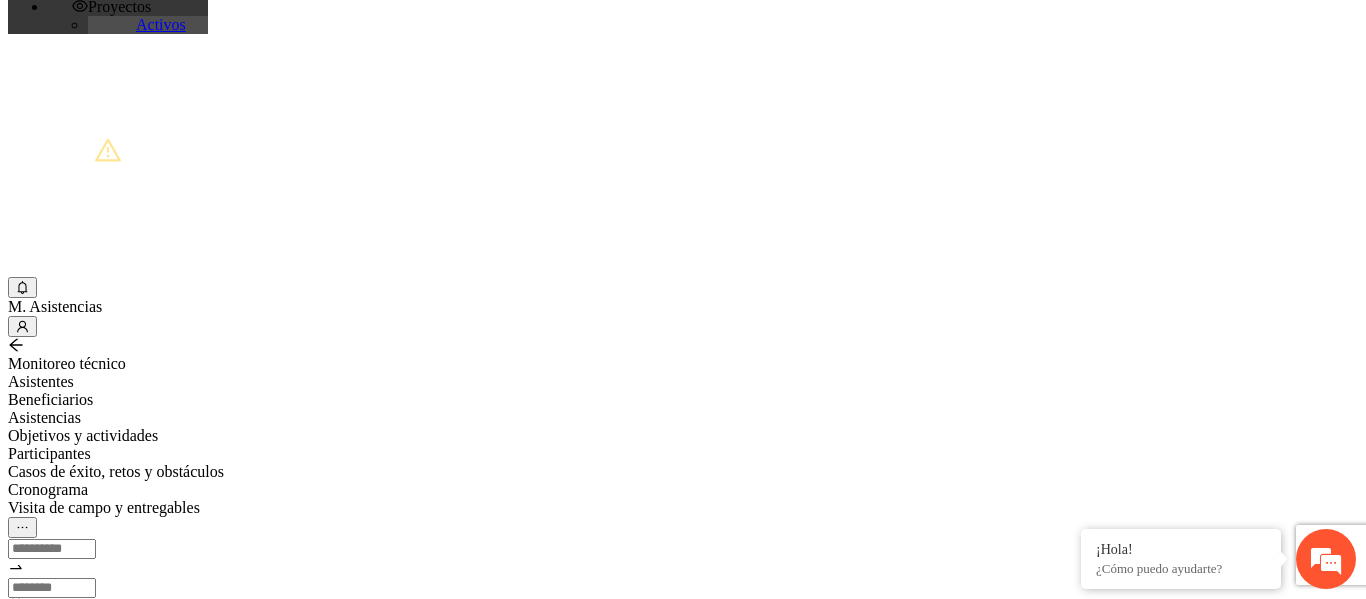 type on "********" 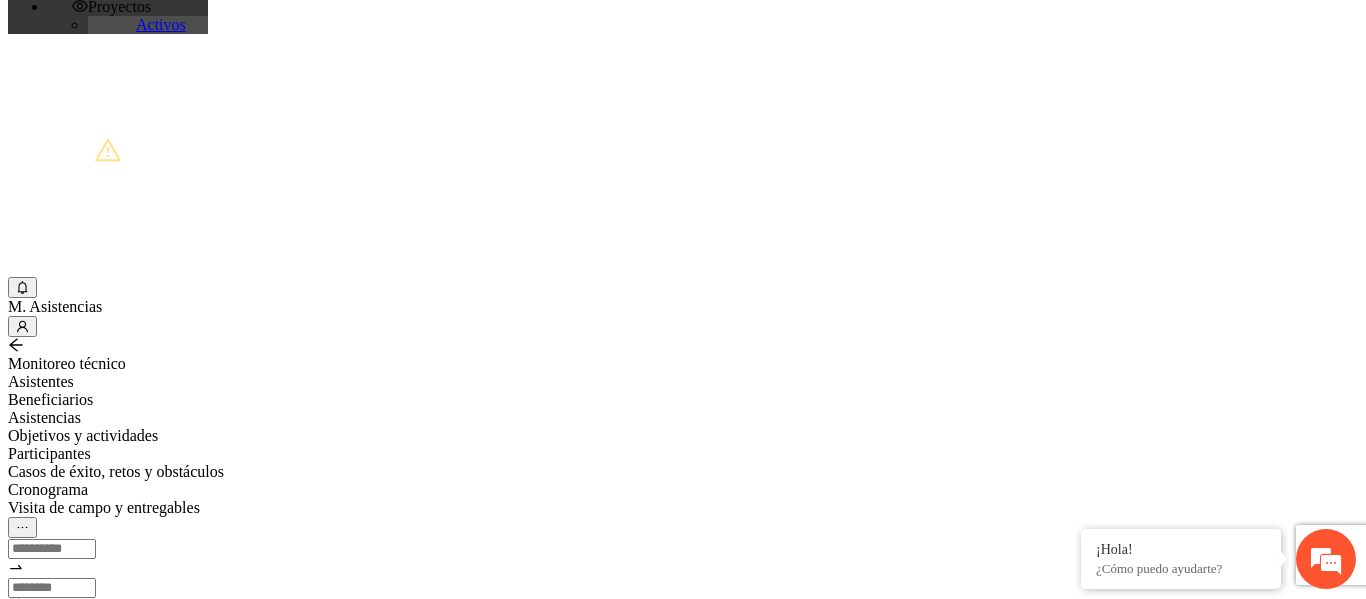 drag, startPoint x: 1291, startPoint y: 153, endPoint x: 1286, endPoint y: 393, distance: 240.05208 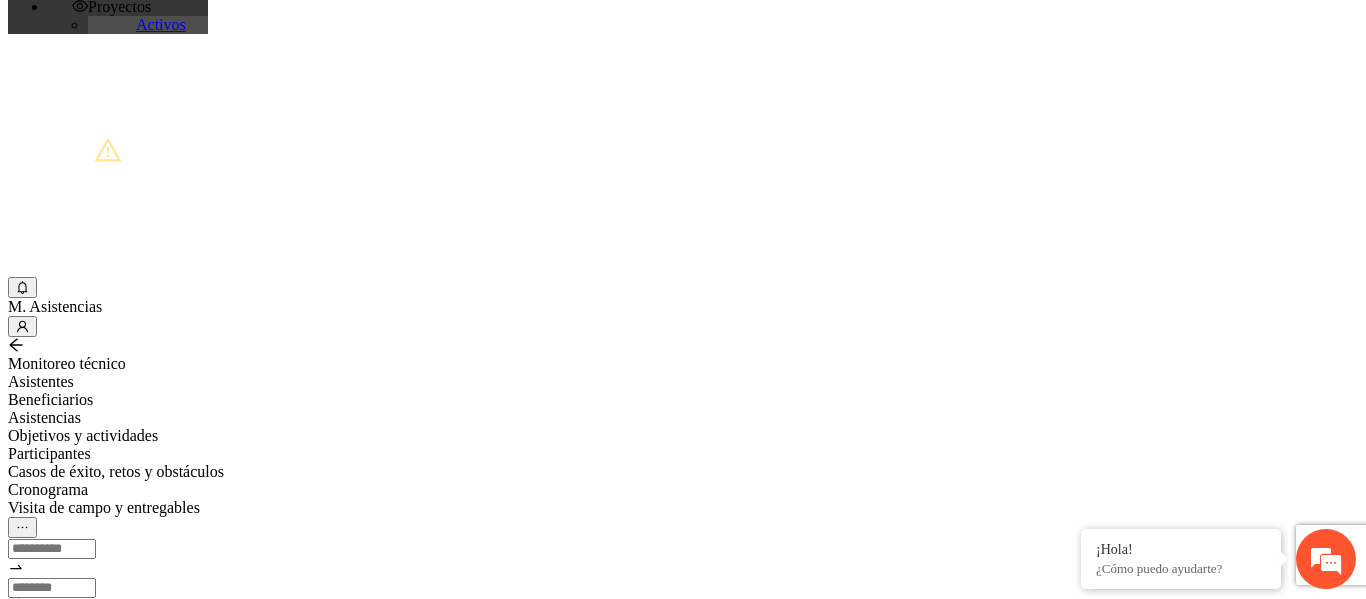scroll, scrollTop: 390, scrollLeft: 0, axis: vertical 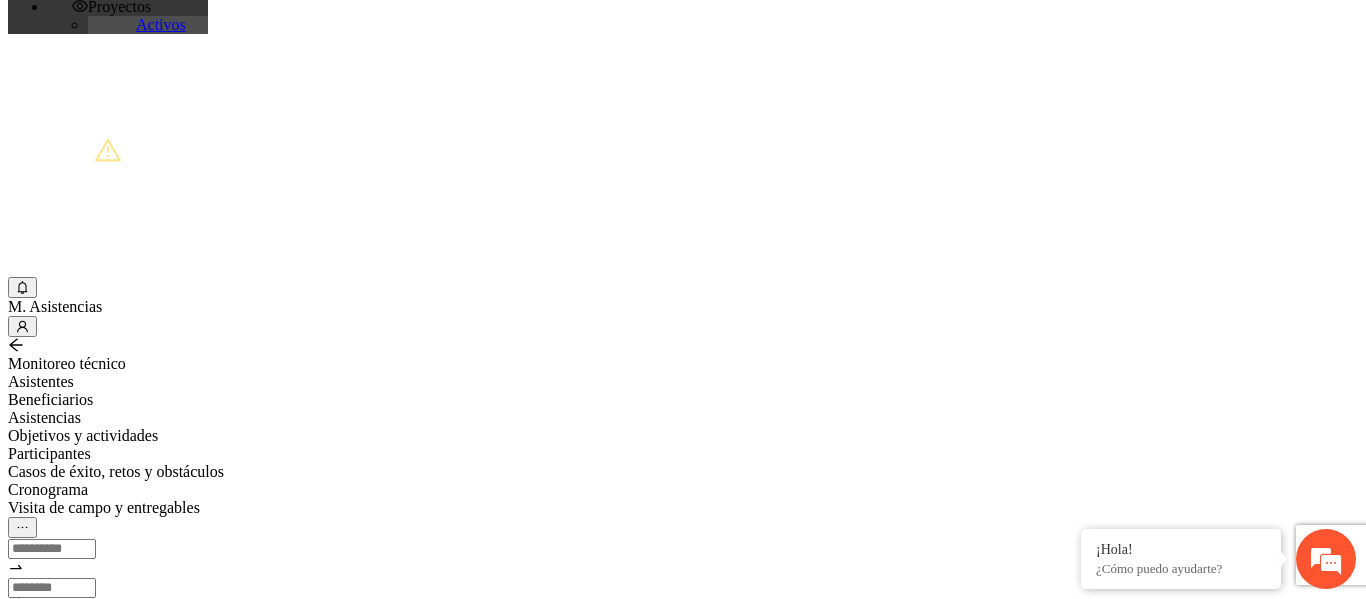 click on "Fecha de nacimiento:" at bounding box center (52, 1348) 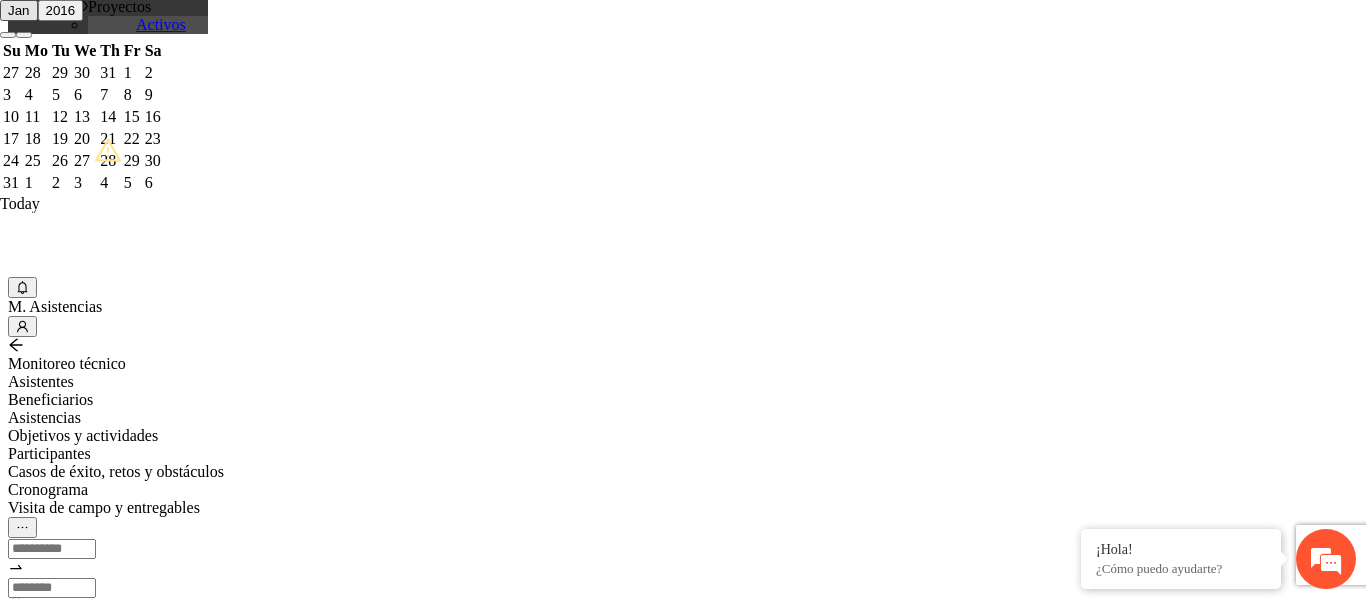 type on "**********" 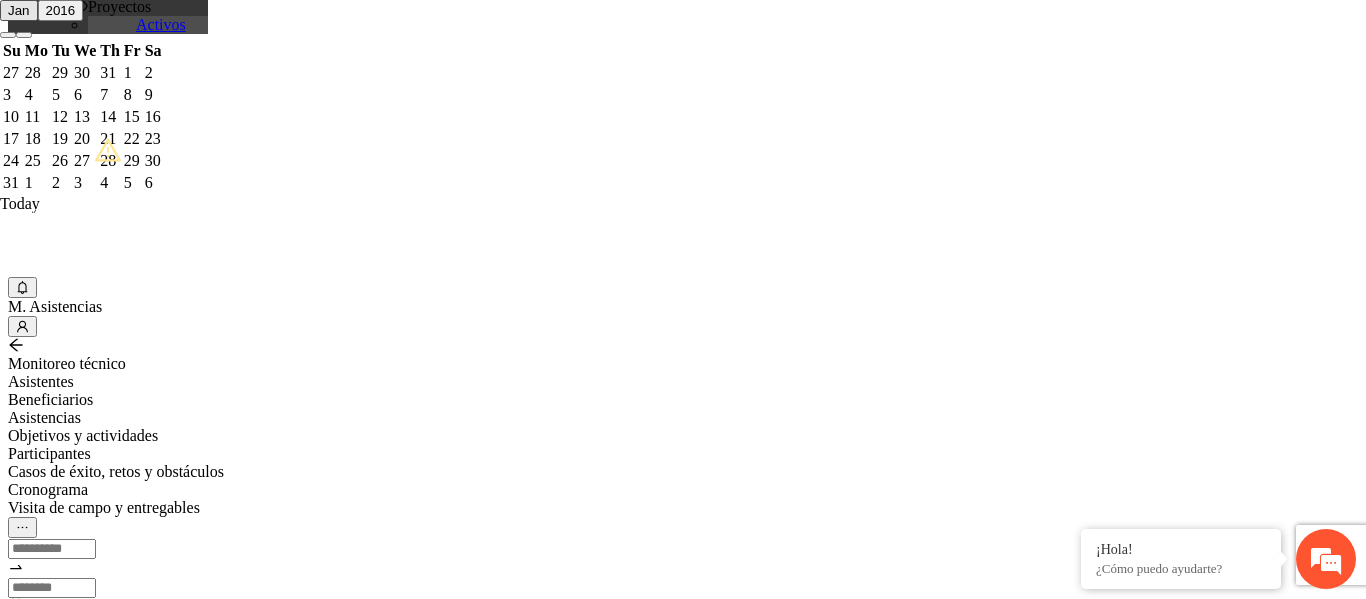 type on "*********" 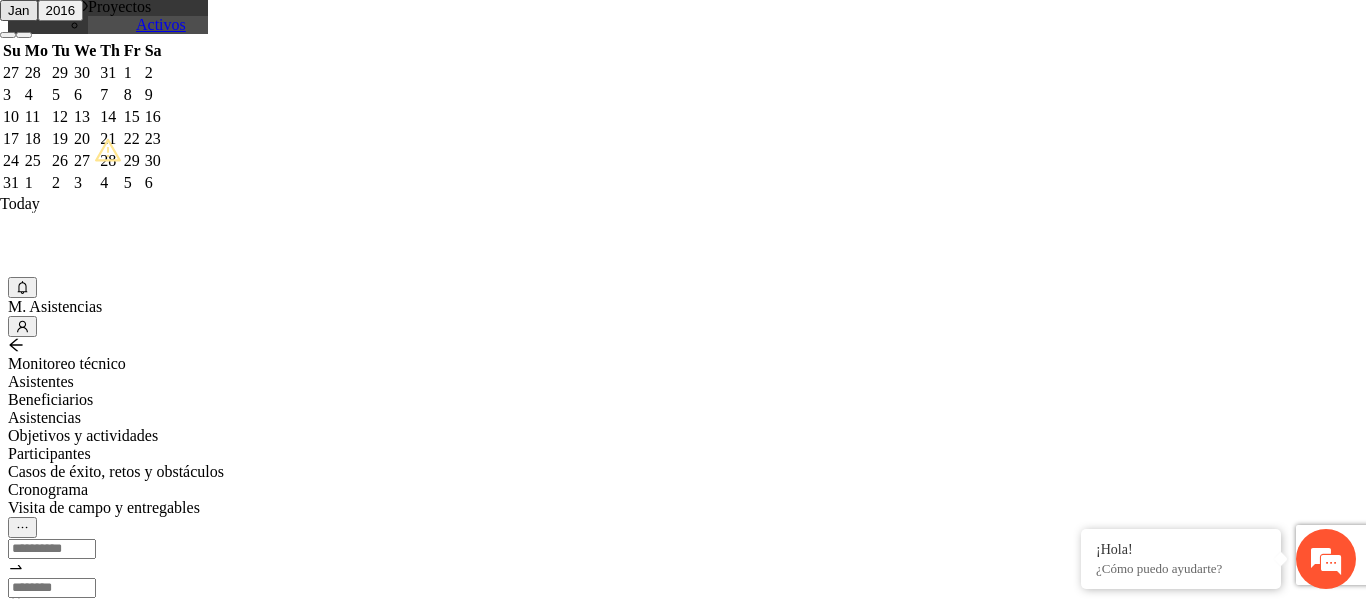 click on "Municipio:" at bounding box center [79, 1522] 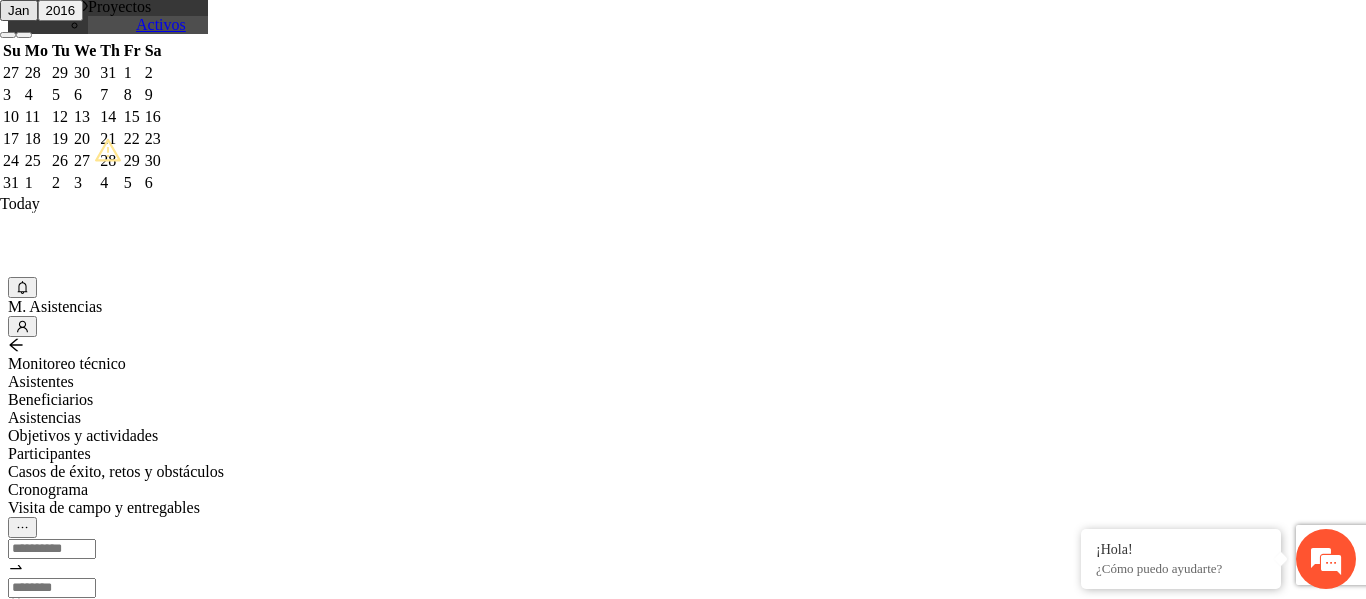 type on "*******" 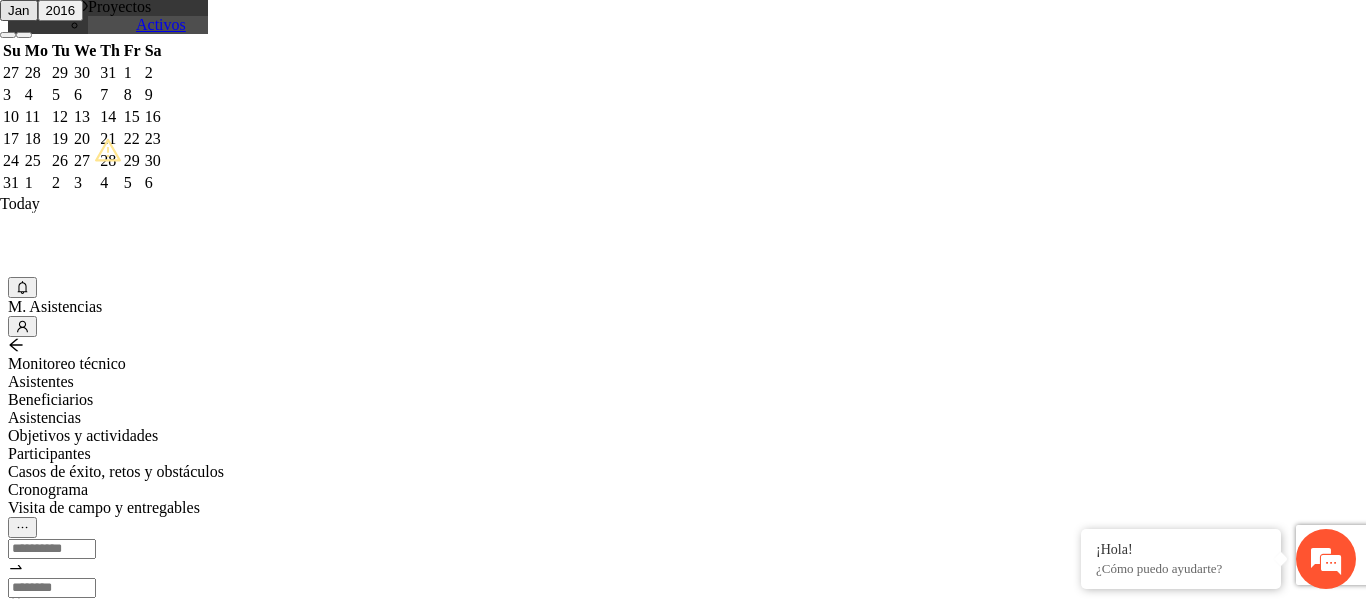 scroll, scrollTop: 563, scrollLeft: 0, axis: vertical 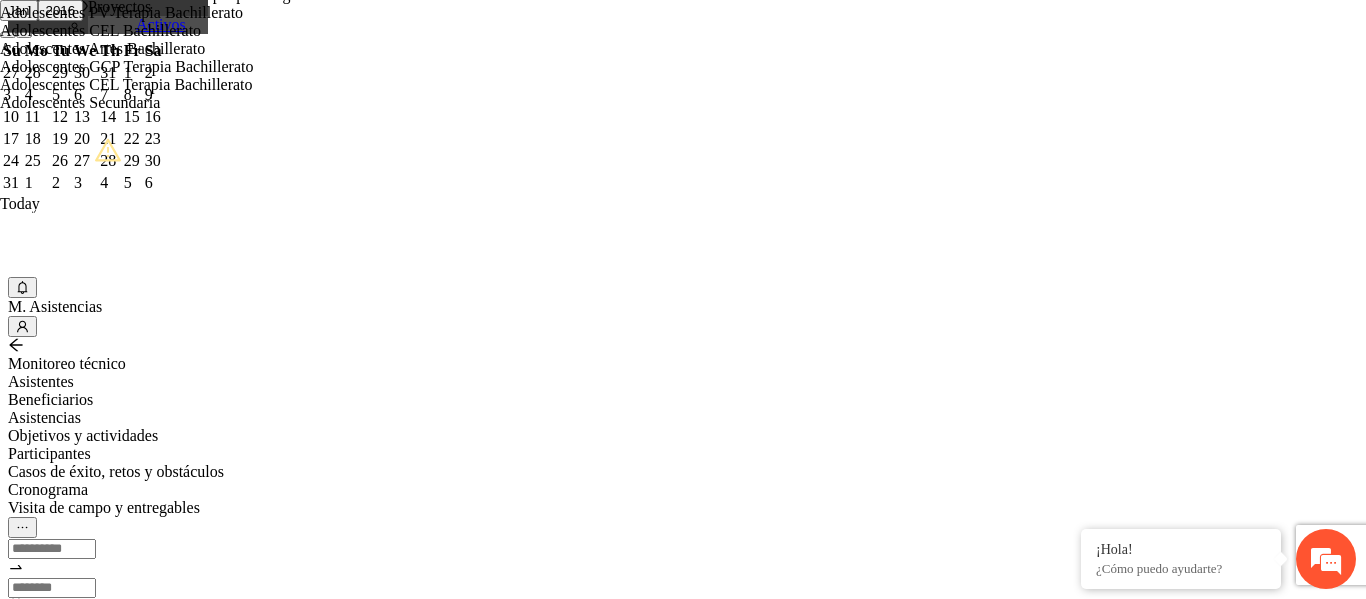 click on "Guardar" at bounding box center (109, 1656) 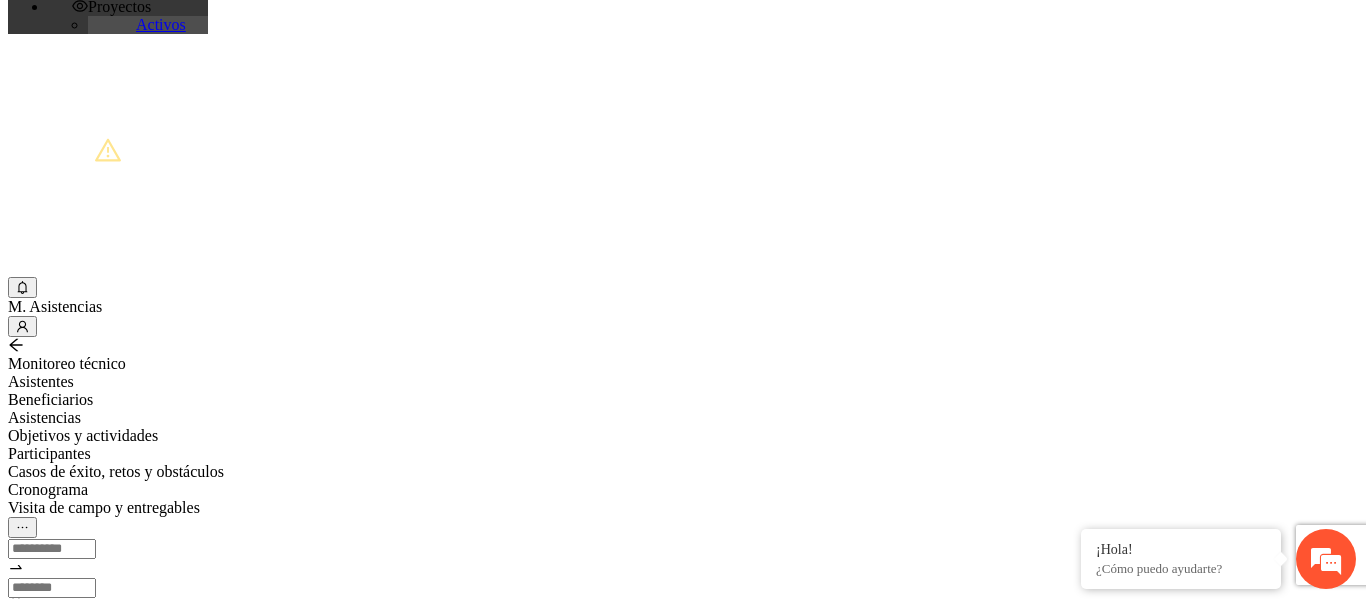 scroll, scrollTop: 463, scrollLeft: 0, axis: vertical 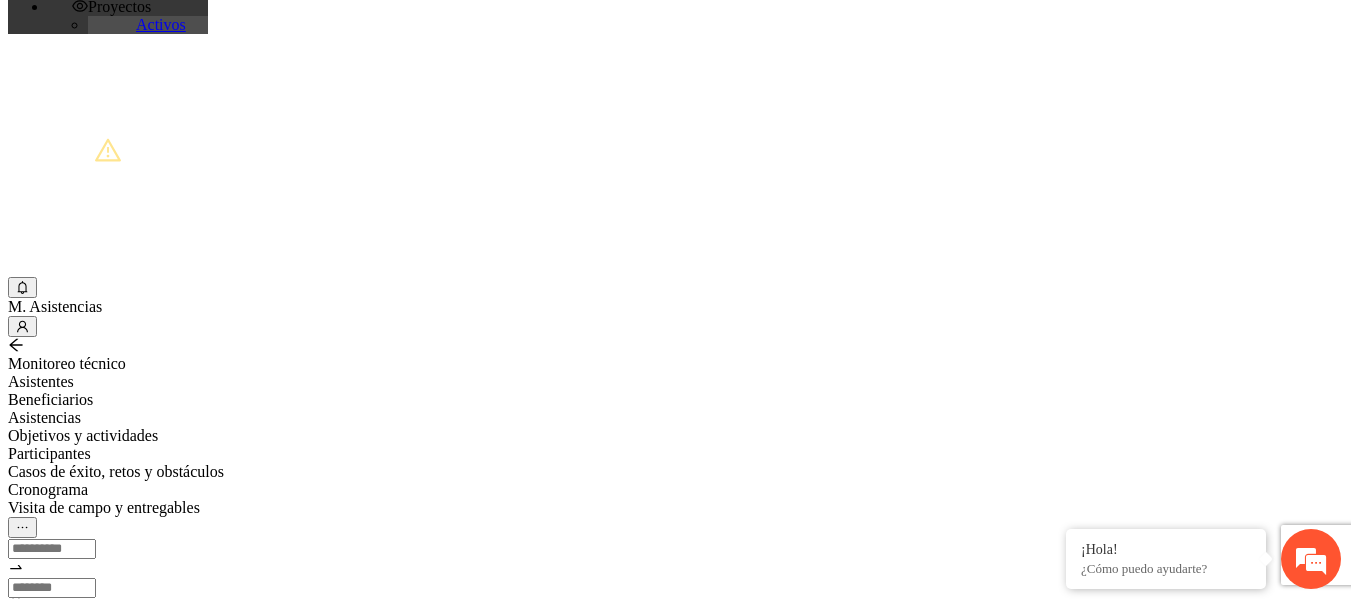 click on "Agregar asistentes" at bounding box center (84, 722) 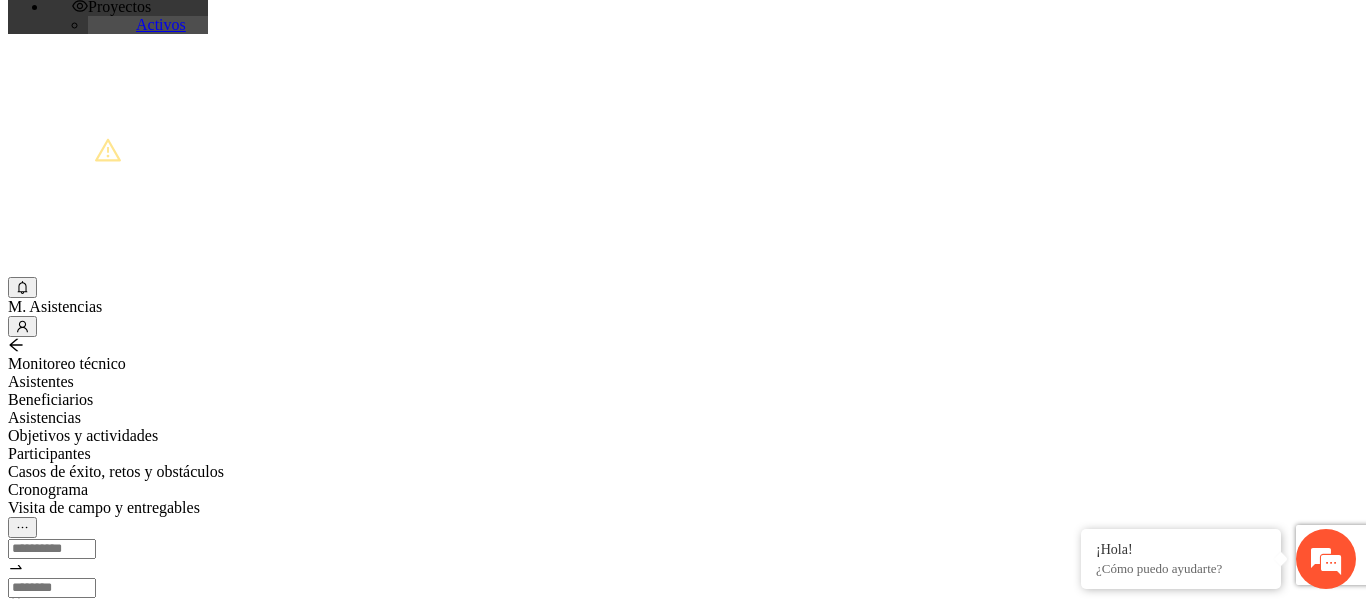 click on "Nombre:" at bounding box center (79, 2128) 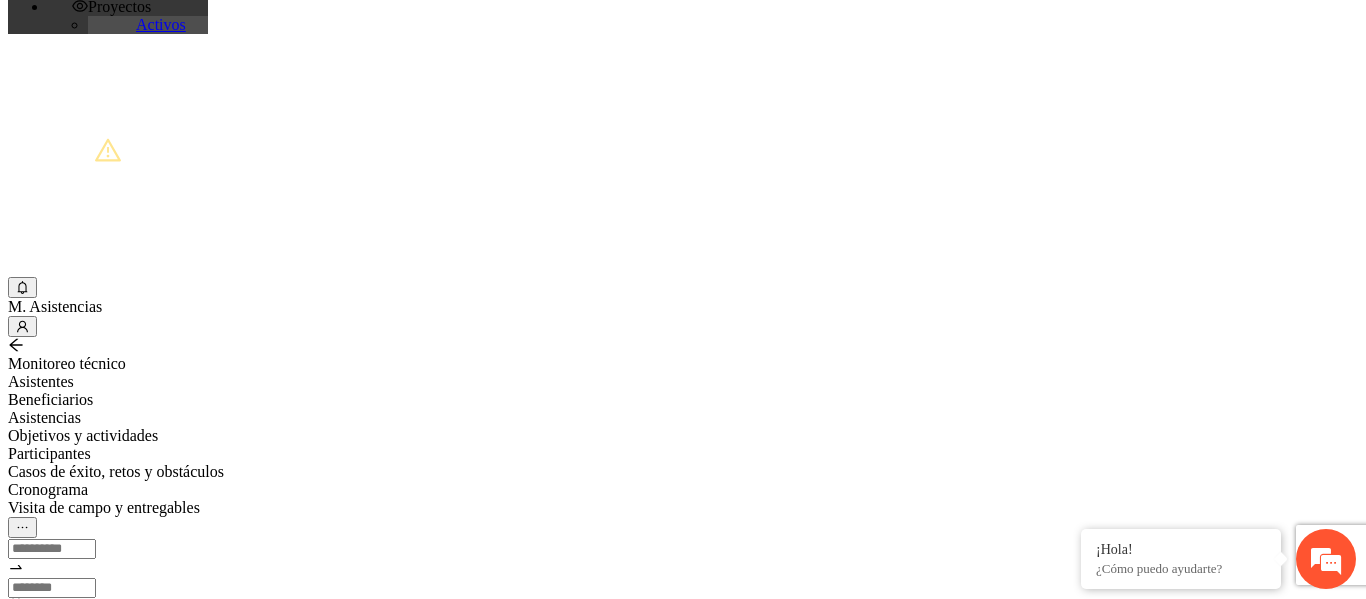 type on "********" 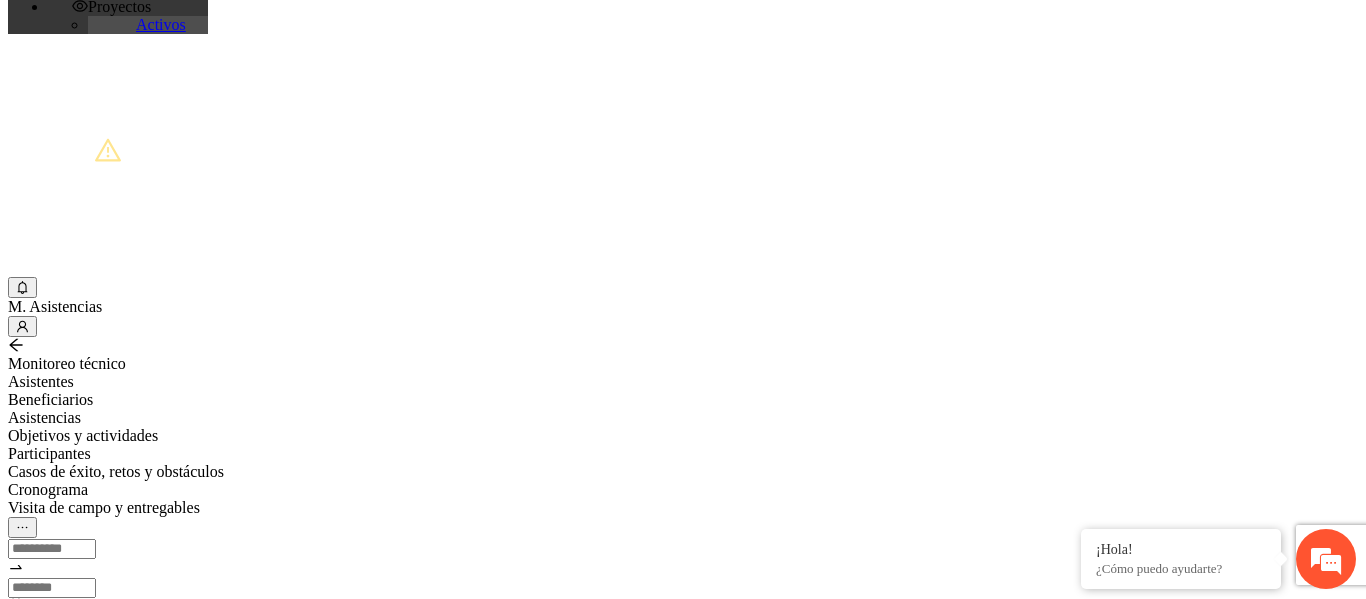 click on "Fecha de nacimiento:" at bounding box center [52, 2284] 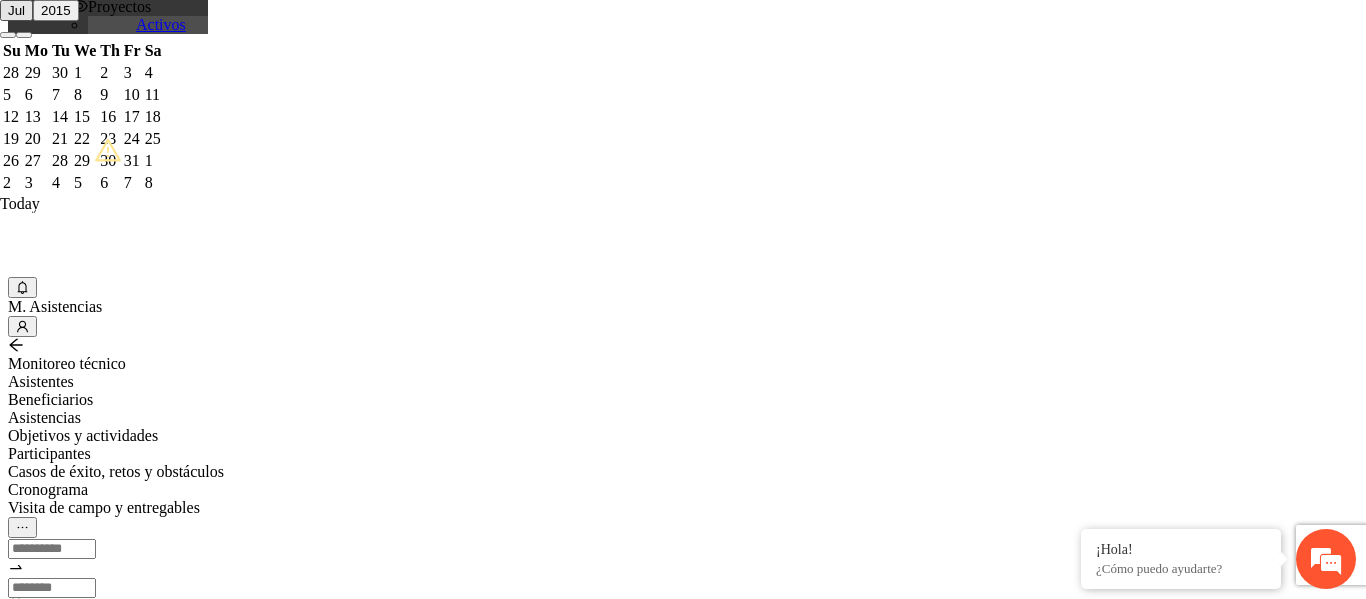 type on "**********" 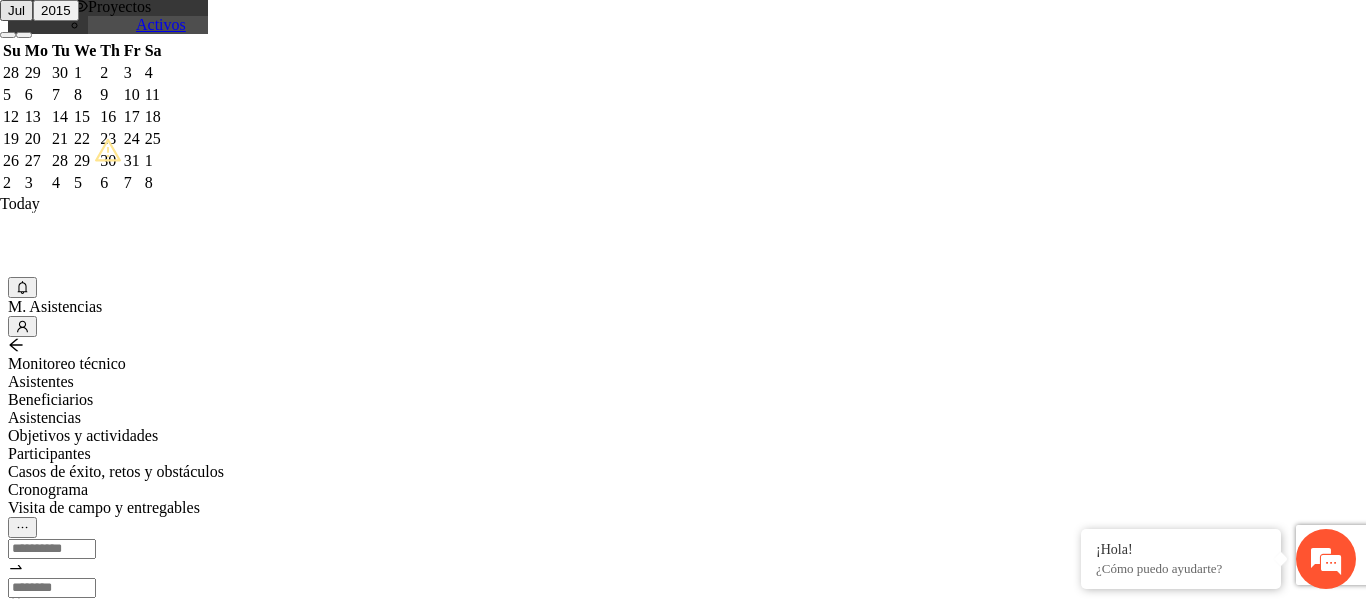 type on "*********" 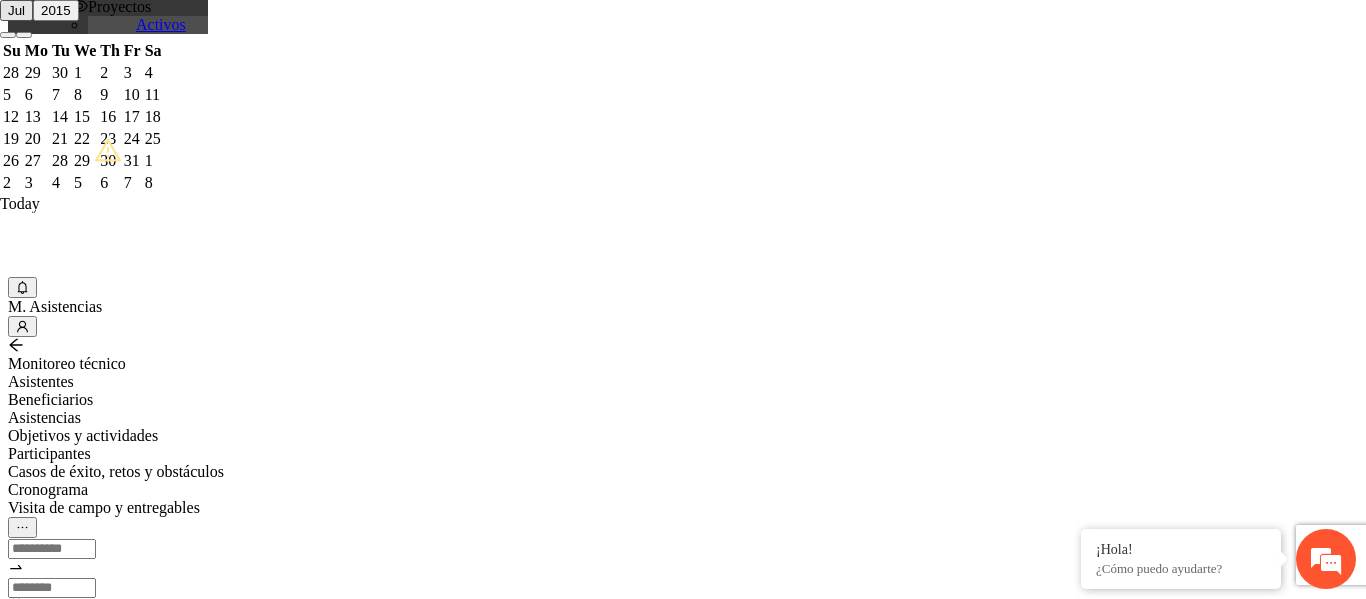 click on "Colonia:" at bounding box center [79, 2497] 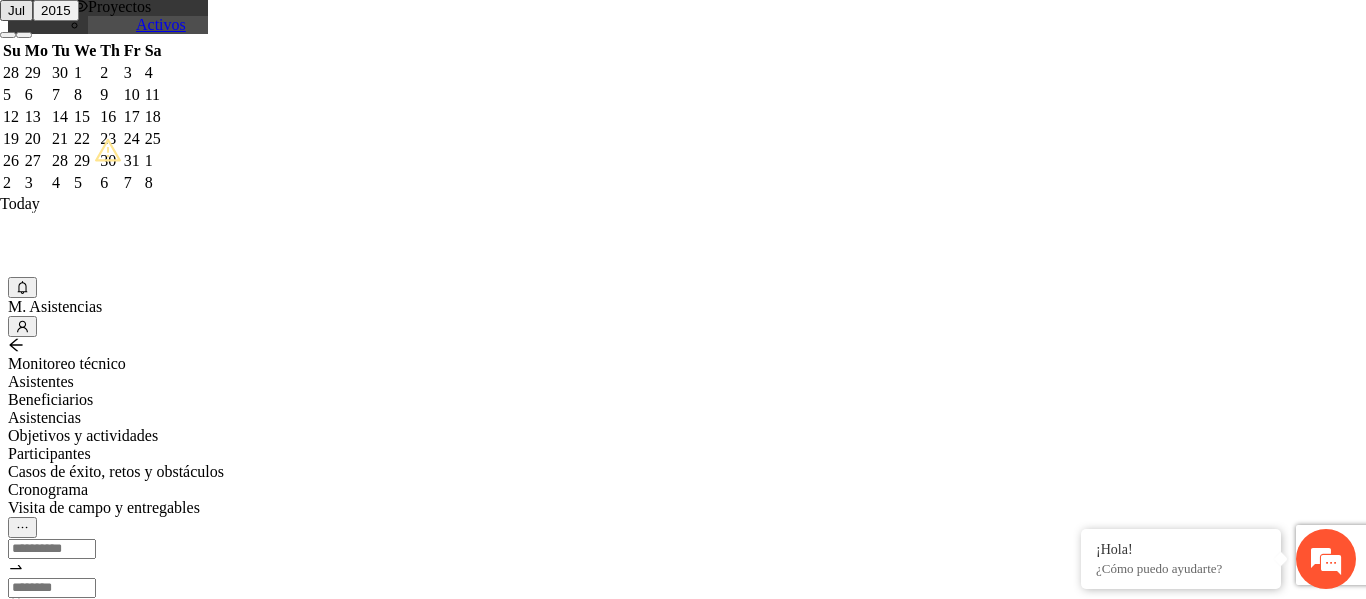 type on "**********" 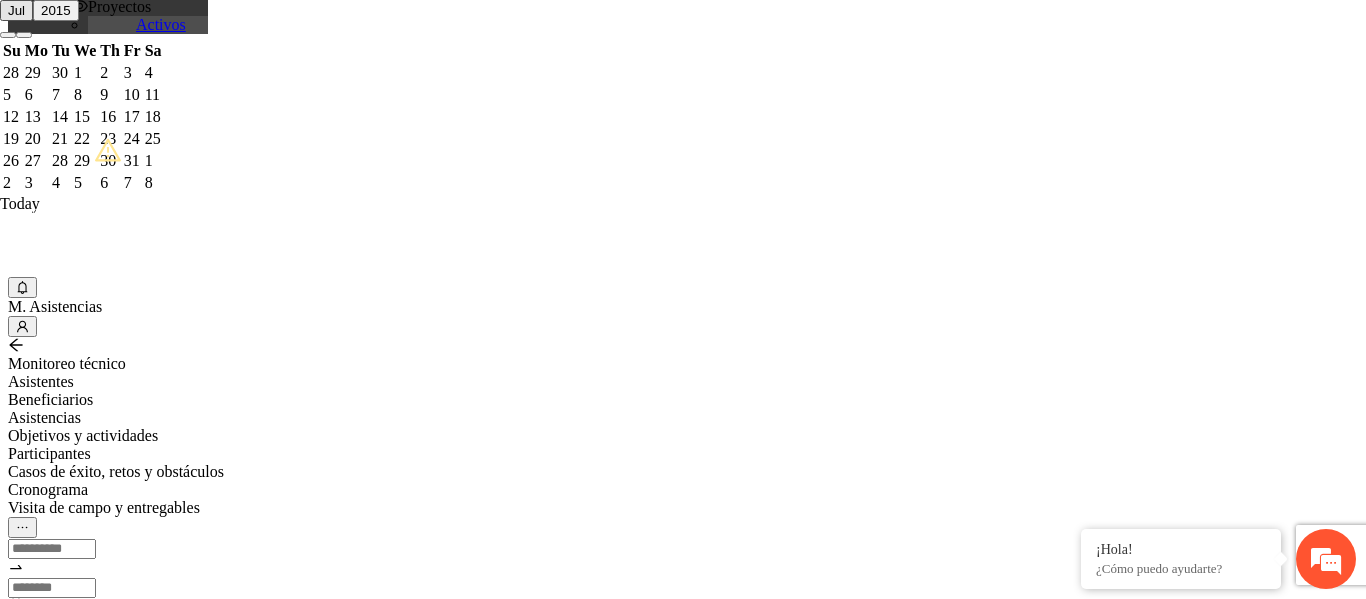 click on "Perfil de beneficiario" at bounding box center [79, 2554] 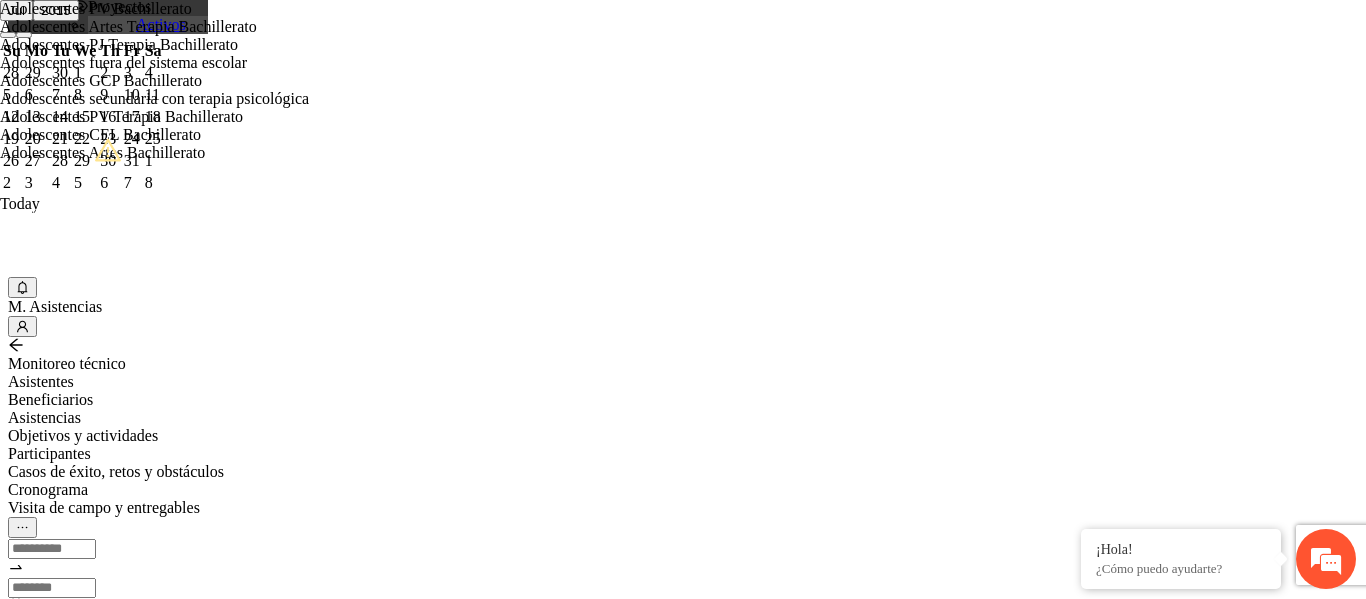 scroll, scrollTop: 160, scrollLeft: 0, axis: vertical 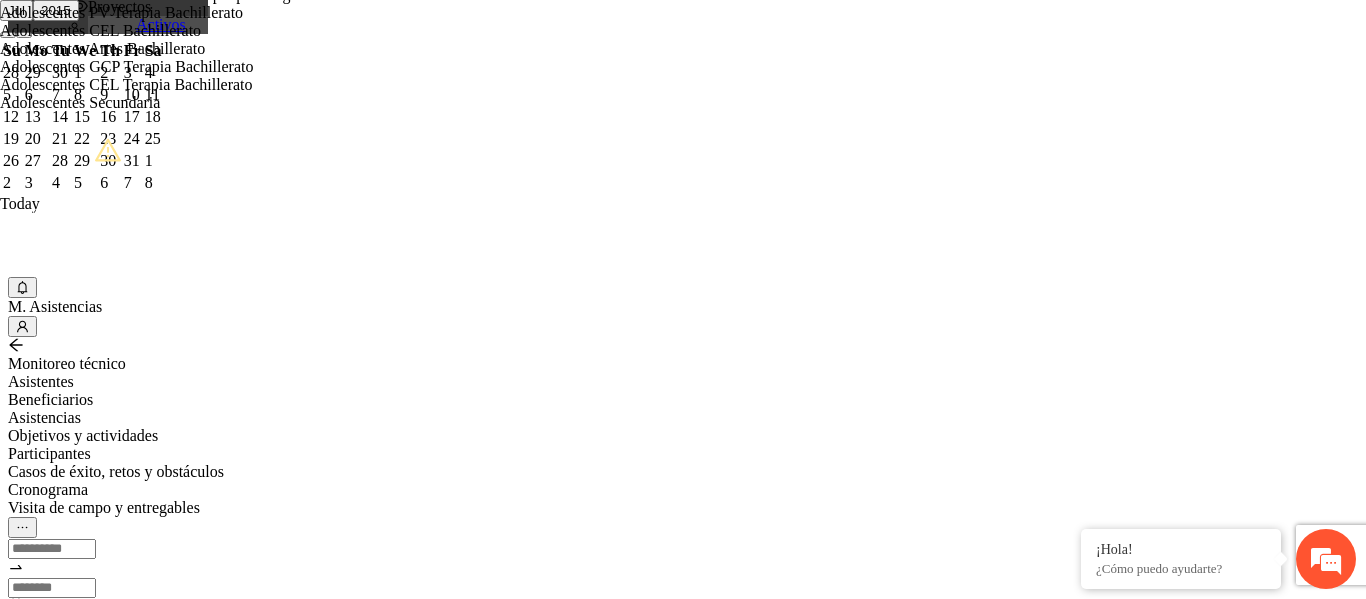 click on "Guardar" at bounding box center (109, 2592) 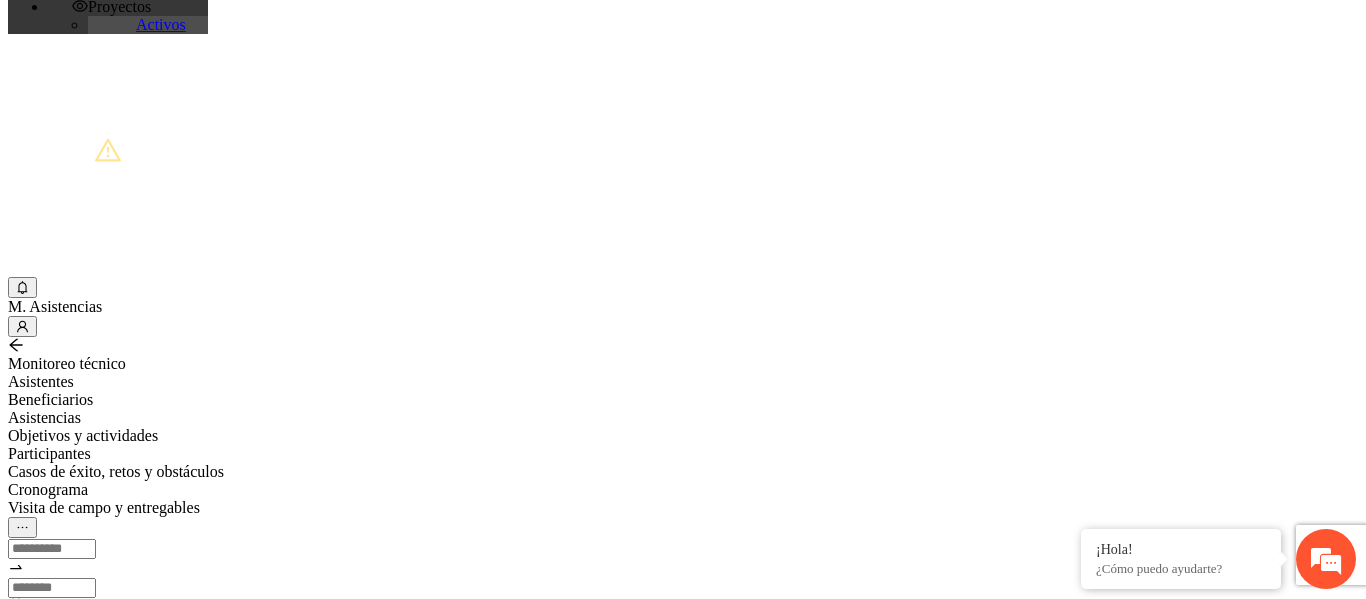 scroll, scrollTop: 463, scrollLeft: 0, axis: vertical 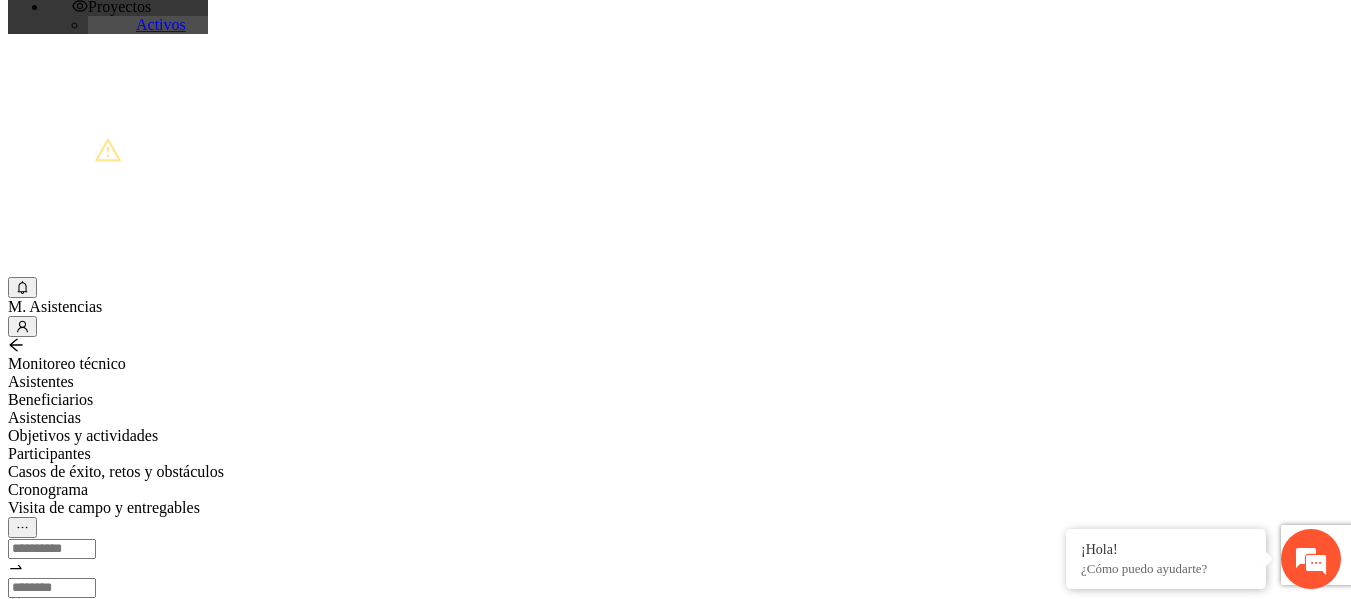 drag, startPoint x: 283, startPoint y: 207, endPoint x: 163, endPoint y: 206, distance: 120.004166 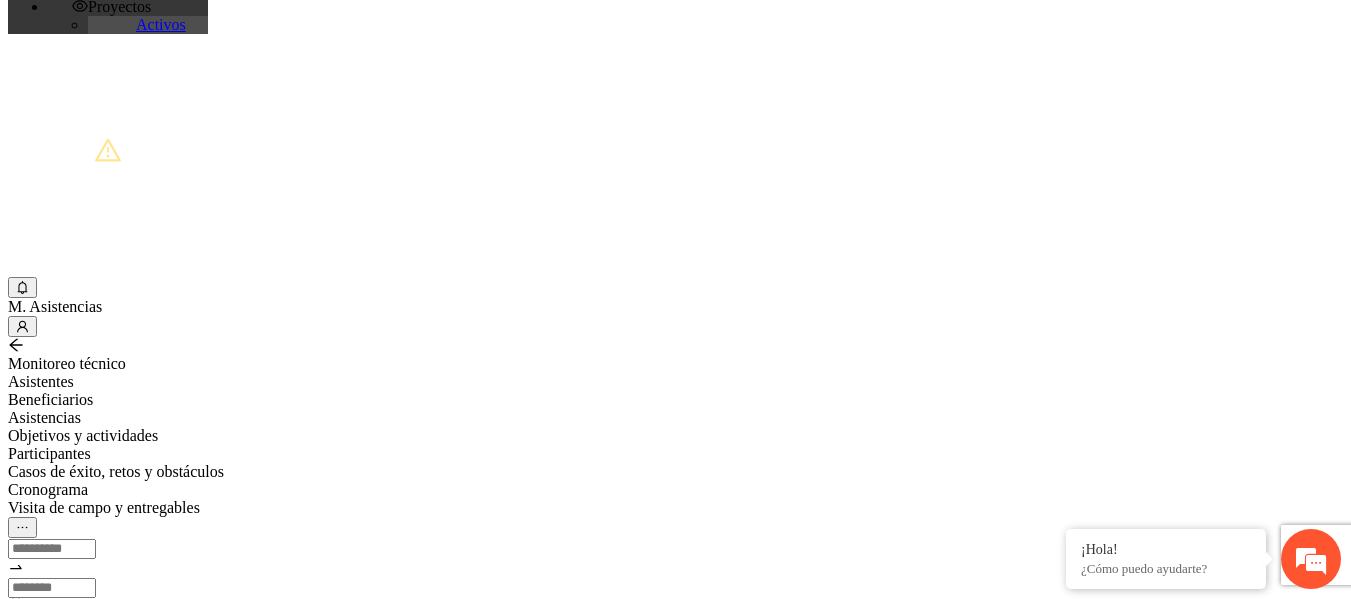 type on "********" 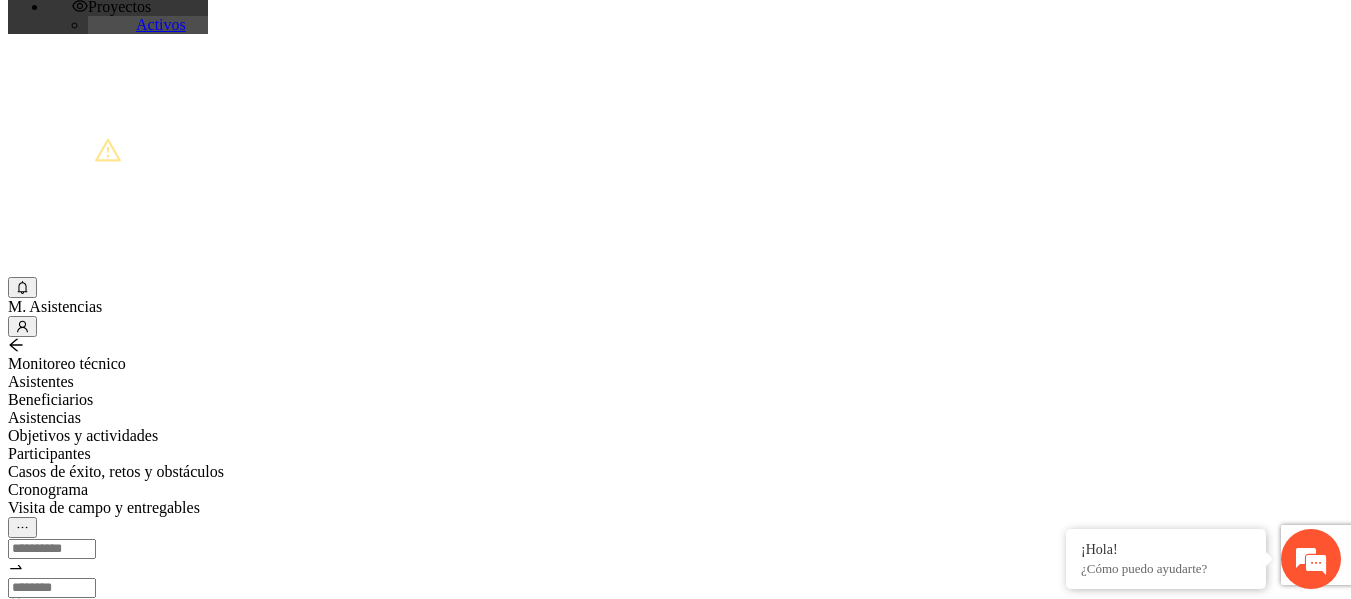 click on "Agregar asistentes Folio Nombre Veces Apellido 1 Apellido 2 Sexo Fecha de nacimiento Edad Municipio Colonia Teléfono Actividad                             Aún no tienes asistentes registrados" at bounding box center [675, 830] 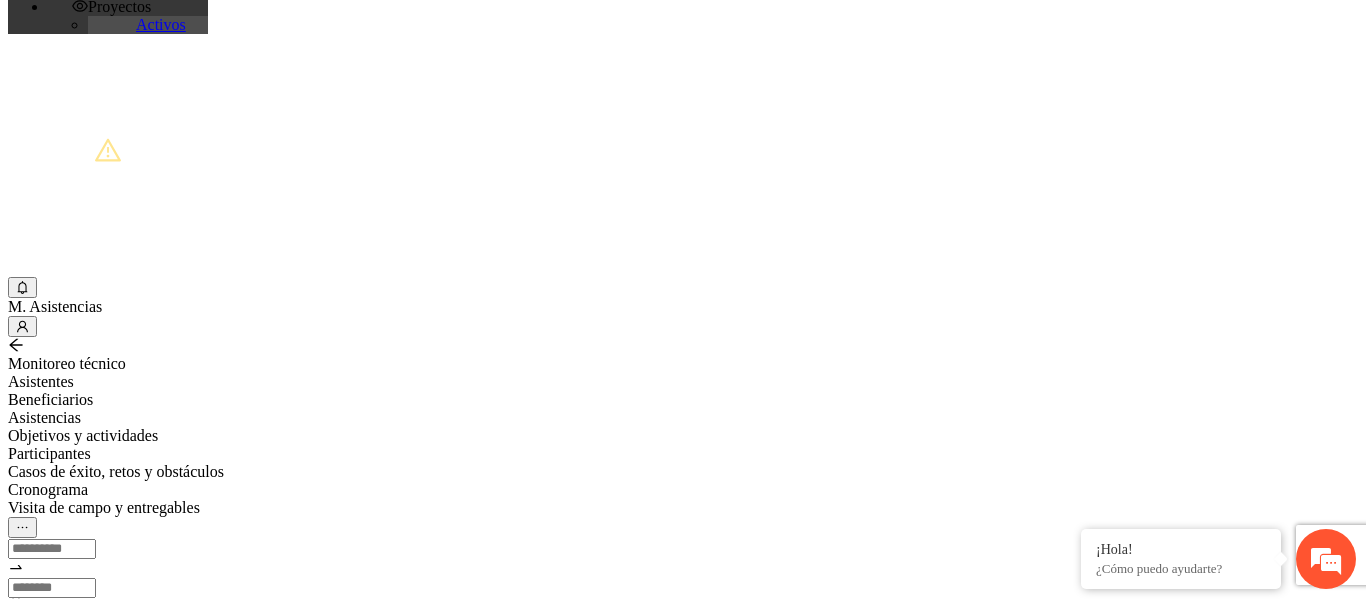 click on "Nombre:" at bounding box center [79, 1099] 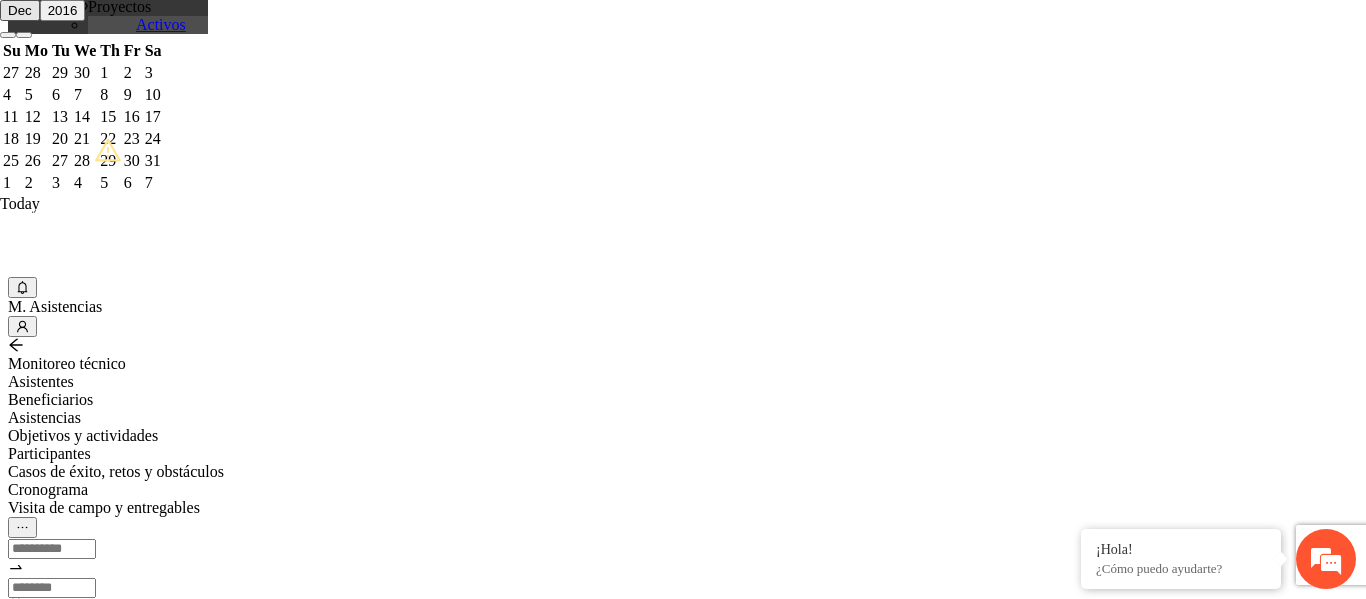 type on "**********" 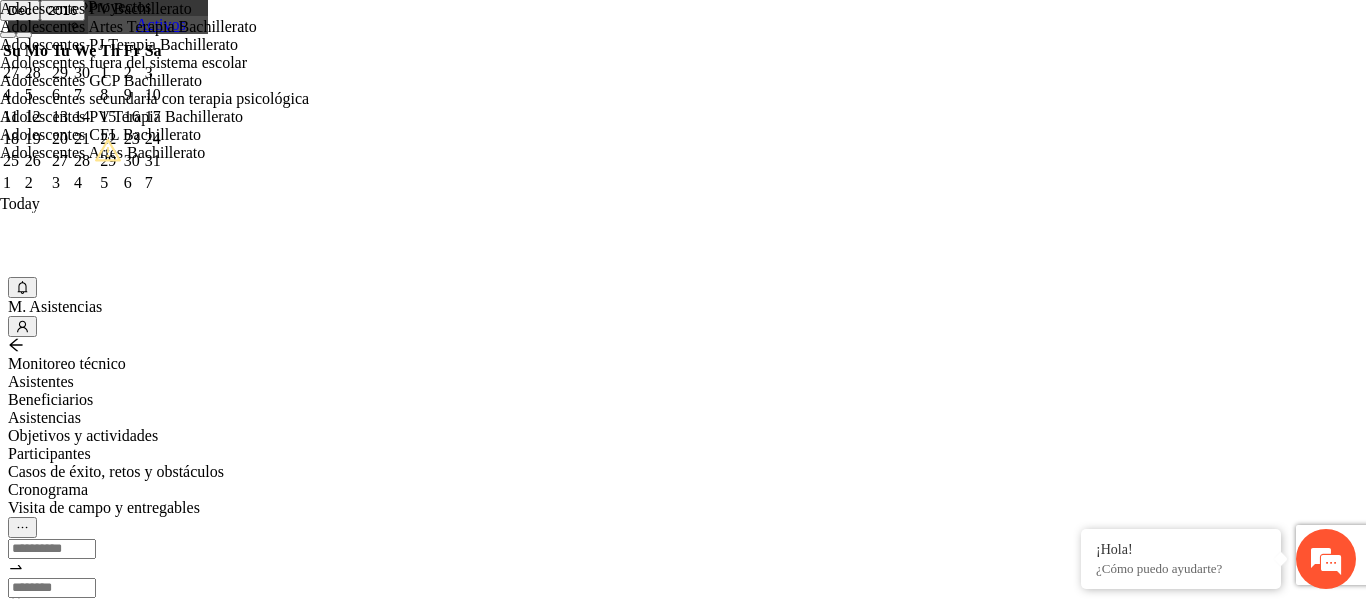 click on "Perfil de beneficiario" at bounding box center (79, 1525) 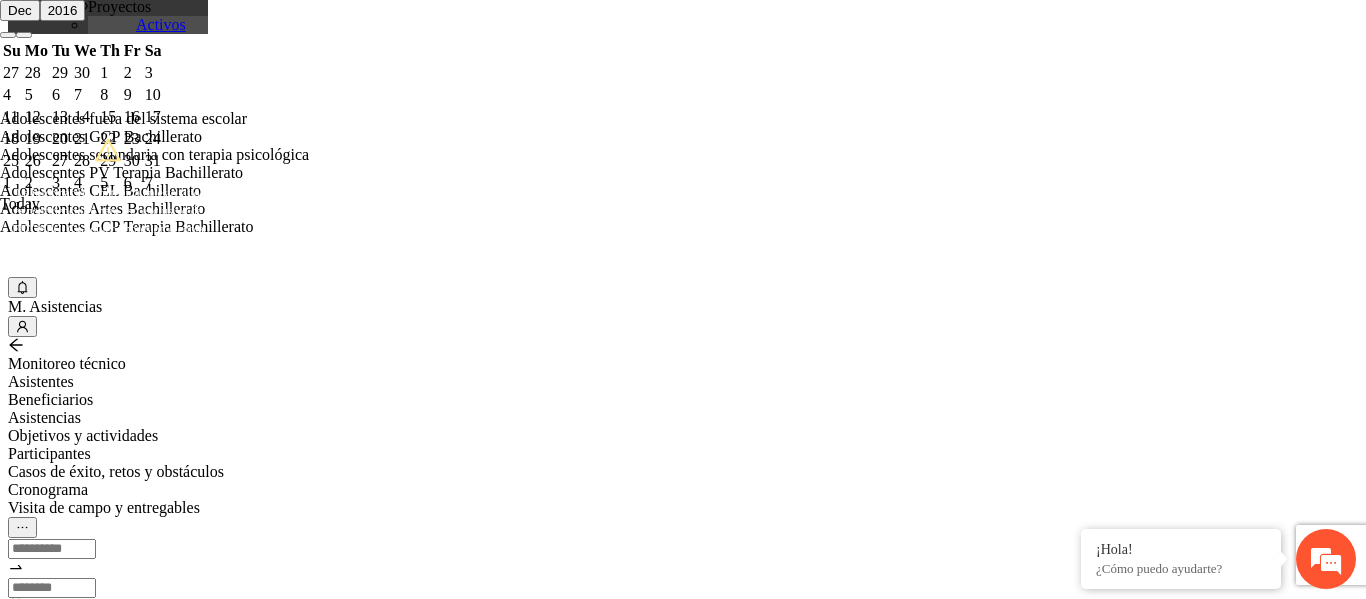 scroll, scrollTop: 160, scrollLeft: 0, axis: vertical 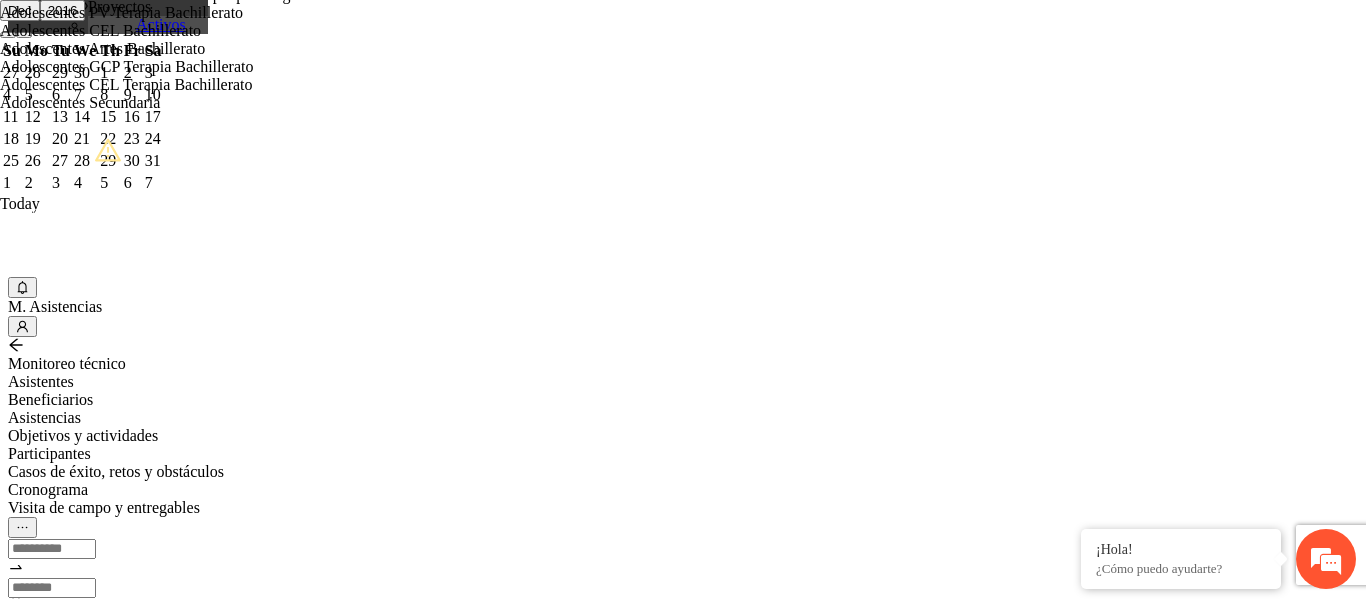 click on "Adolescentes Secundaria" at bounding box center (276, 103) 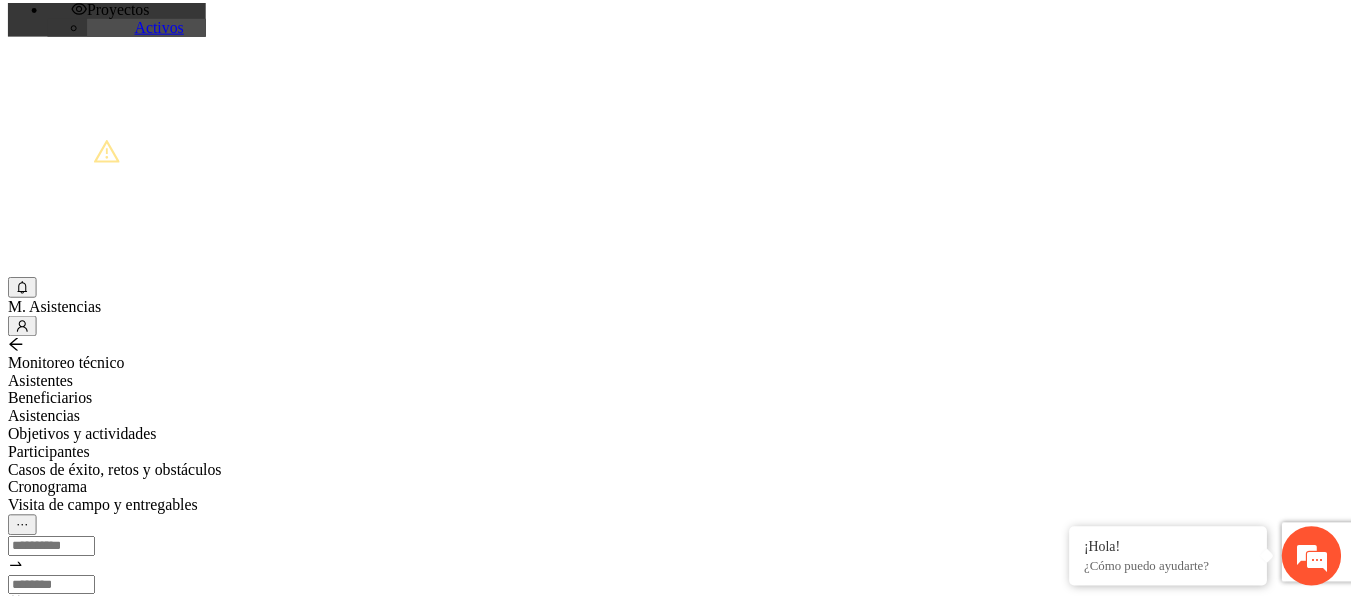 scroll, scrollTop: 463, scrollLeft: 0, axis: vertical 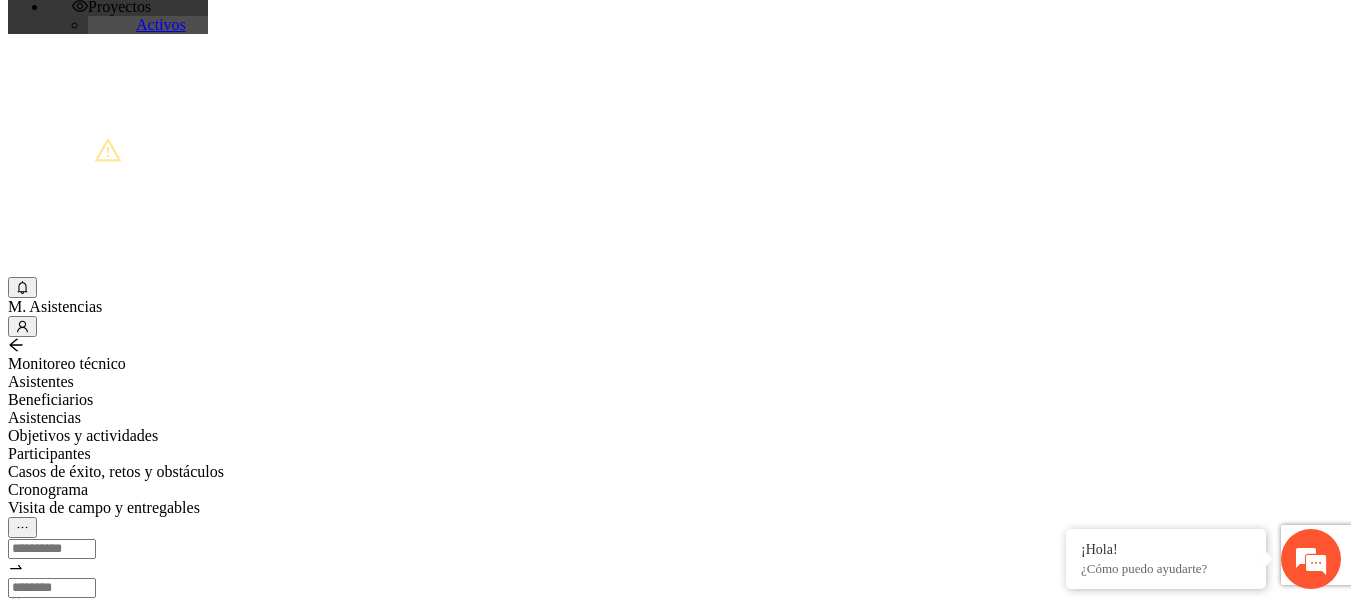 type 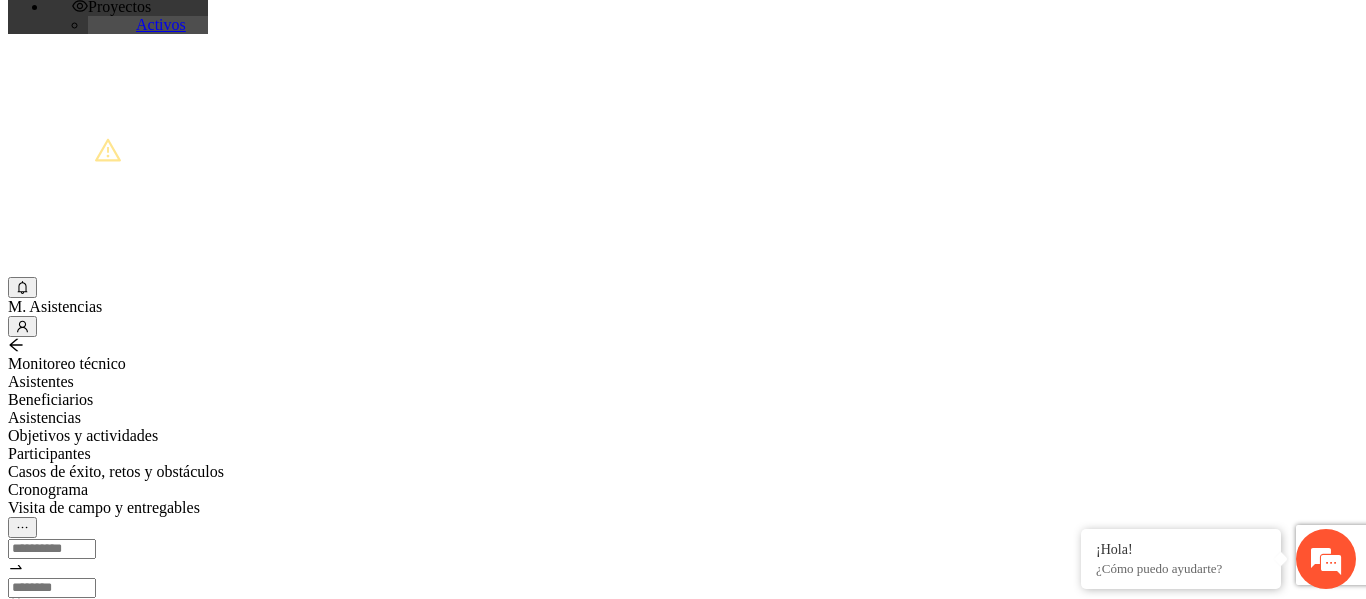 click at bounding box center [22, 2052] 